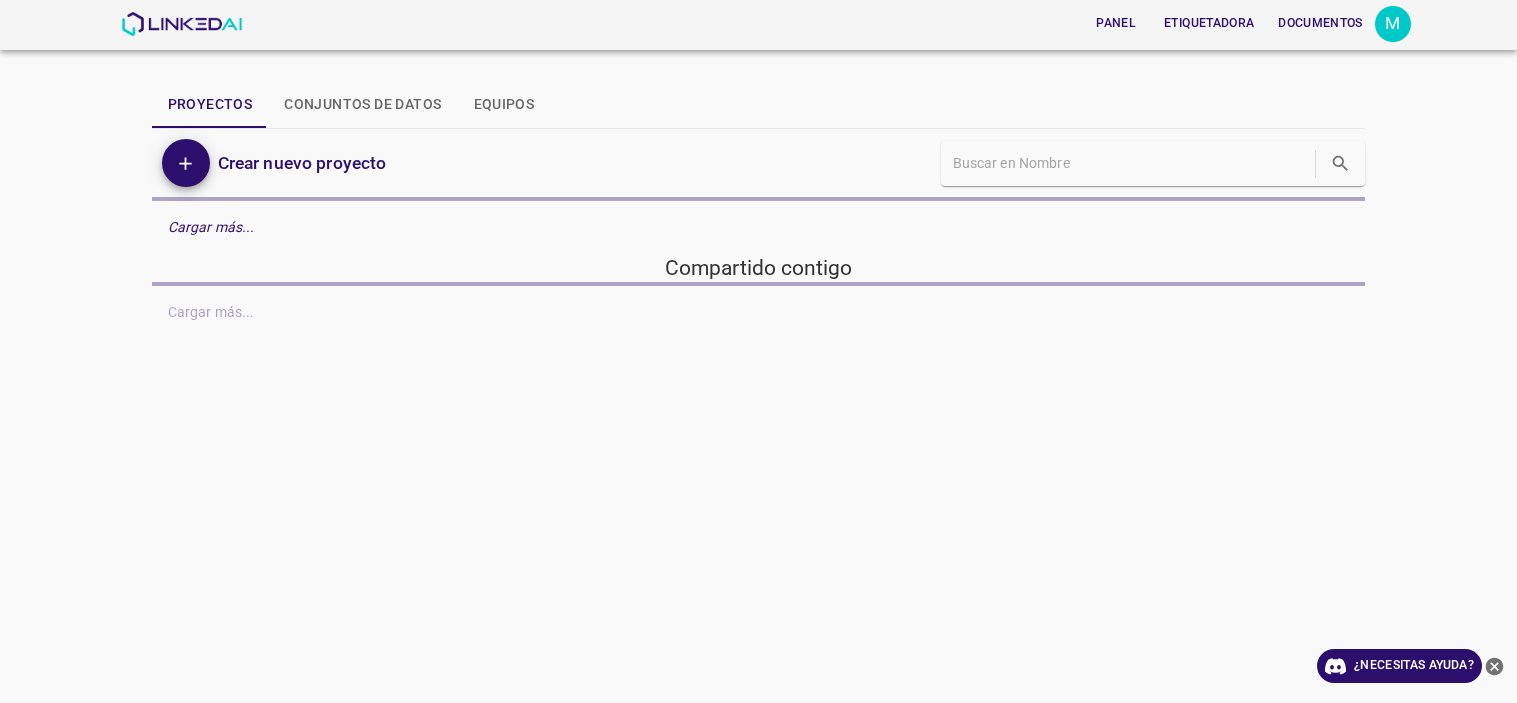 scroll, scrollTop: 0, scrollLeft: 0, axis: both 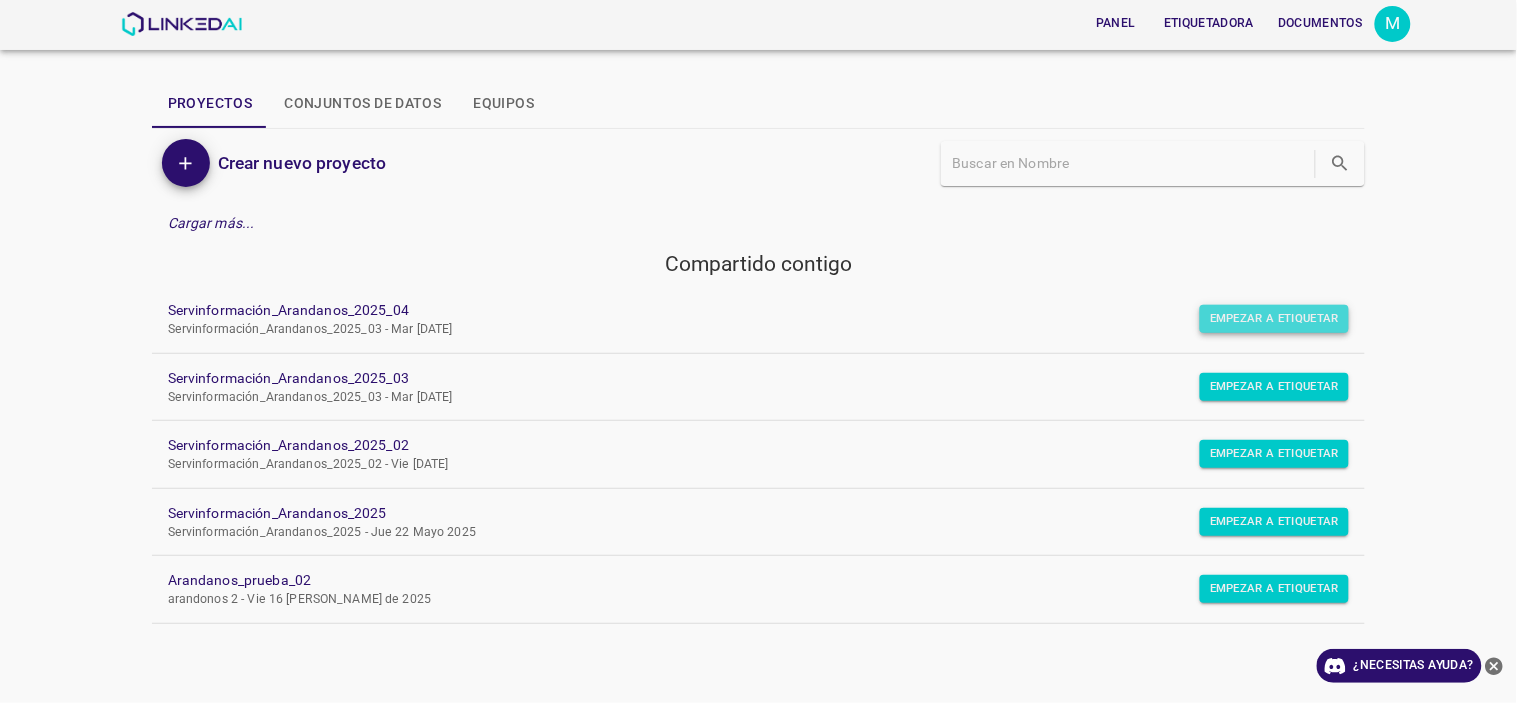 drag, startPoint x: 1311, startPoint y: 313, endPoint x: 1327, endPoint y: 307, distance: 17.088007 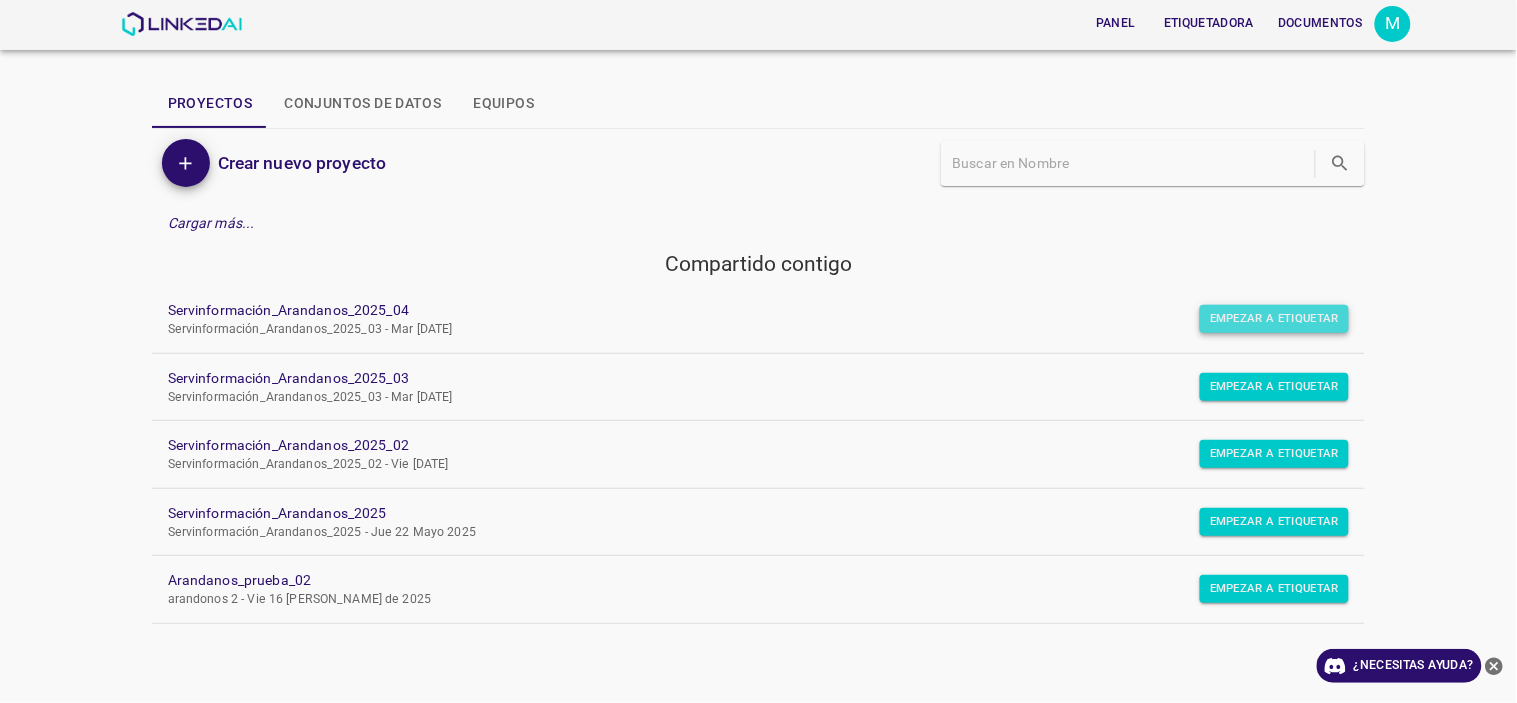 click on "Empezar a etiquetar" at bounding box center [1274, 319] 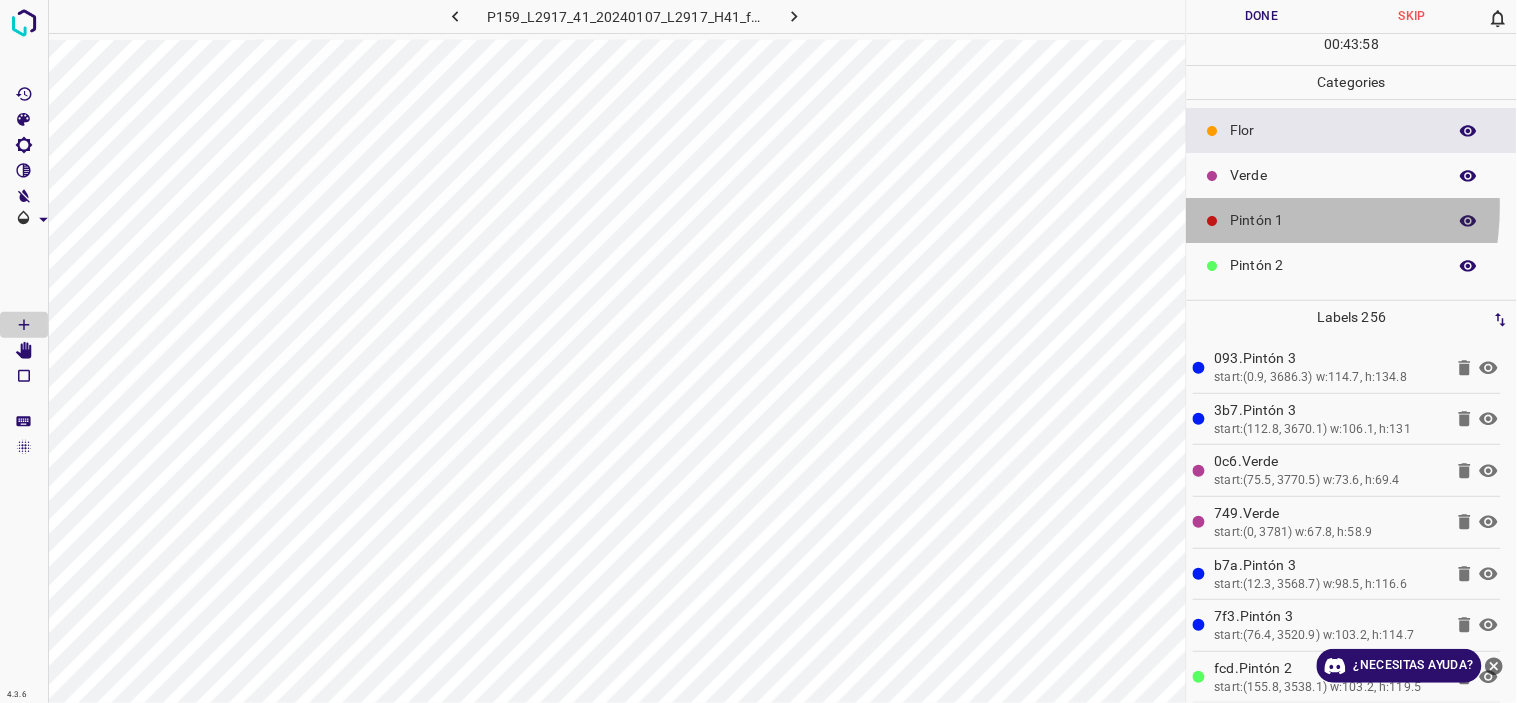 click on "Pintón 1" at bounding box center [1352, 220] 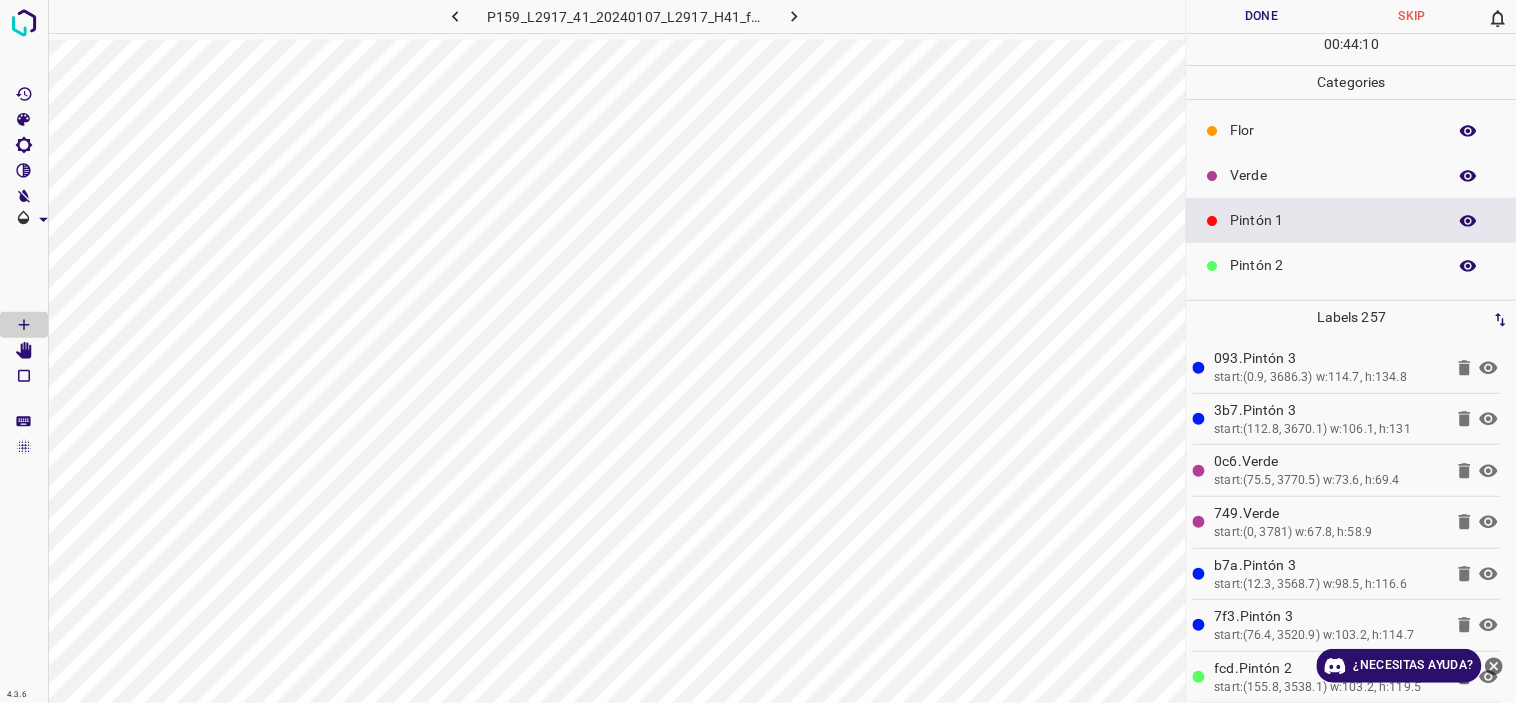 scroll, scrollTop: 175, scrollLeft: 0, axis: vertical 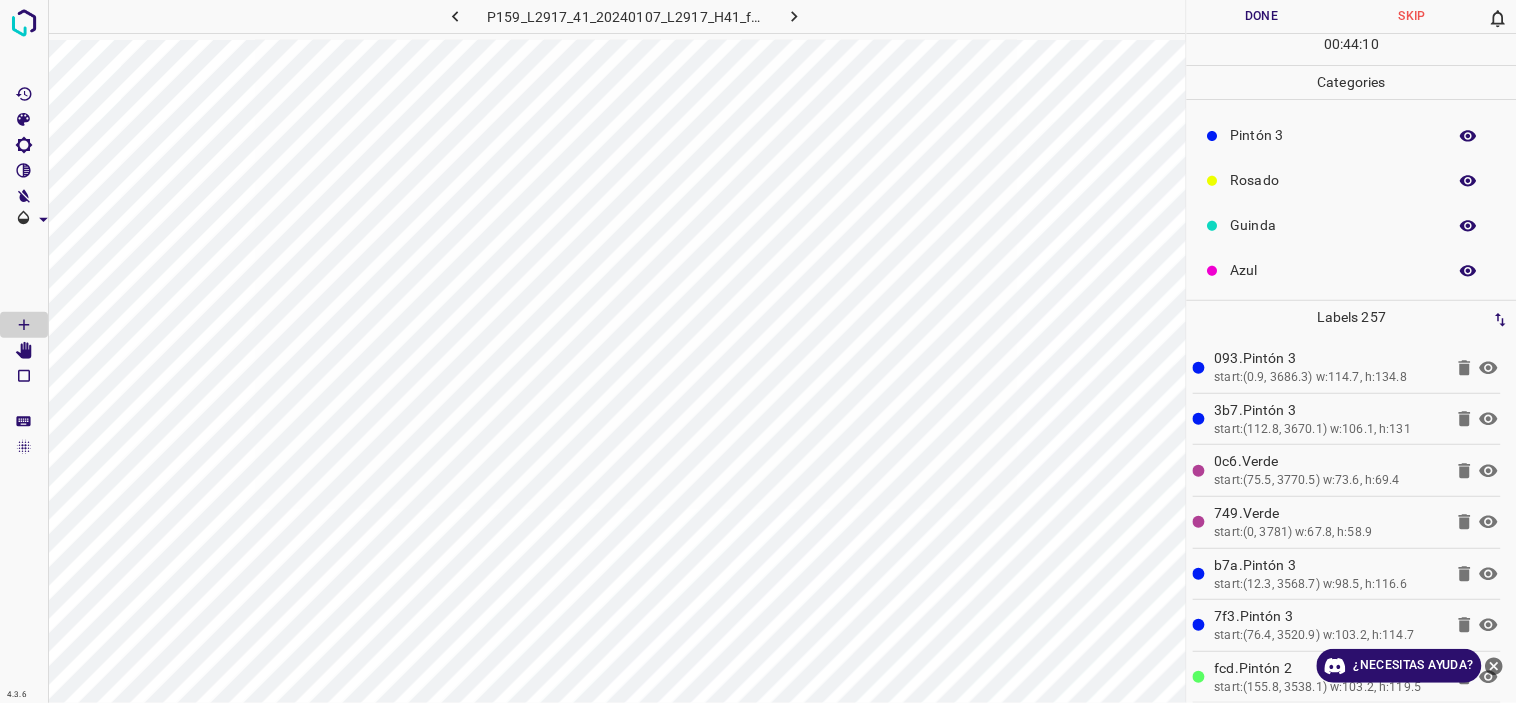 click on "Azul" at bounding box center [1334, 270] 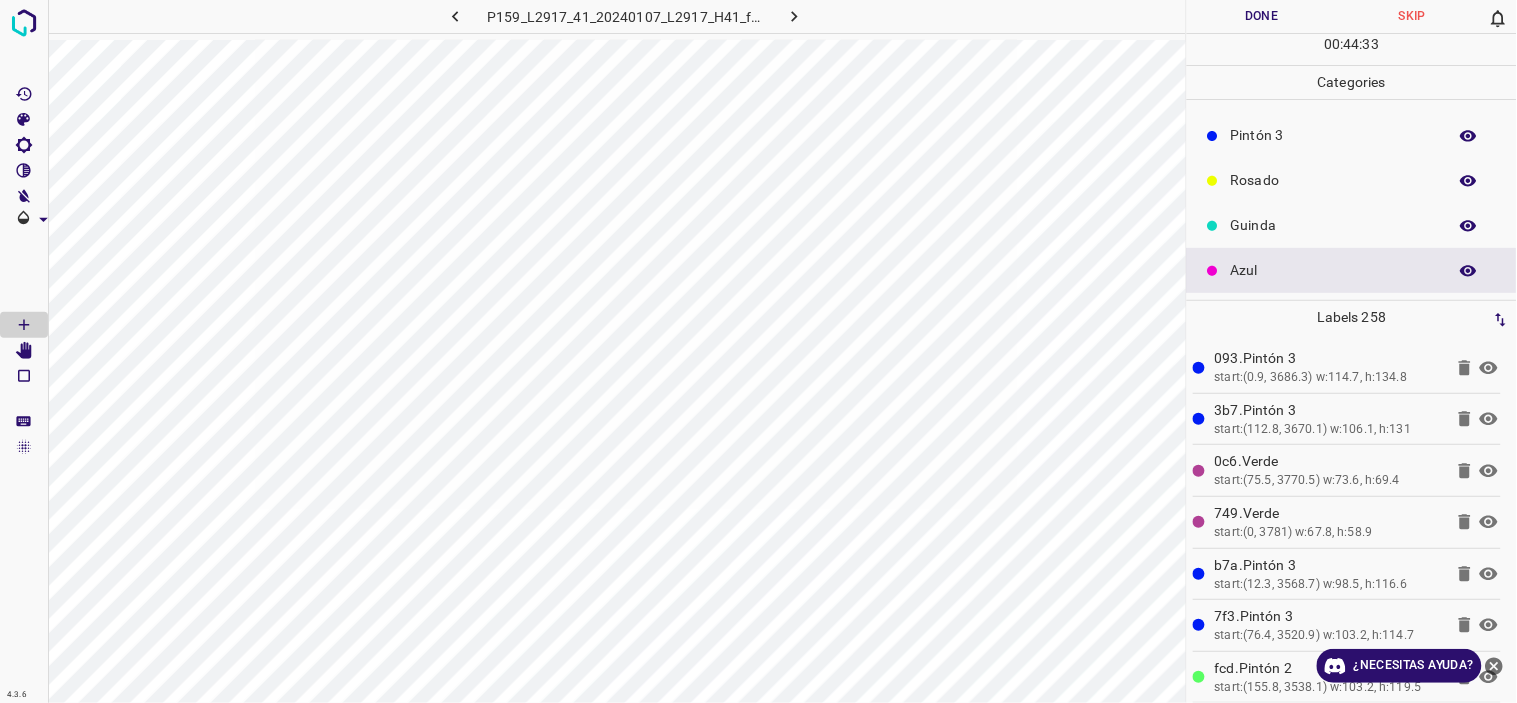 scroll, scrollTop: 0, scrollLeft: 0, axis: both 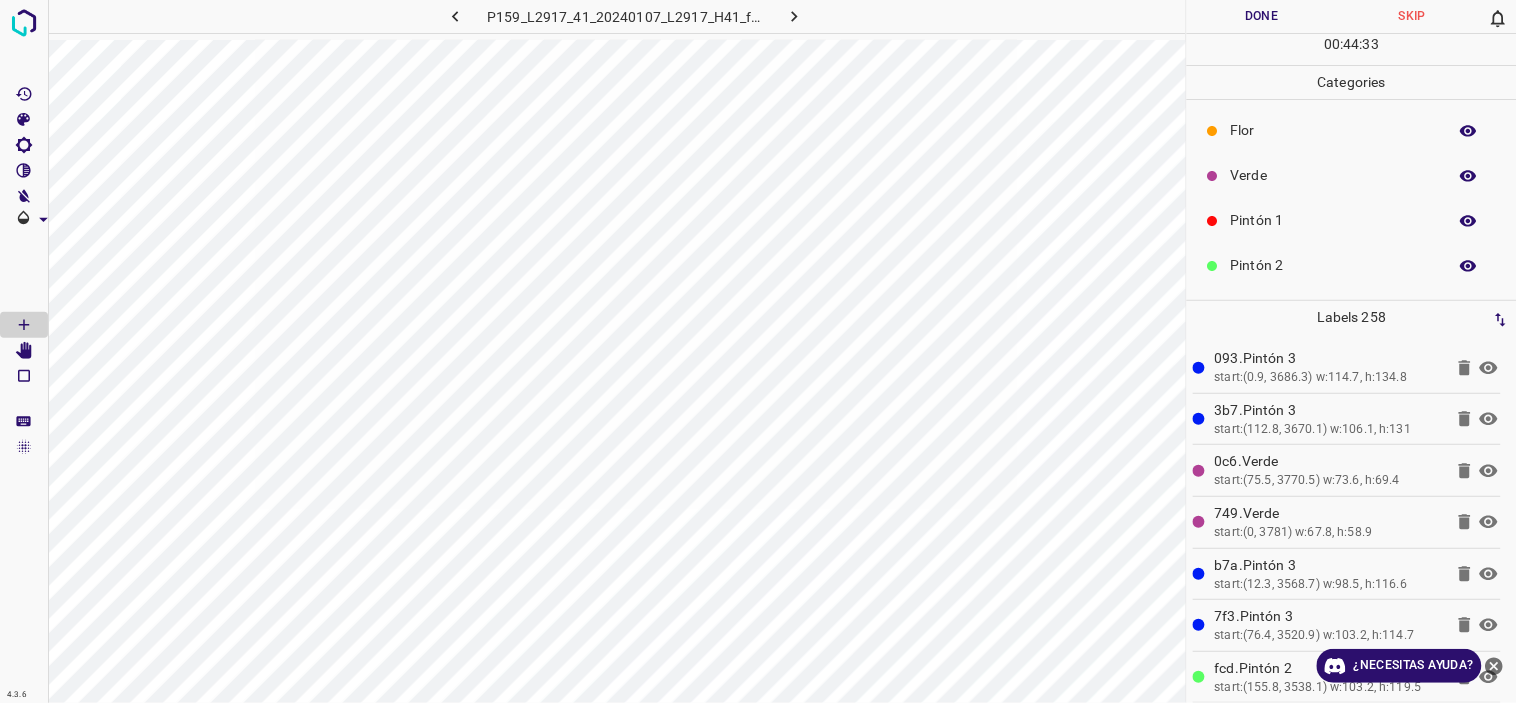 click on "Verde" at bounding box center [1334, 175] 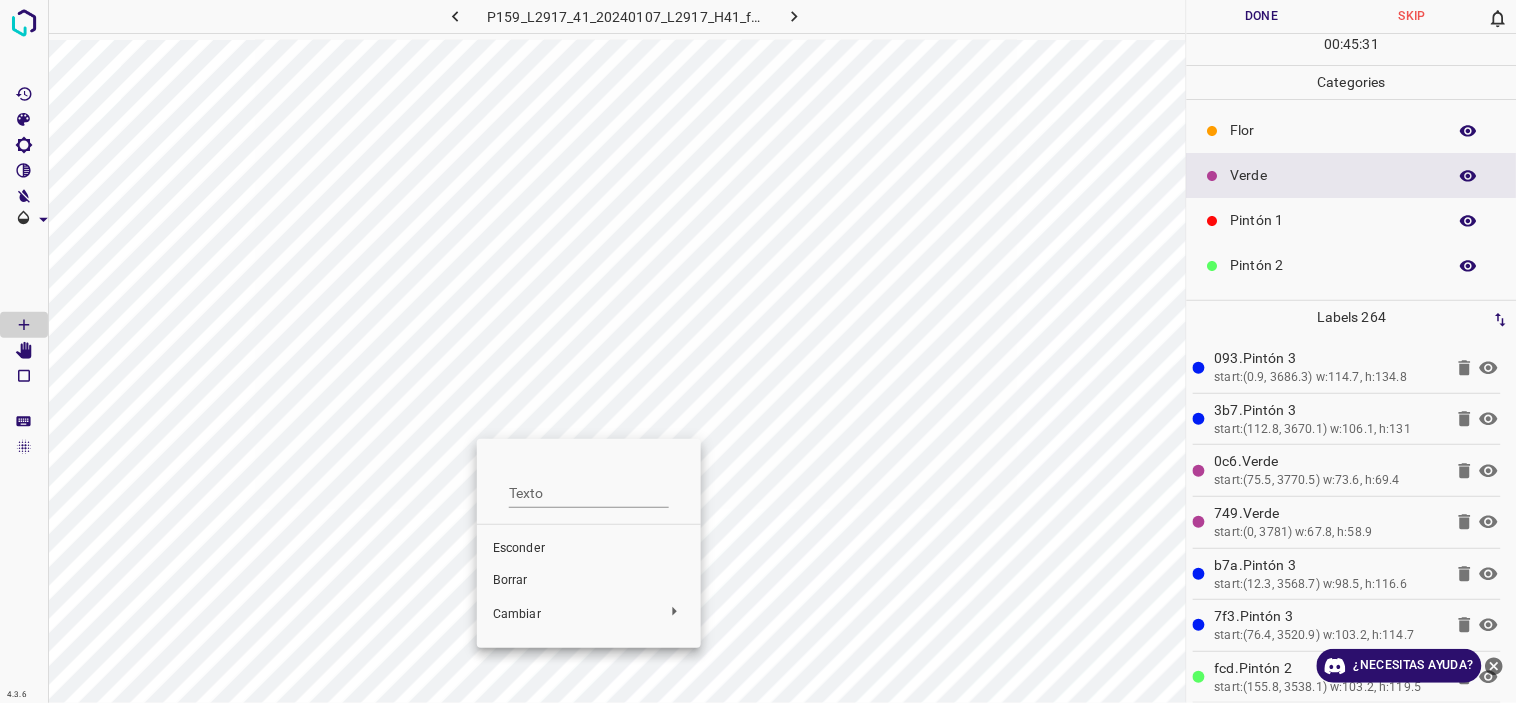 click at bounding box center (758, 351) 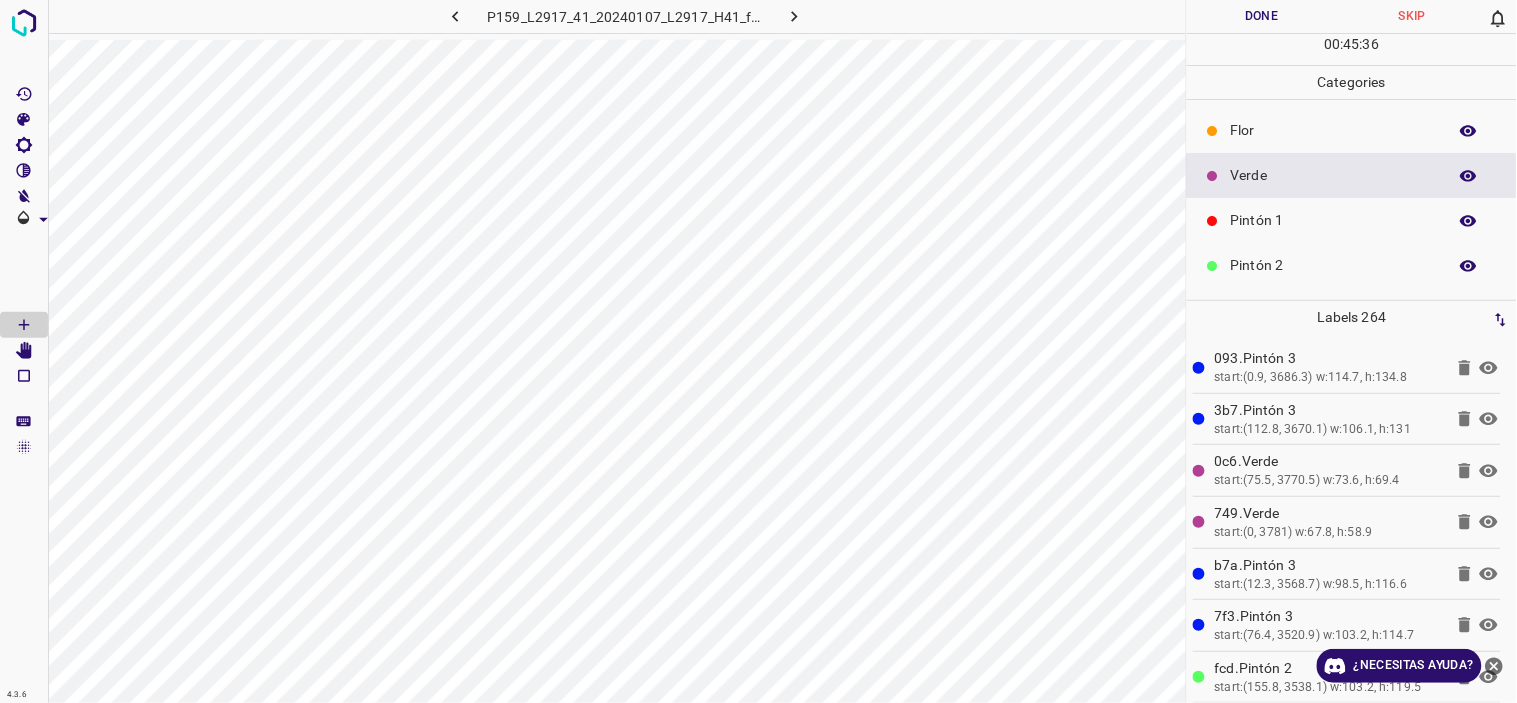 click on "Pintón 1" at bounding box center (1352, 220) 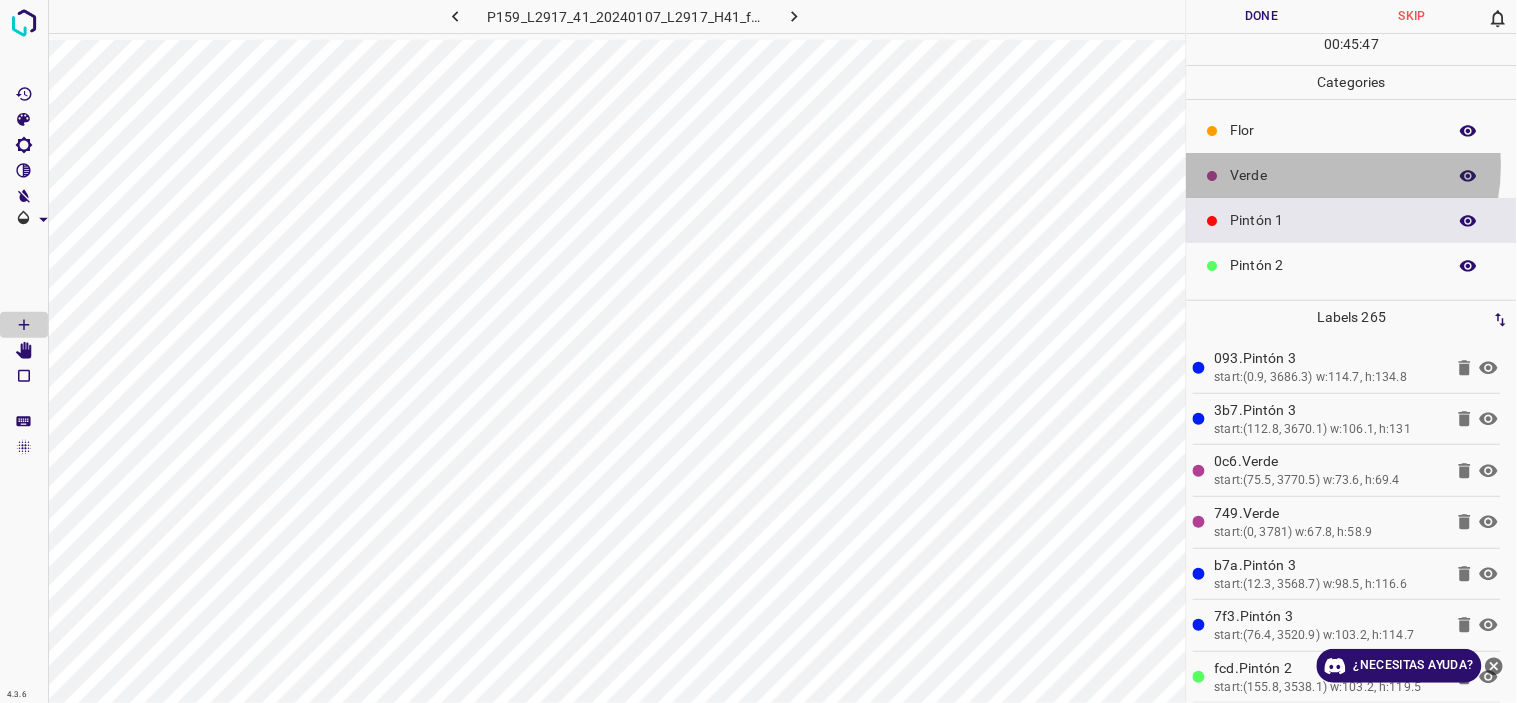 click on "Verde" at bounding box center [1334, 175] 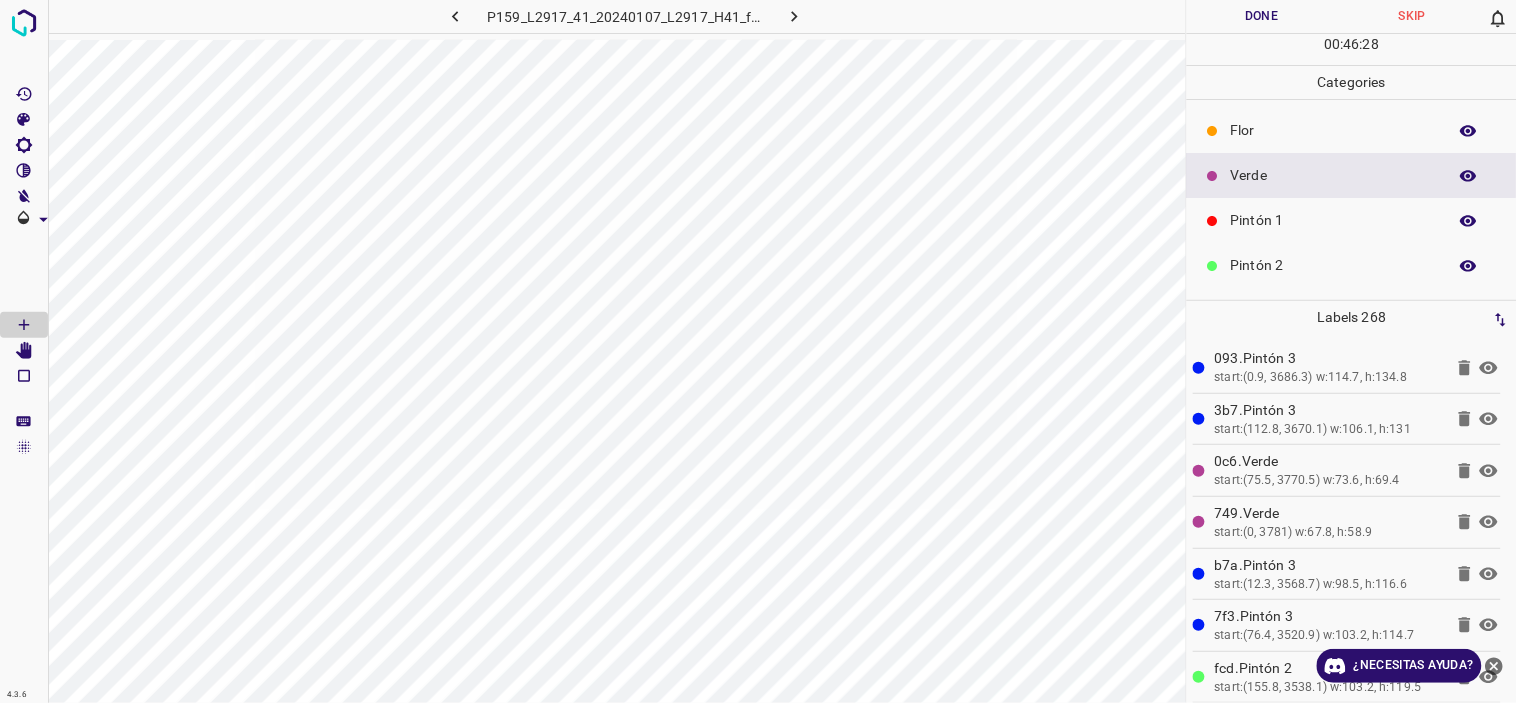 click on "Pintón 2" at bounding box center (1352, 265) 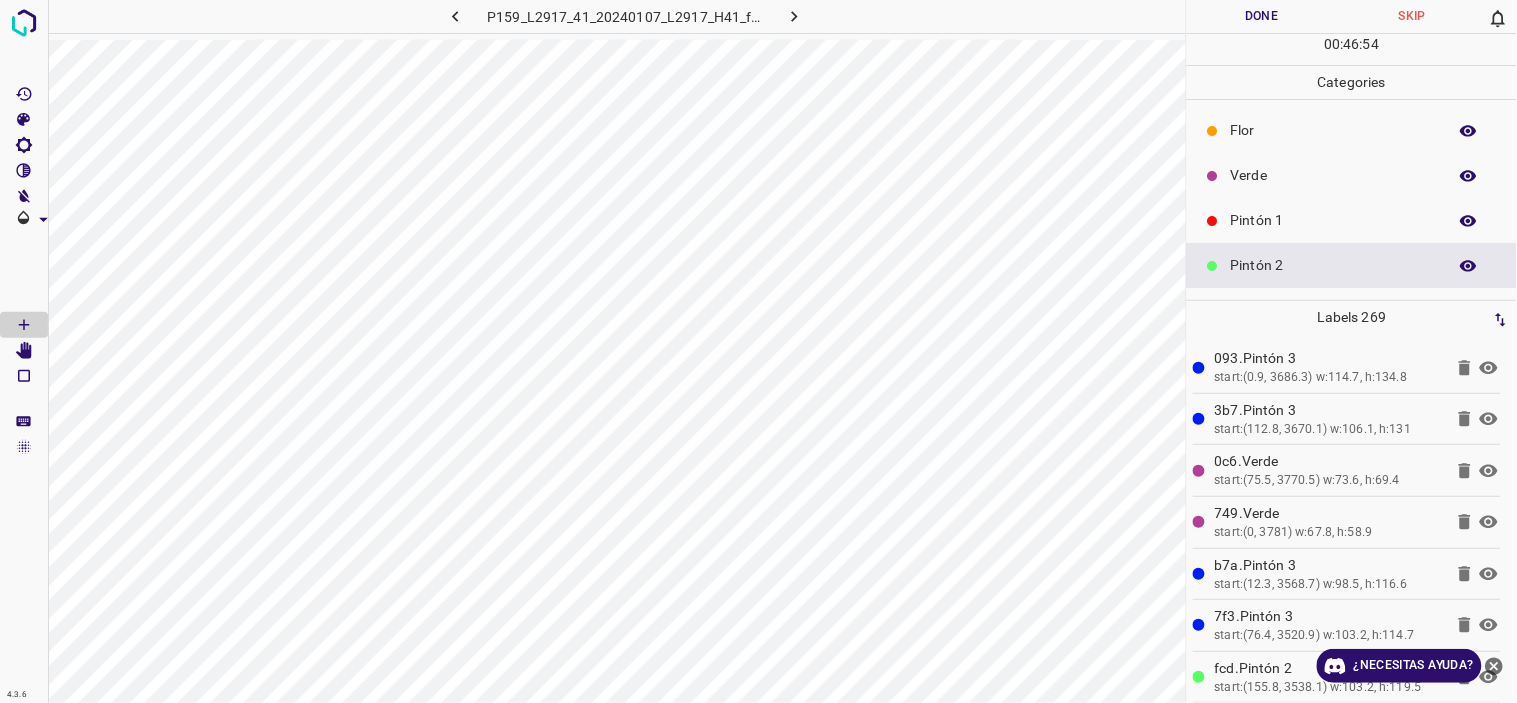 click on "Verde" at bounding box center [1334, 175] 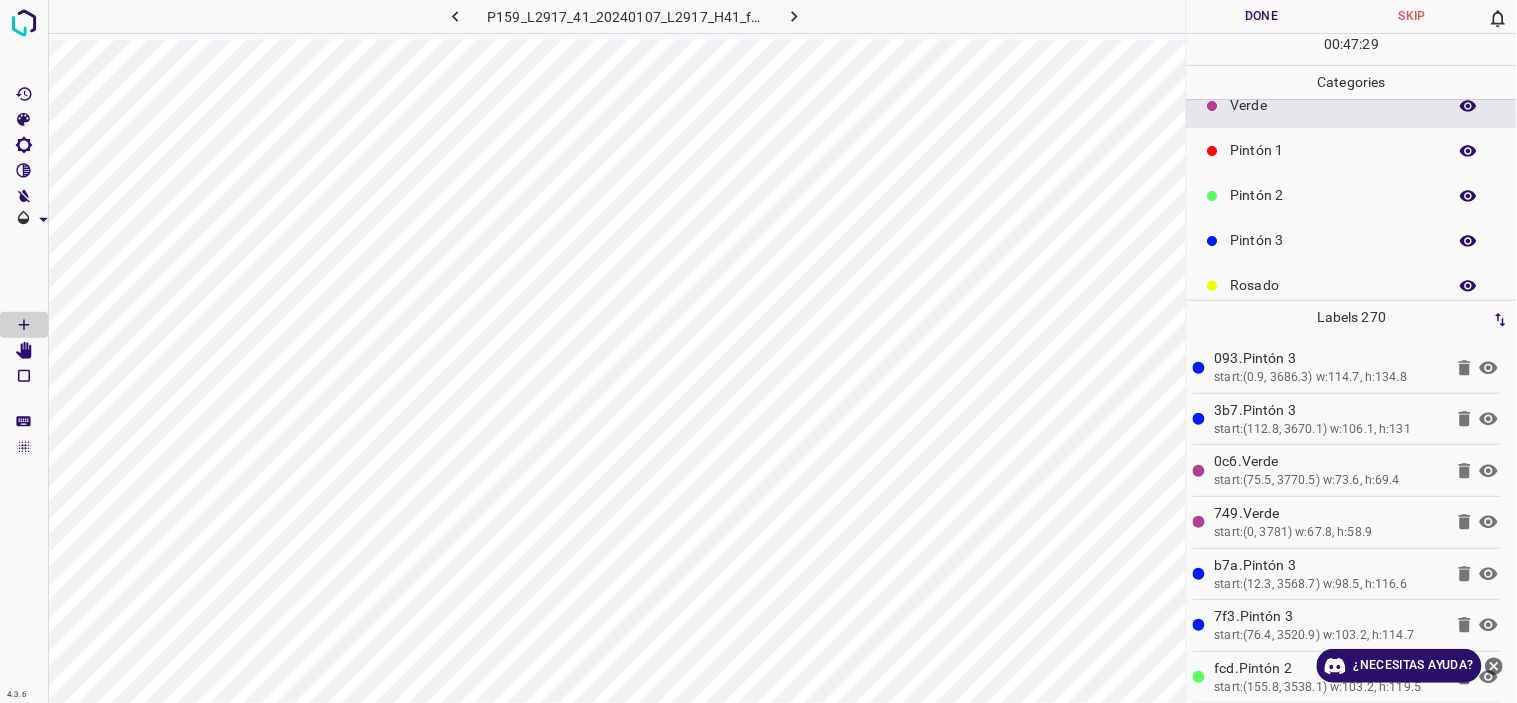 scroll, scrollTop: 175, scrollLeft: 0, axis: vertical 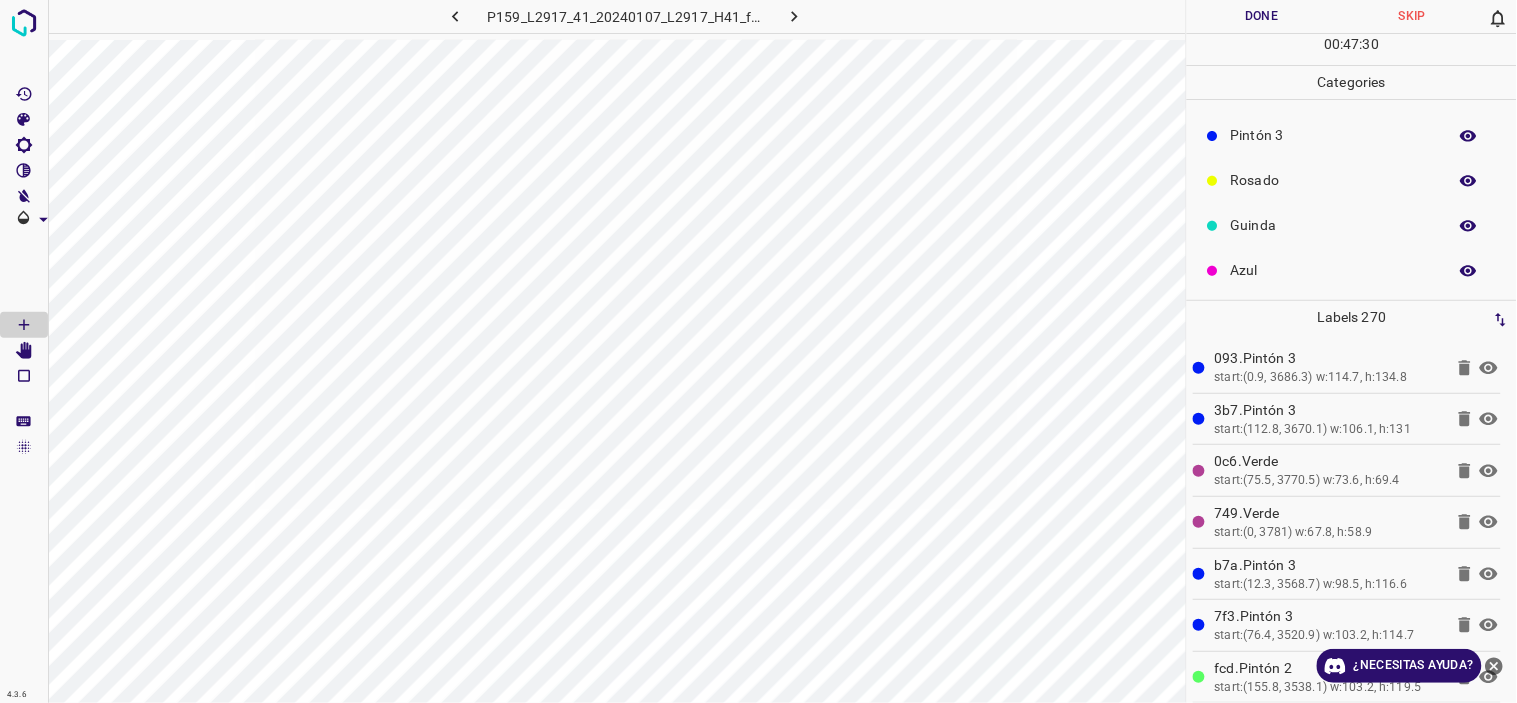 click on "Guinda" at bounding box center (1334, 225) 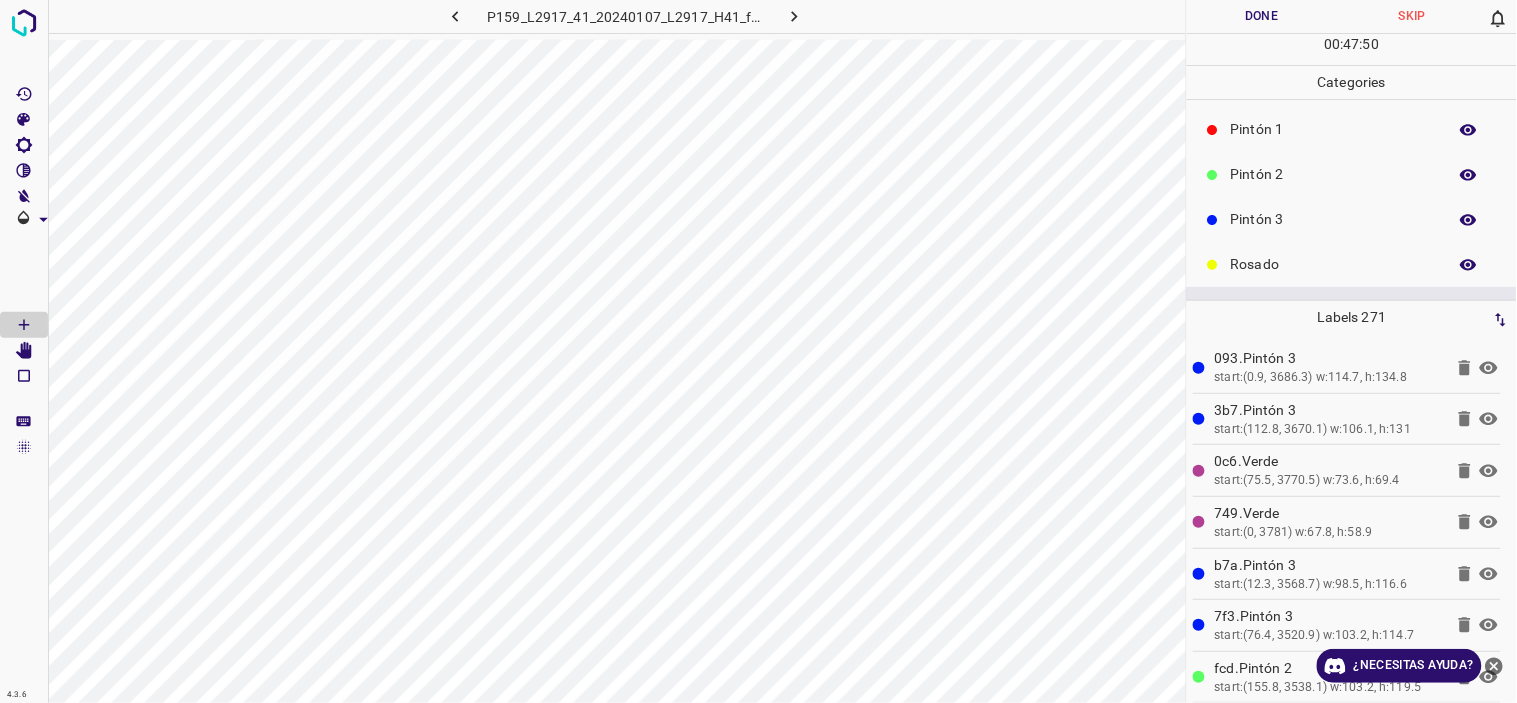 scroll, scrollTop: 0, scrollLeft: 0, axis: both 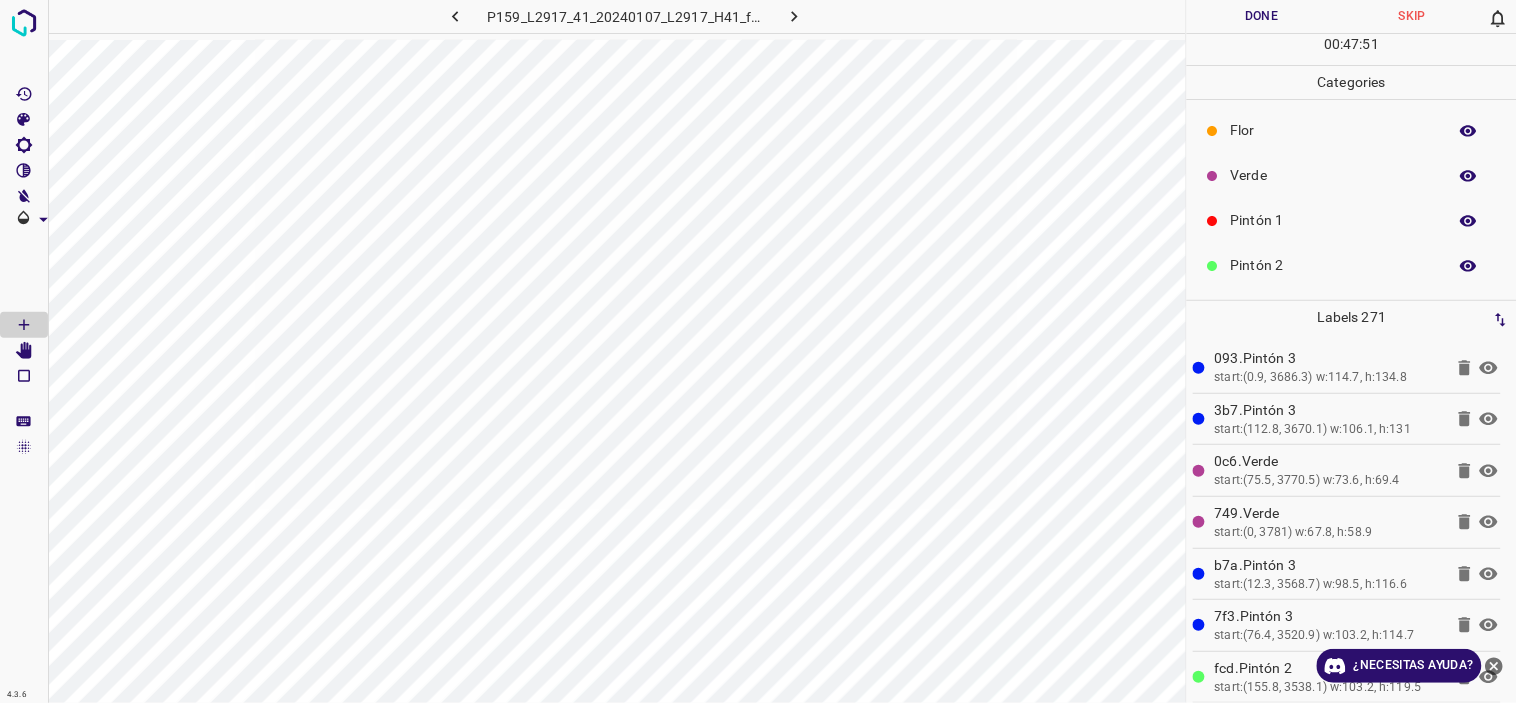 click on "Flor" at bounding box center [1334, 130] 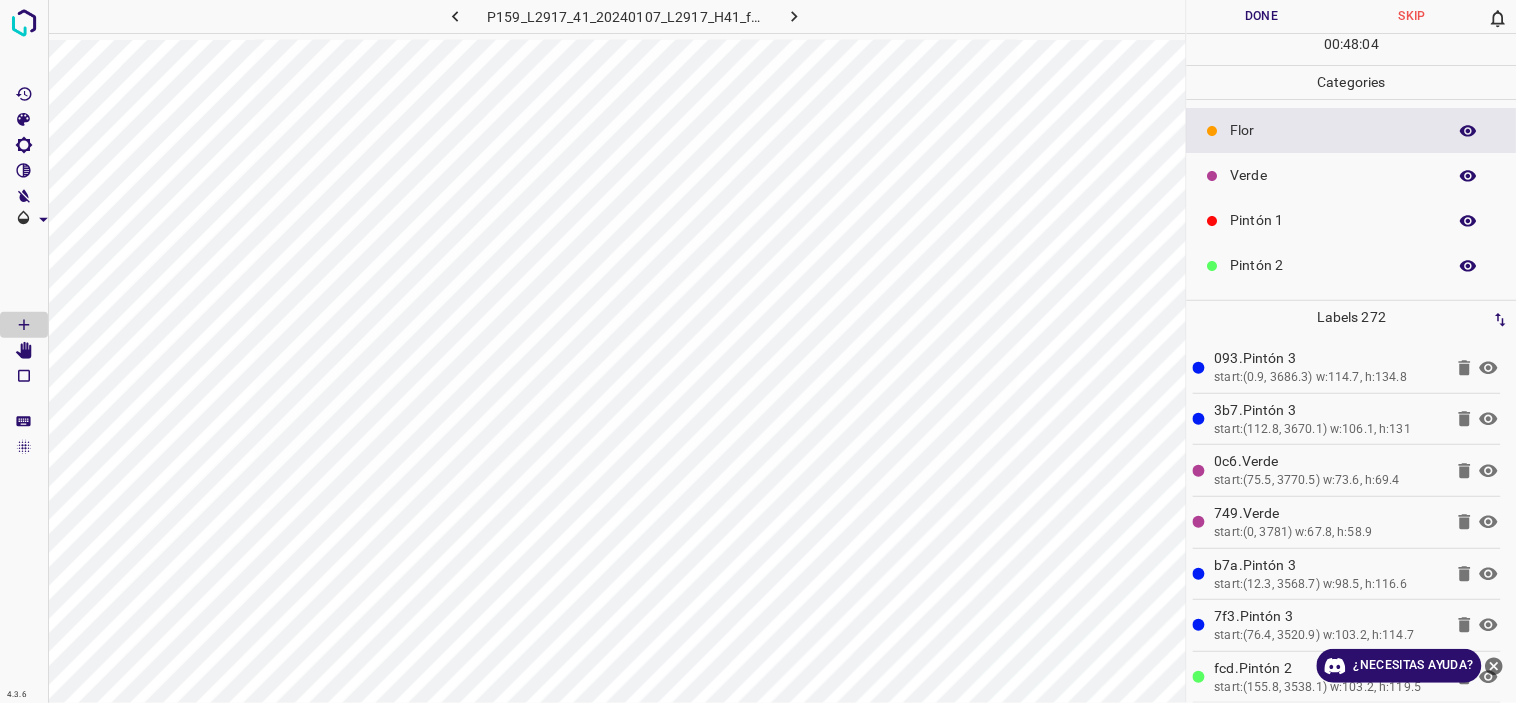 click on "Verde" at bounding box center [1334, 175] 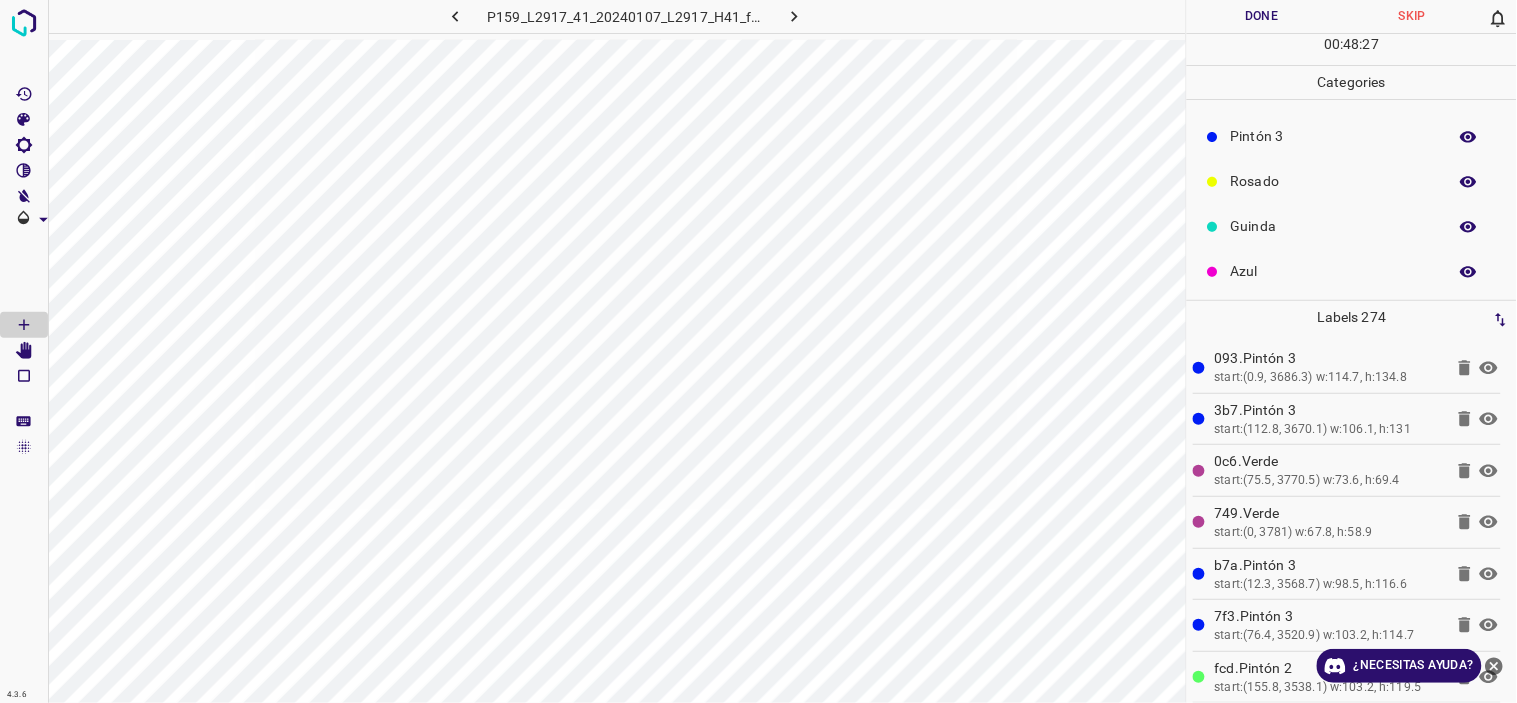 scroll, scrollTop: 175, scrollLeft: 0, axis: vertical 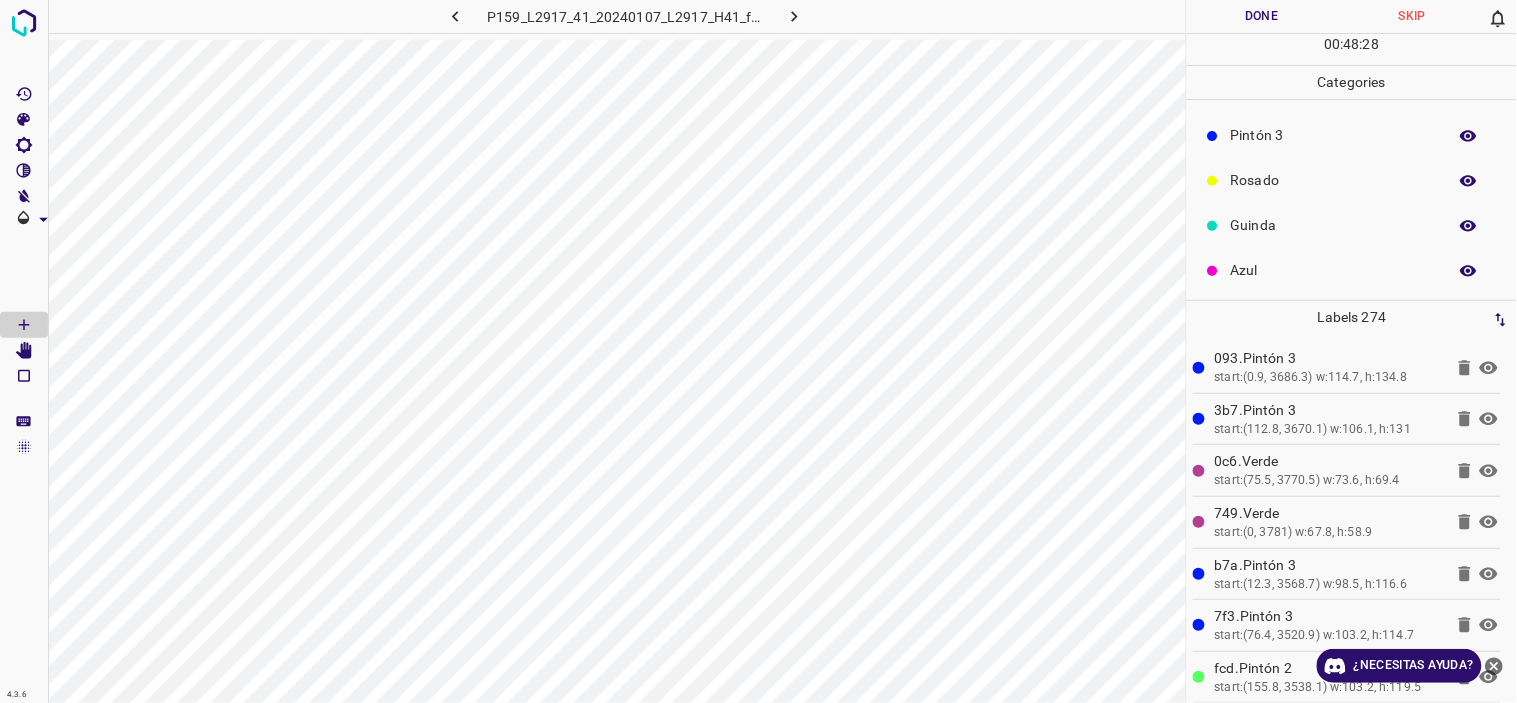 click on "Azul" at bounding box center (1334, 270) 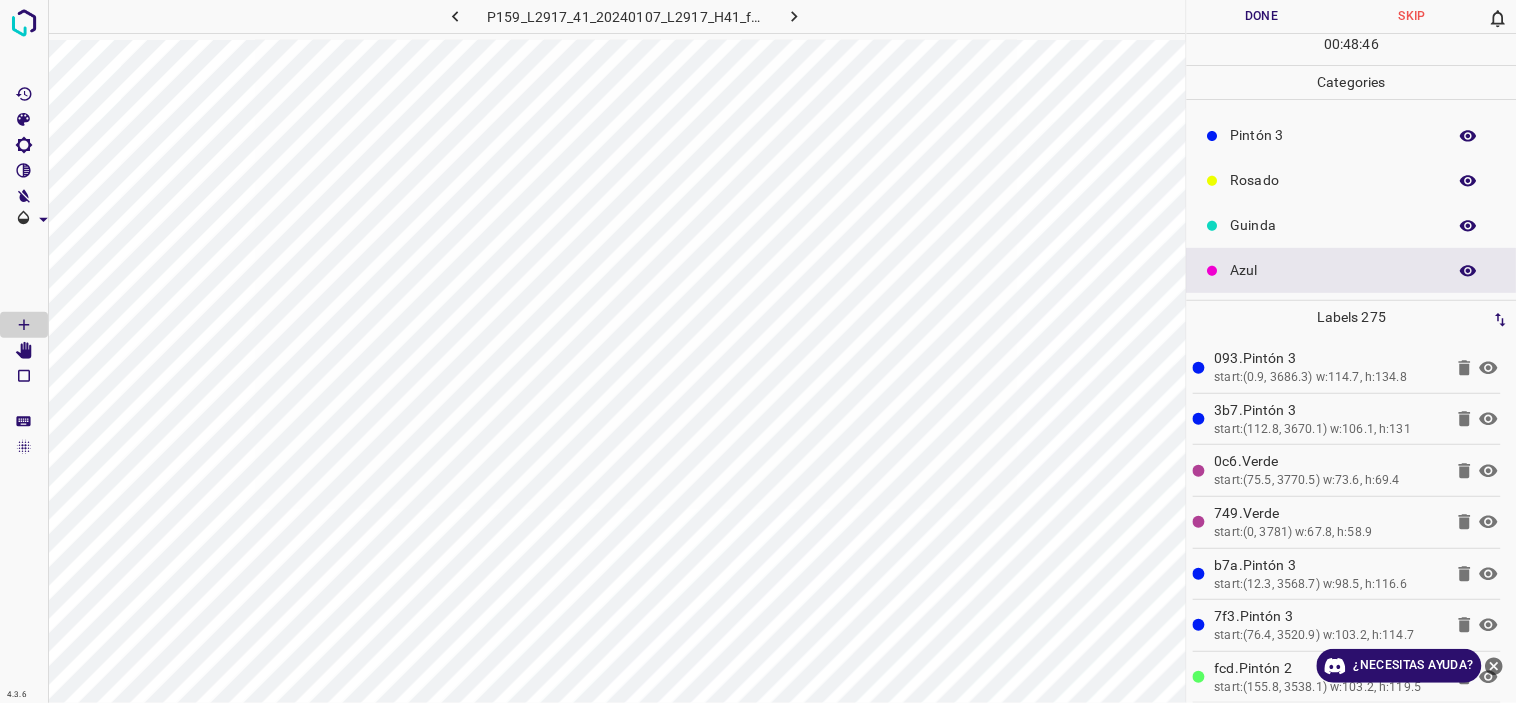 scroll, scrollTop: 0, scrollLeft: 0, axis: both 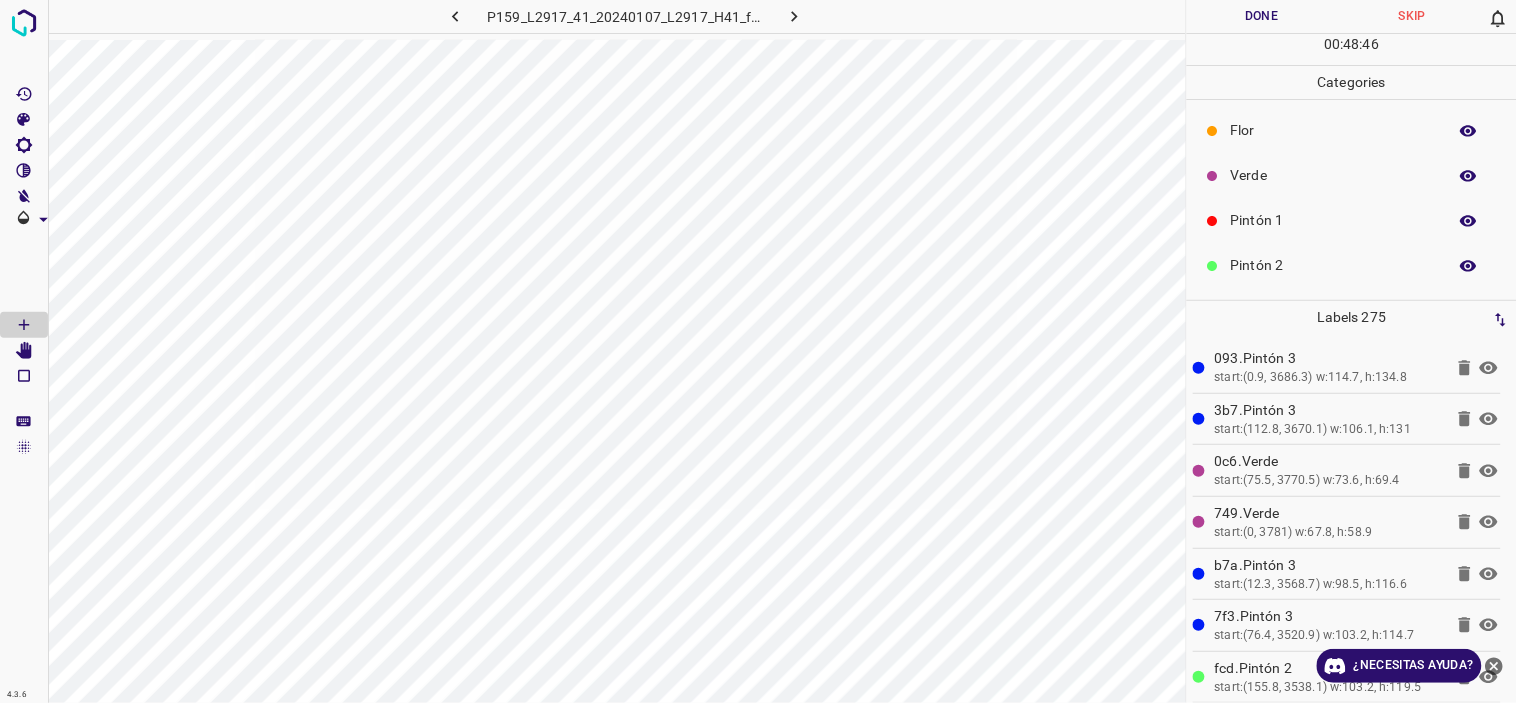 click on "Verde" at bounding box center [1334, 175] 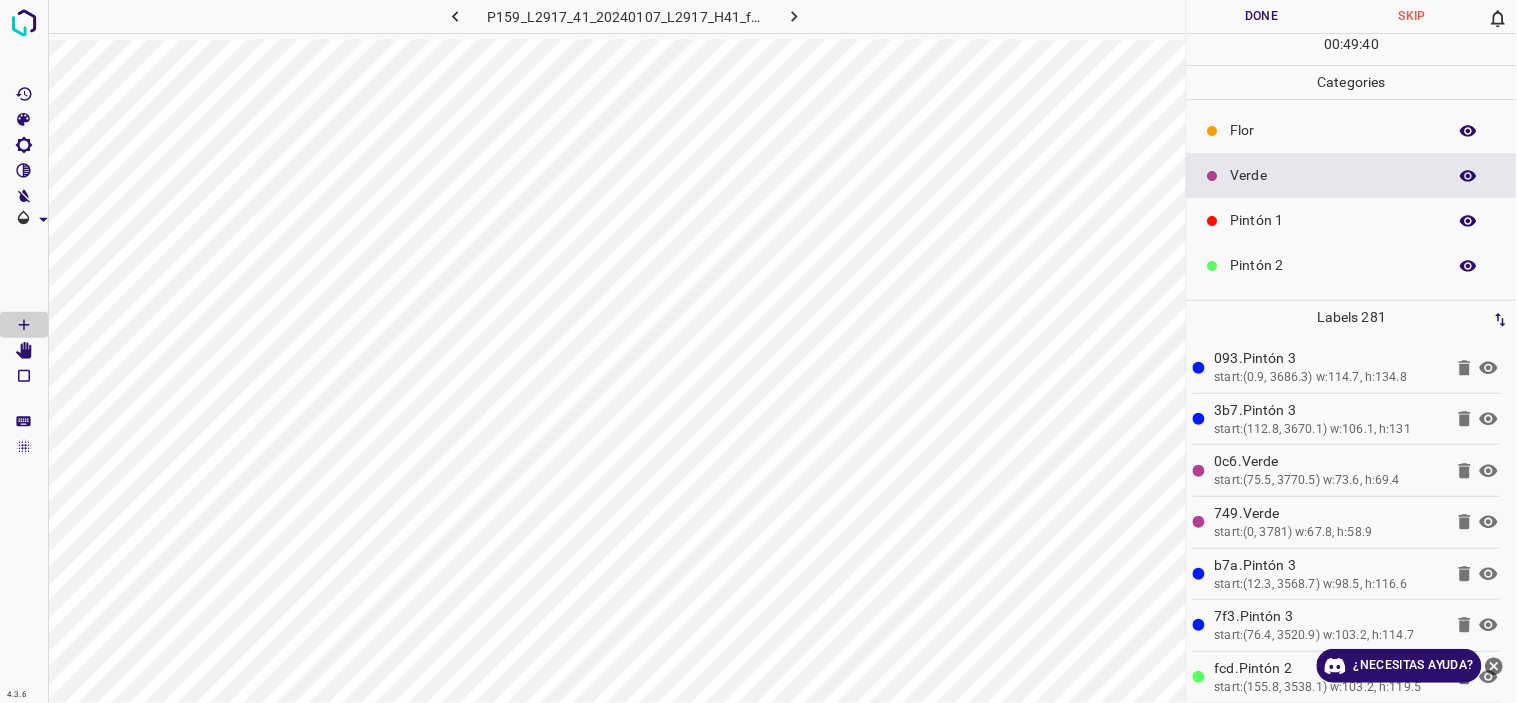 scroll, scrollTop: 175, scrollLeft: 0, axis: vertical 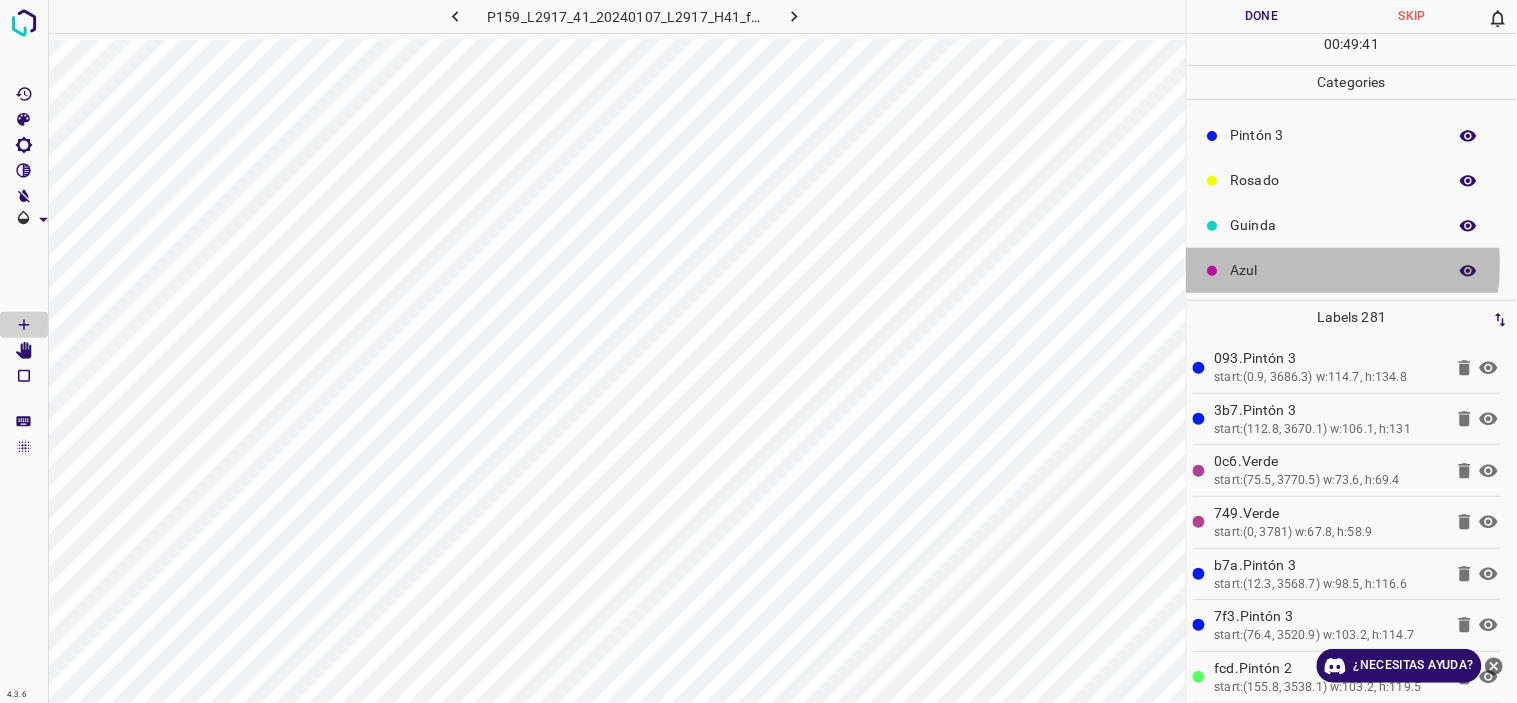 click on "Azul" at bounding box center (1334, 270) 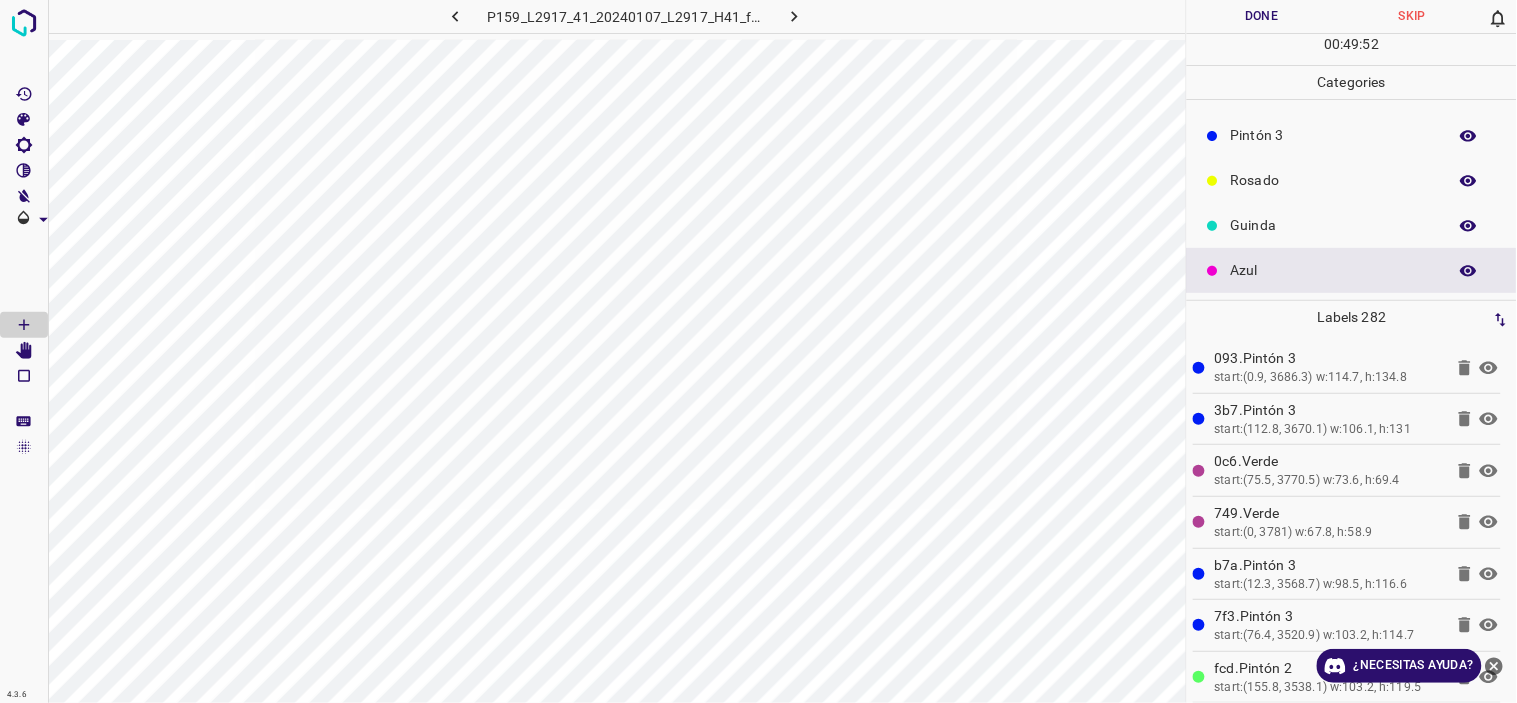 scroll, scrollTop: 0, scrollLeft: 0, axis: both 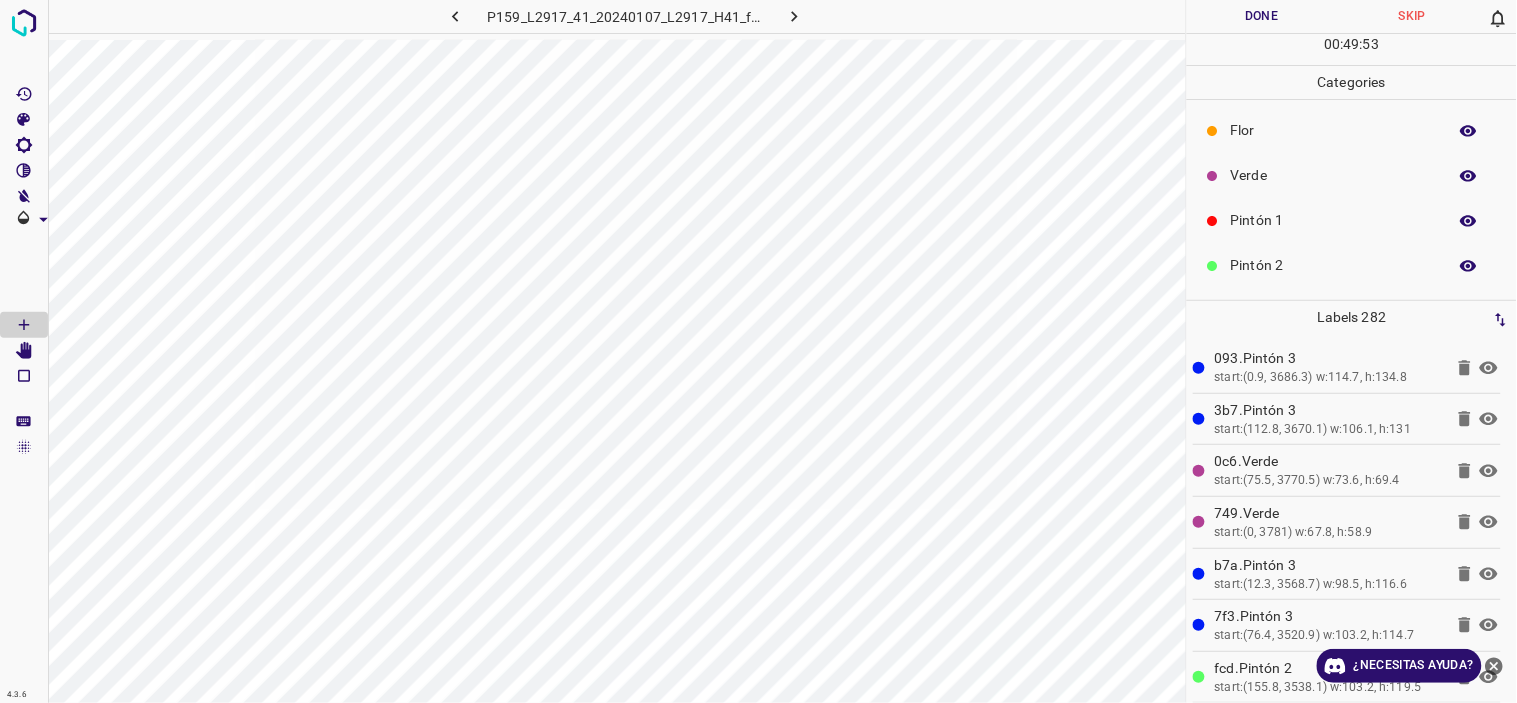click on "Pintón 2" at bounding box center (1334, 265) 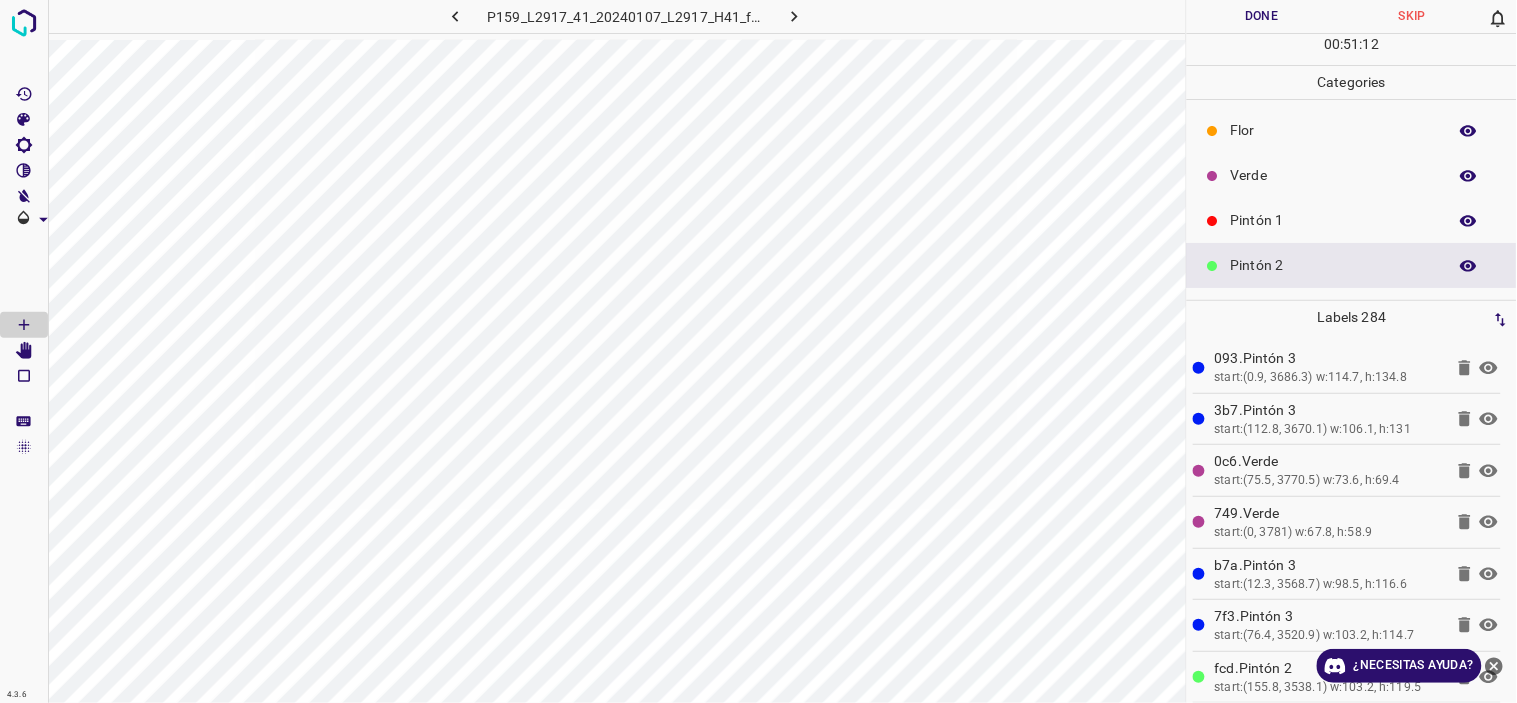 click on "Verde" at bounding box center (1334, 175) 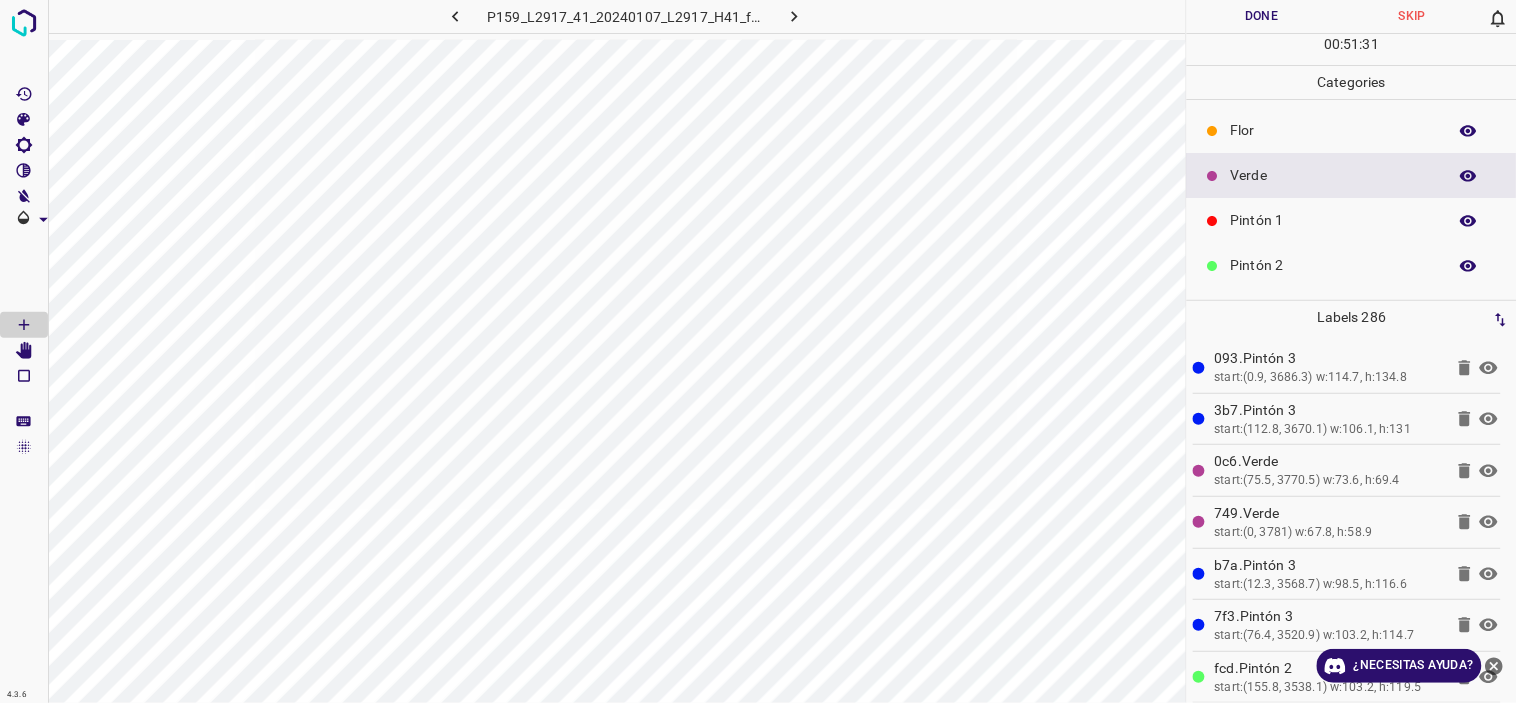 scroll, scrollTop: 175, scrollLeft: 0, axis: vertical 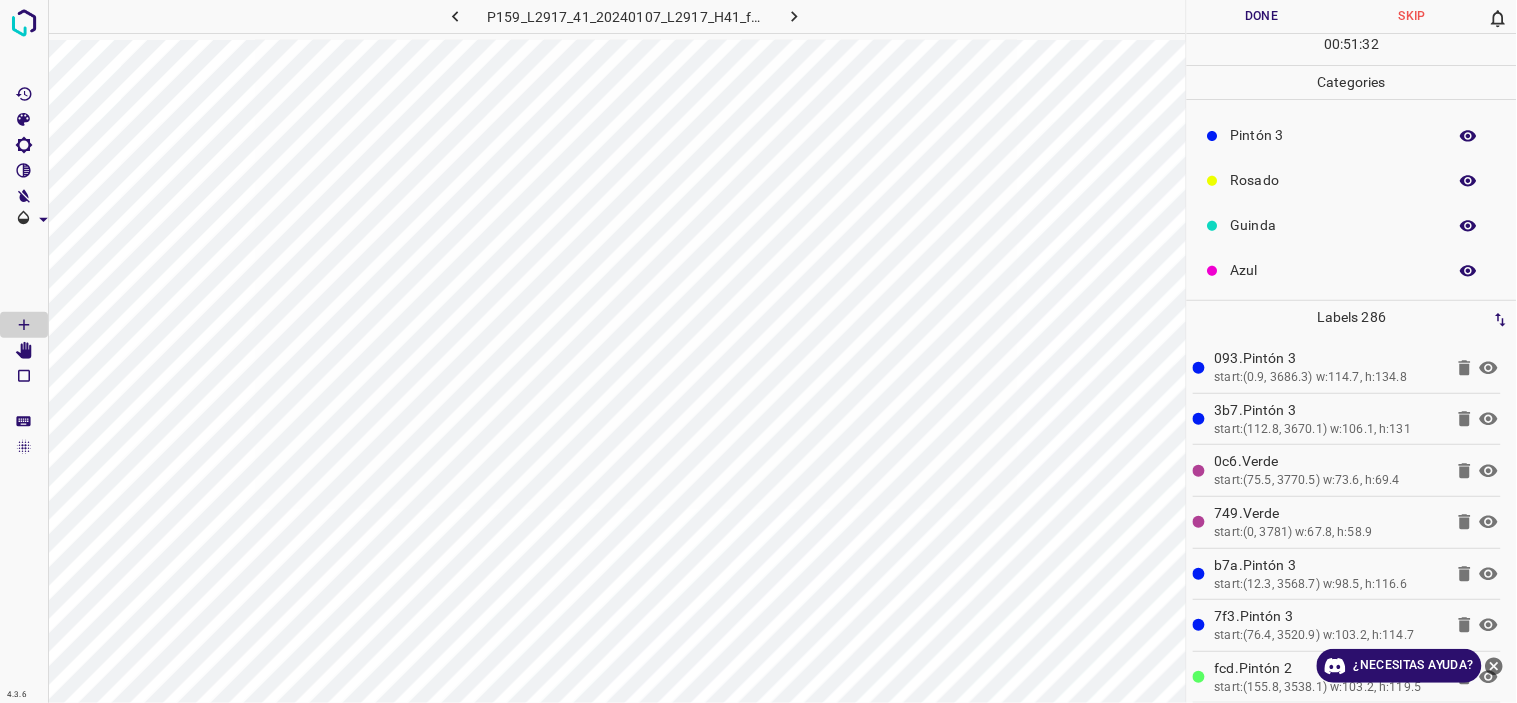 click on "Rosado" at bounding box center (1334, 180) 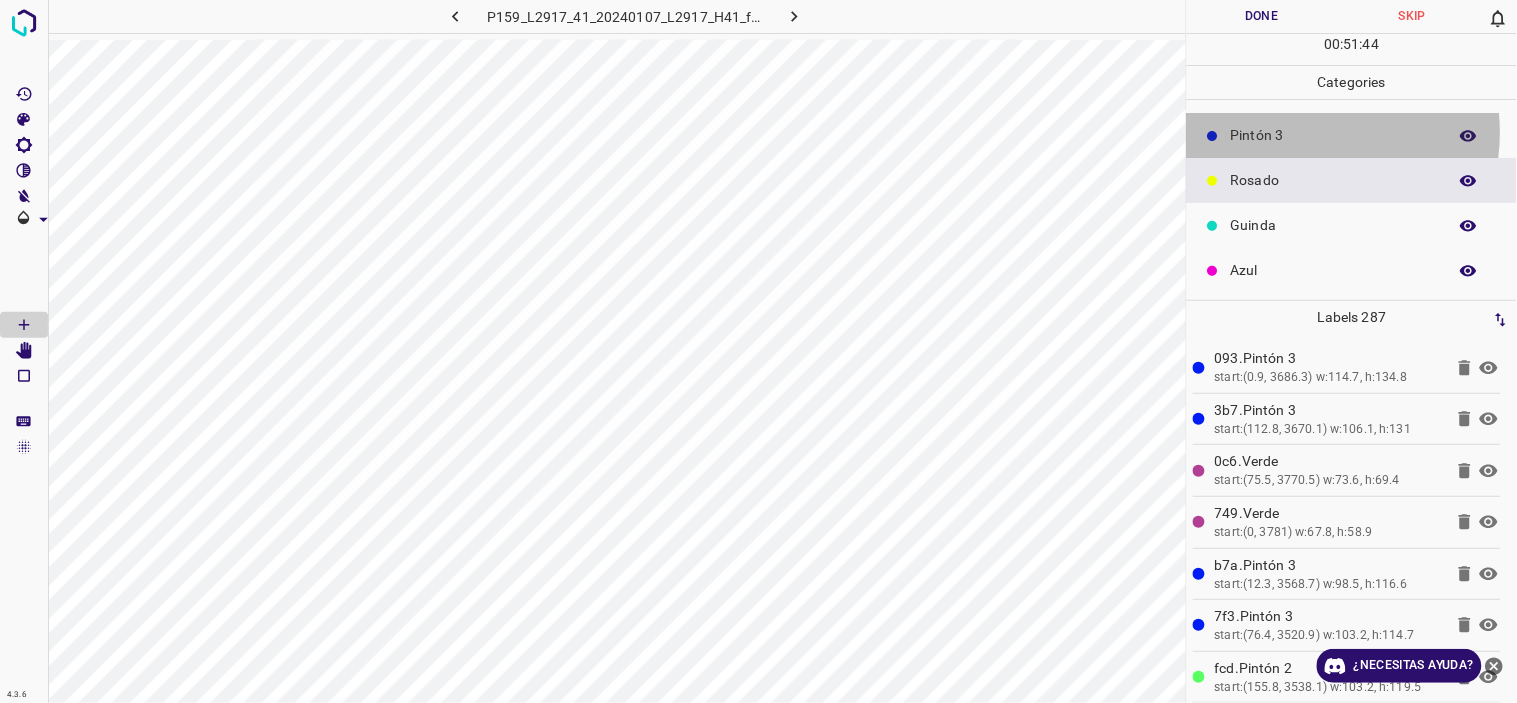 click on "Pintón 3" at bounding box center (1334, 135) 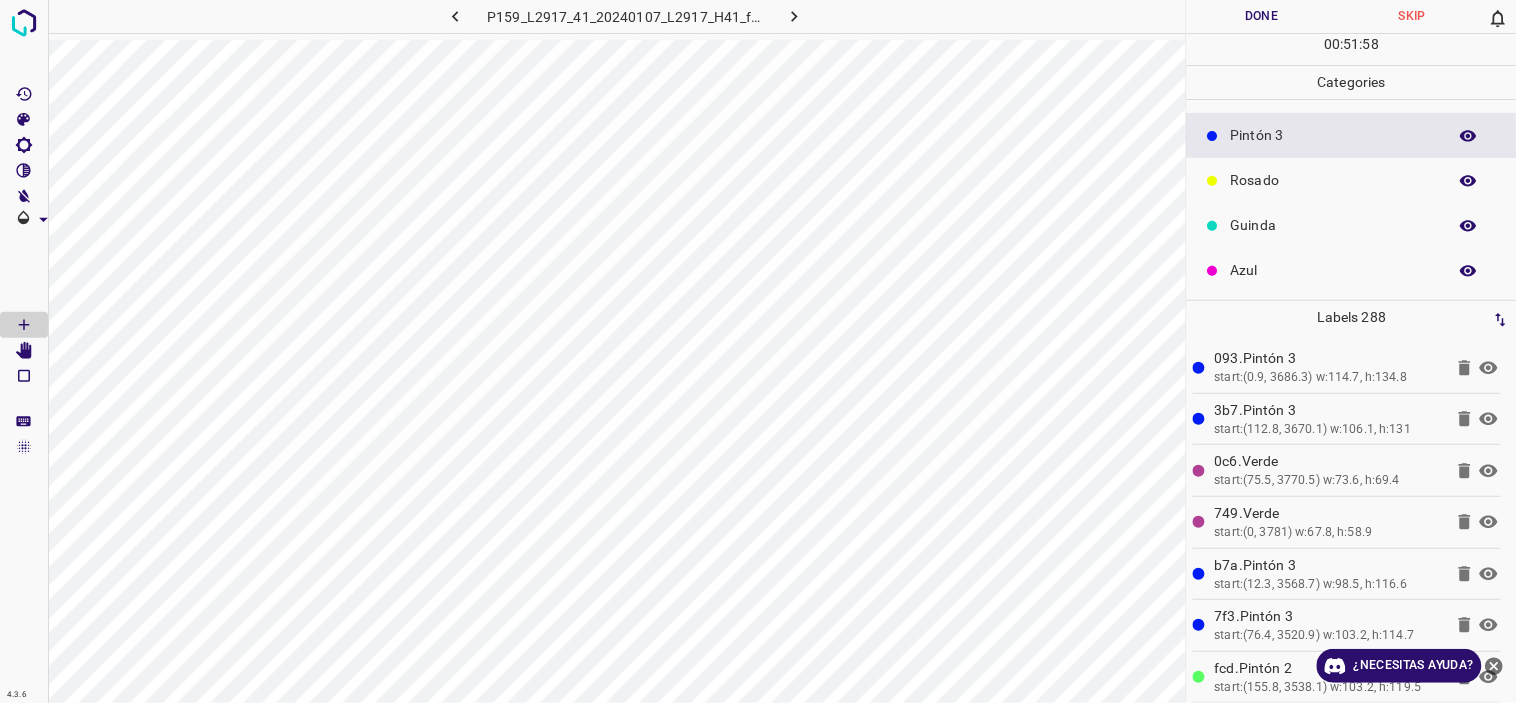 scroll, scrollTop: 0, scrollLeft: 0, axis: both 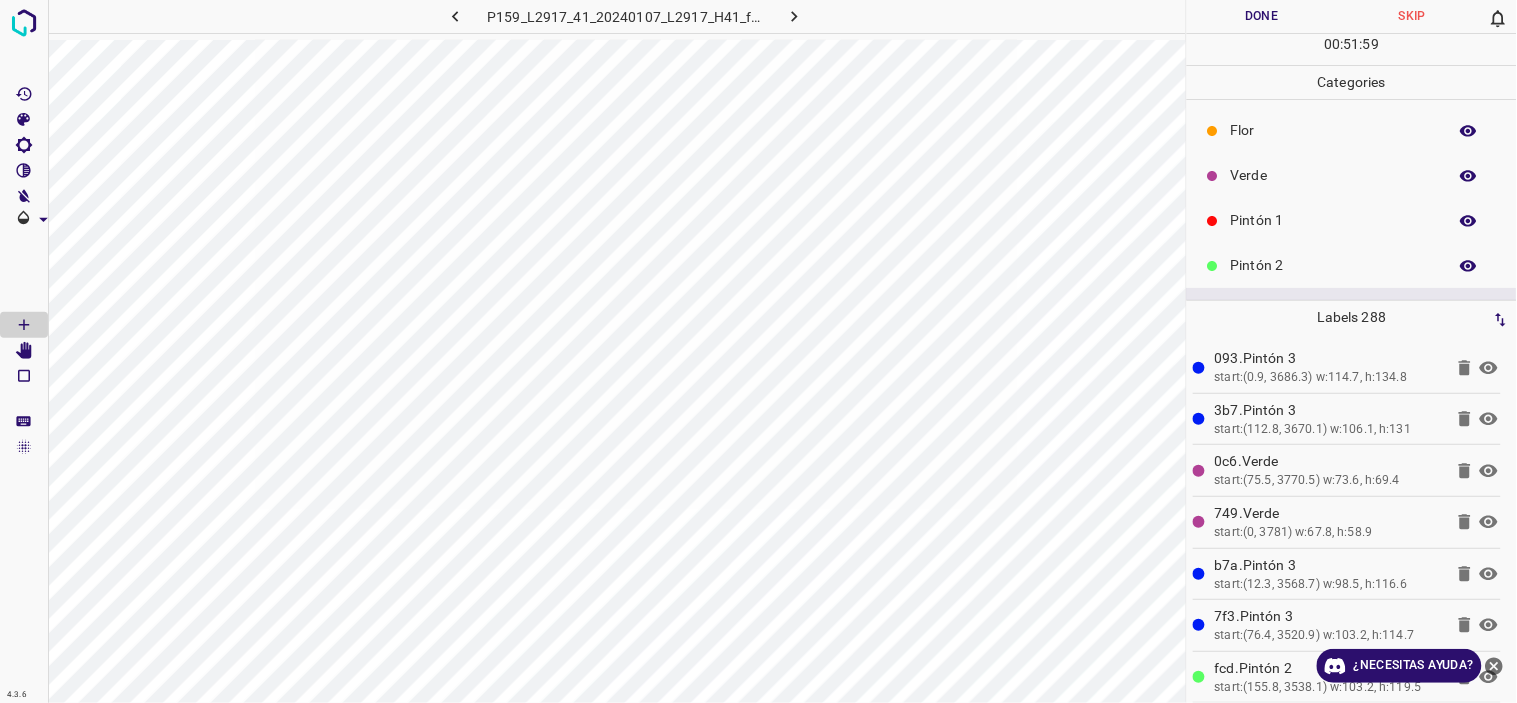click on "Verde" at bounding box center (1334, 175) 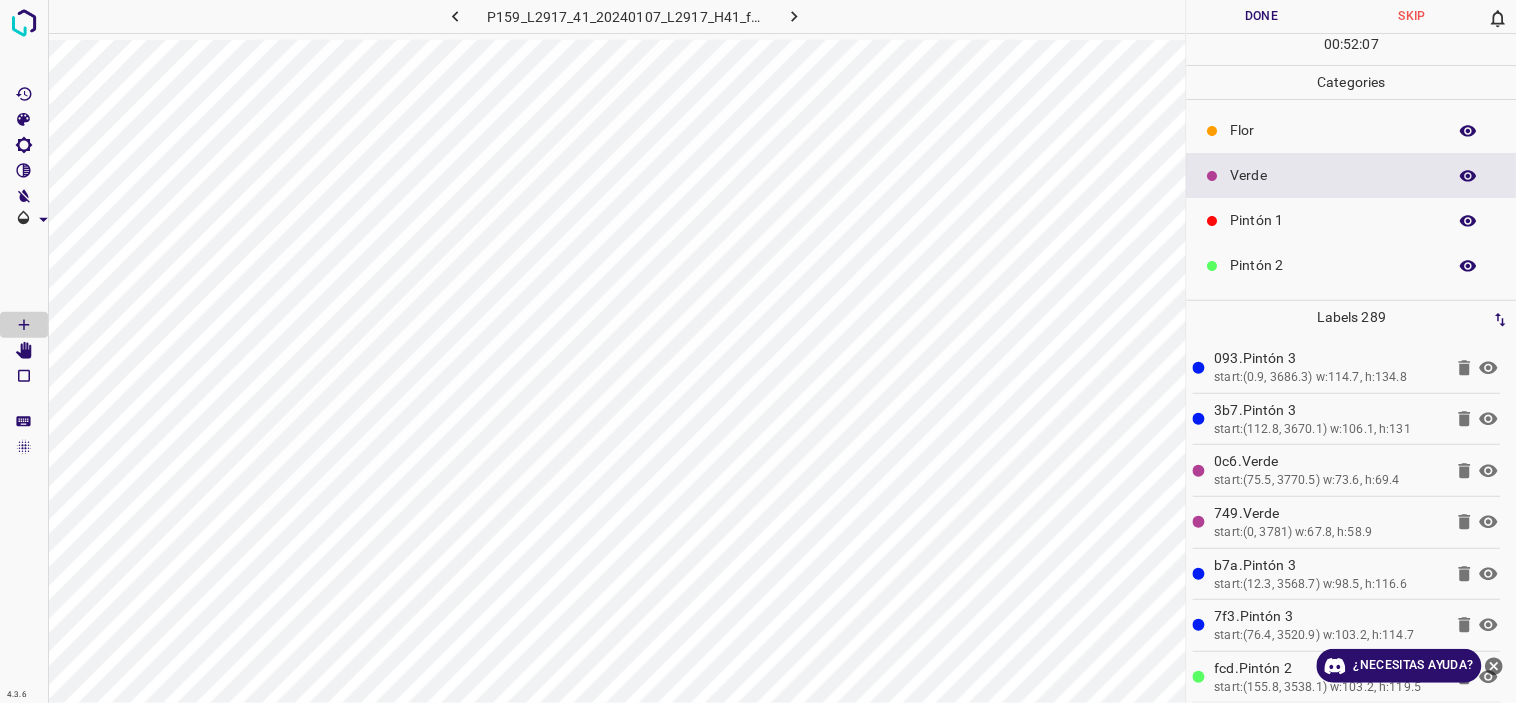 scroll, scrollTop: 175, scrollLeft: 0, axis: vertical 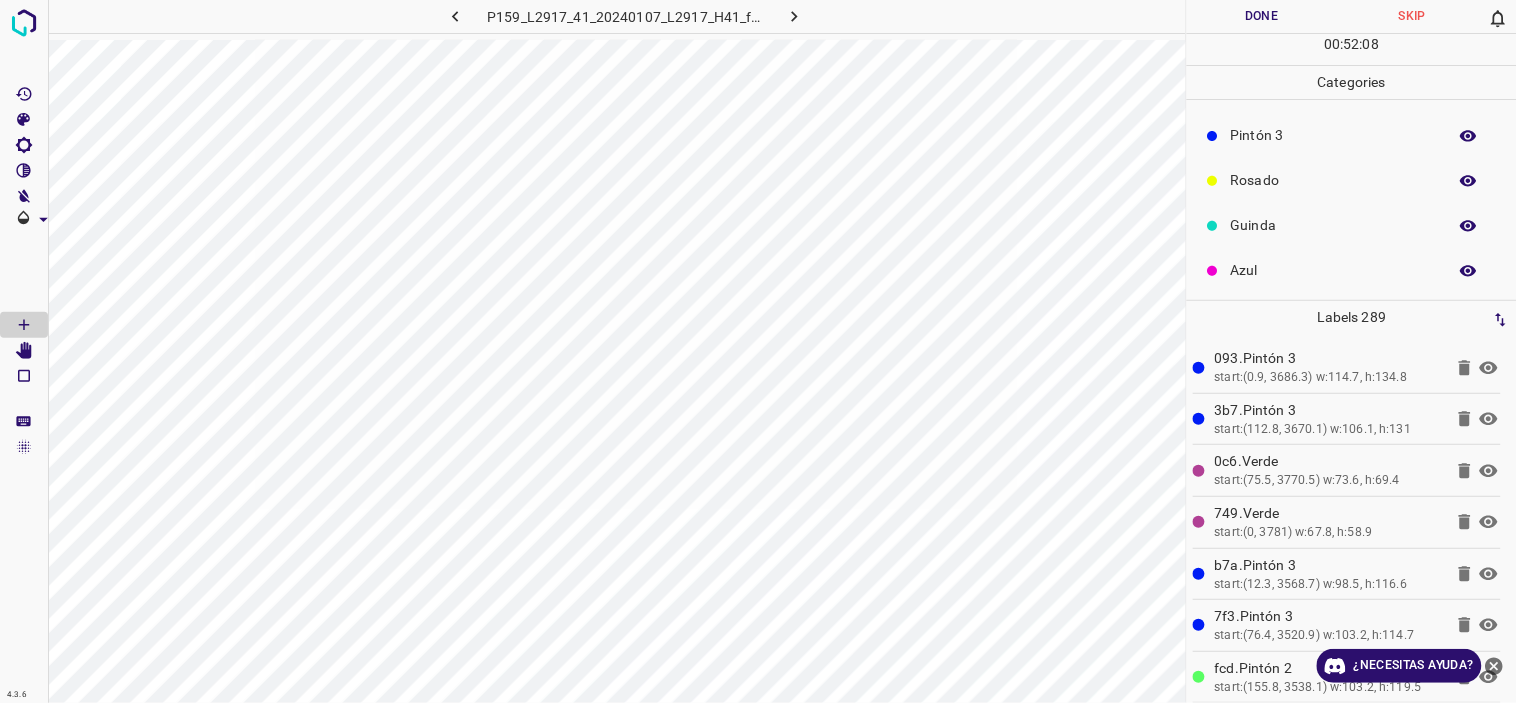 click on "Rosado" at bounding box center [1334, 180] 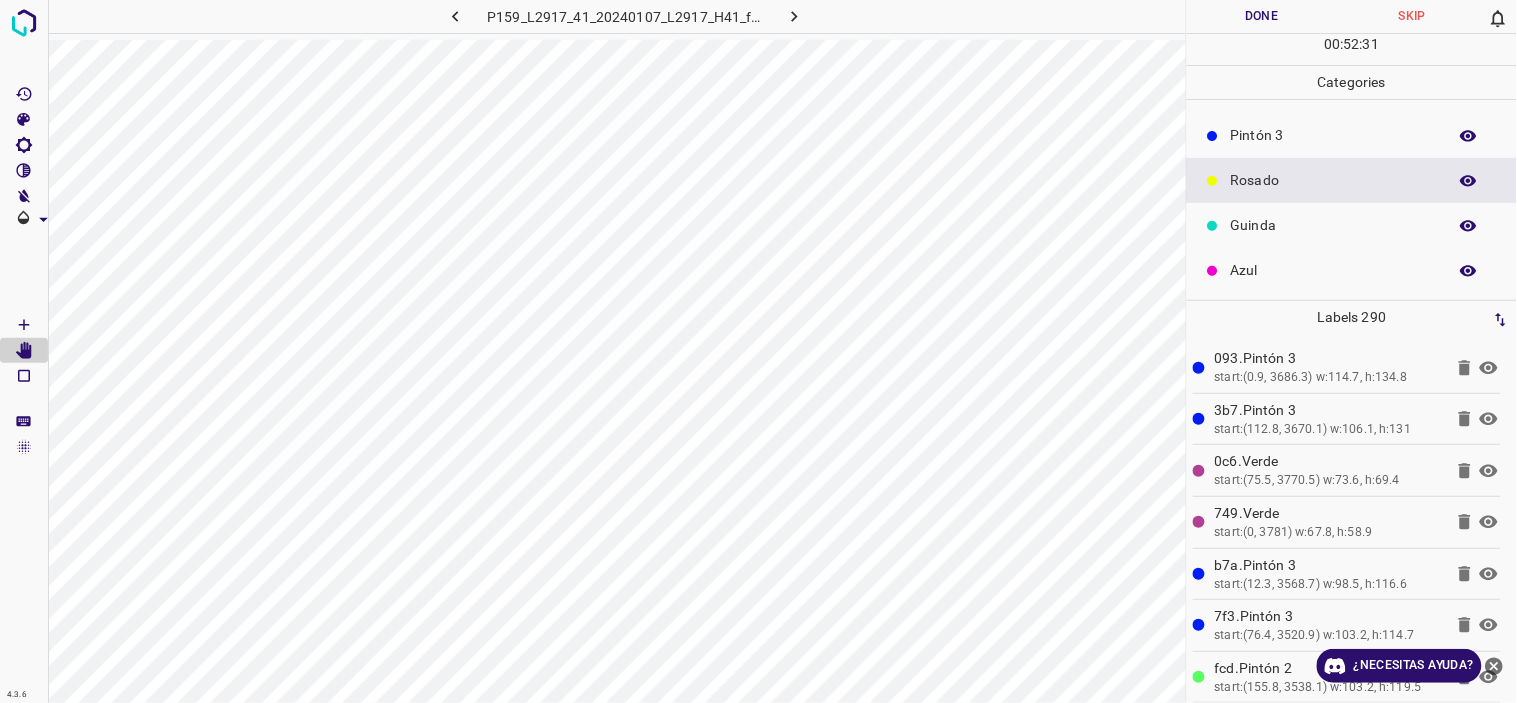 click on "Azul" at bounding box center (1334, 270) 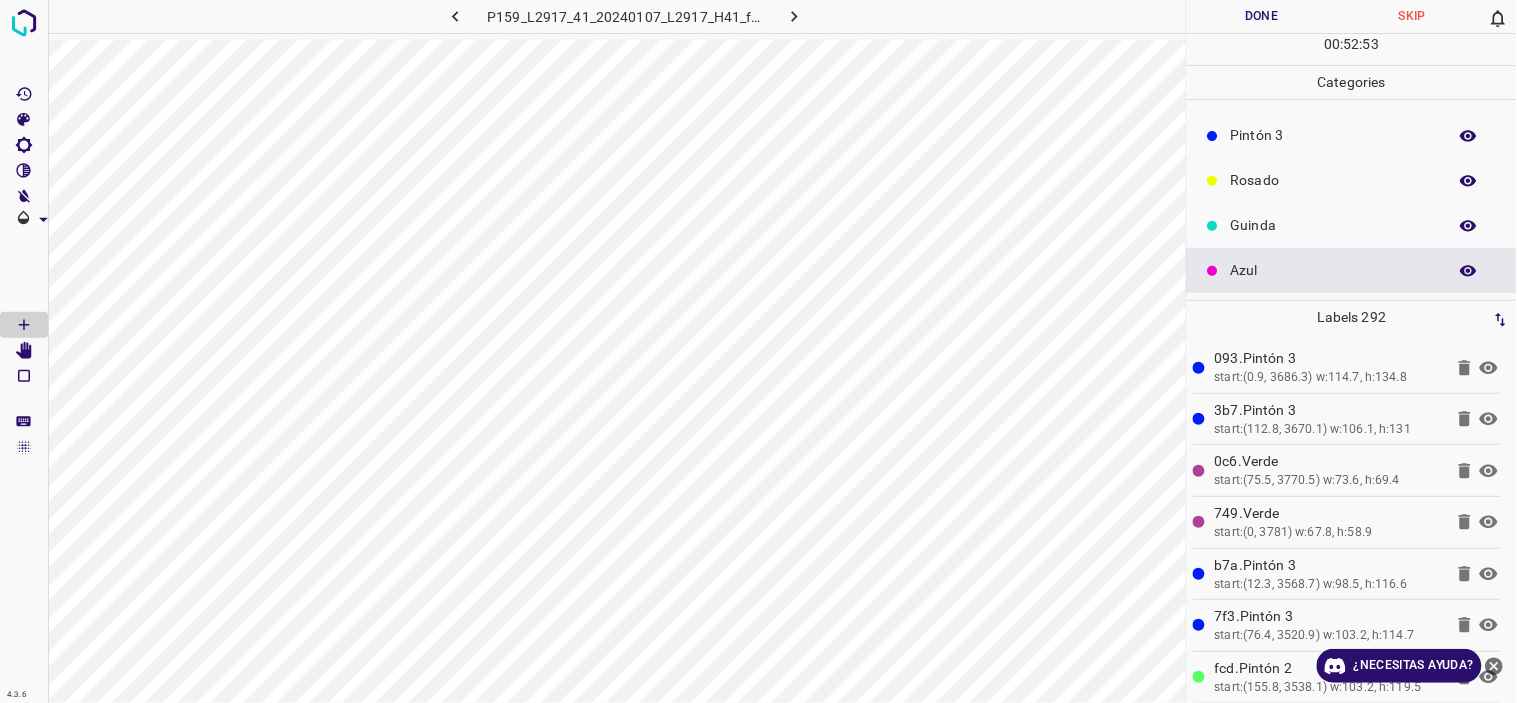 scroll, scrollTop: 0, scrollLeft: 0, axis: both 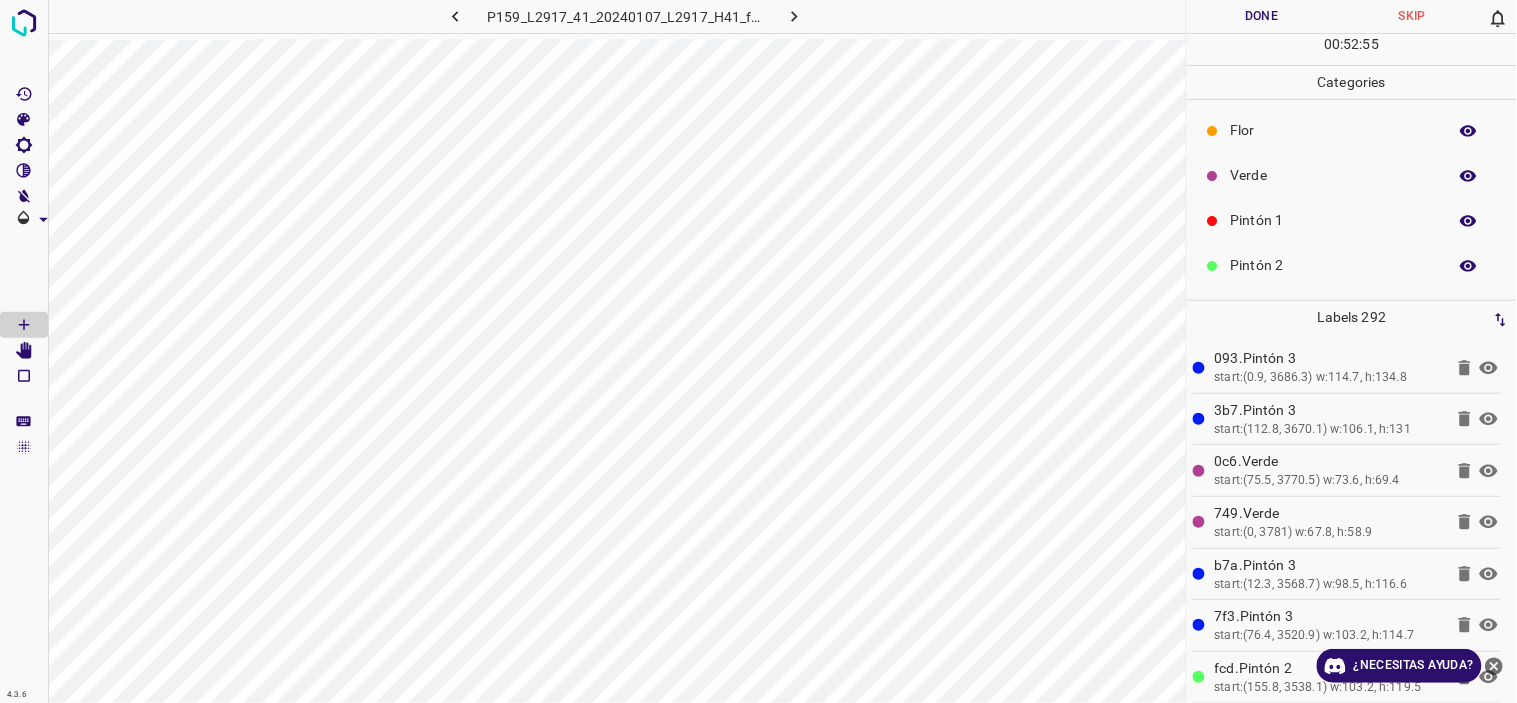 click on "Pintón 2" at bounding box center (1352, 265) 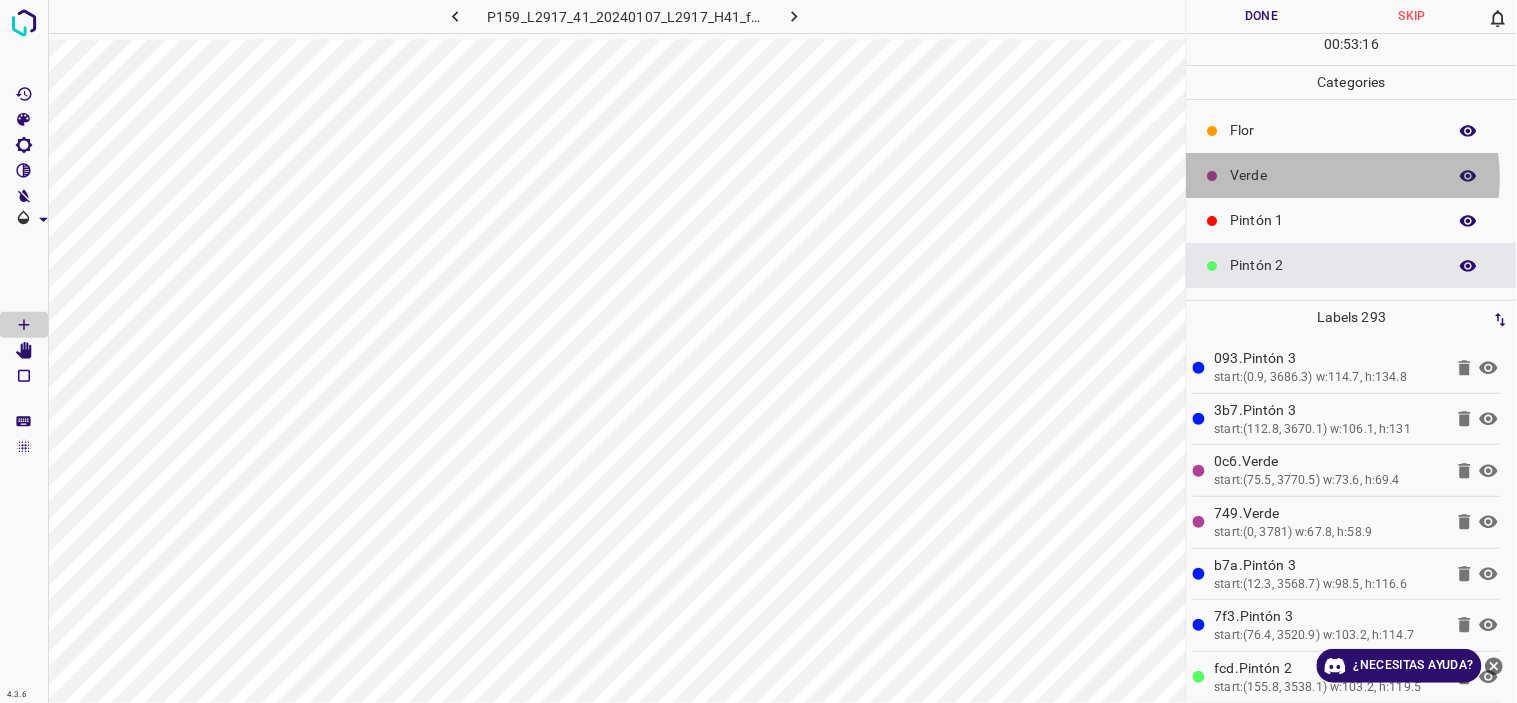 click on "Verde" at bounding box center (1334, 175) 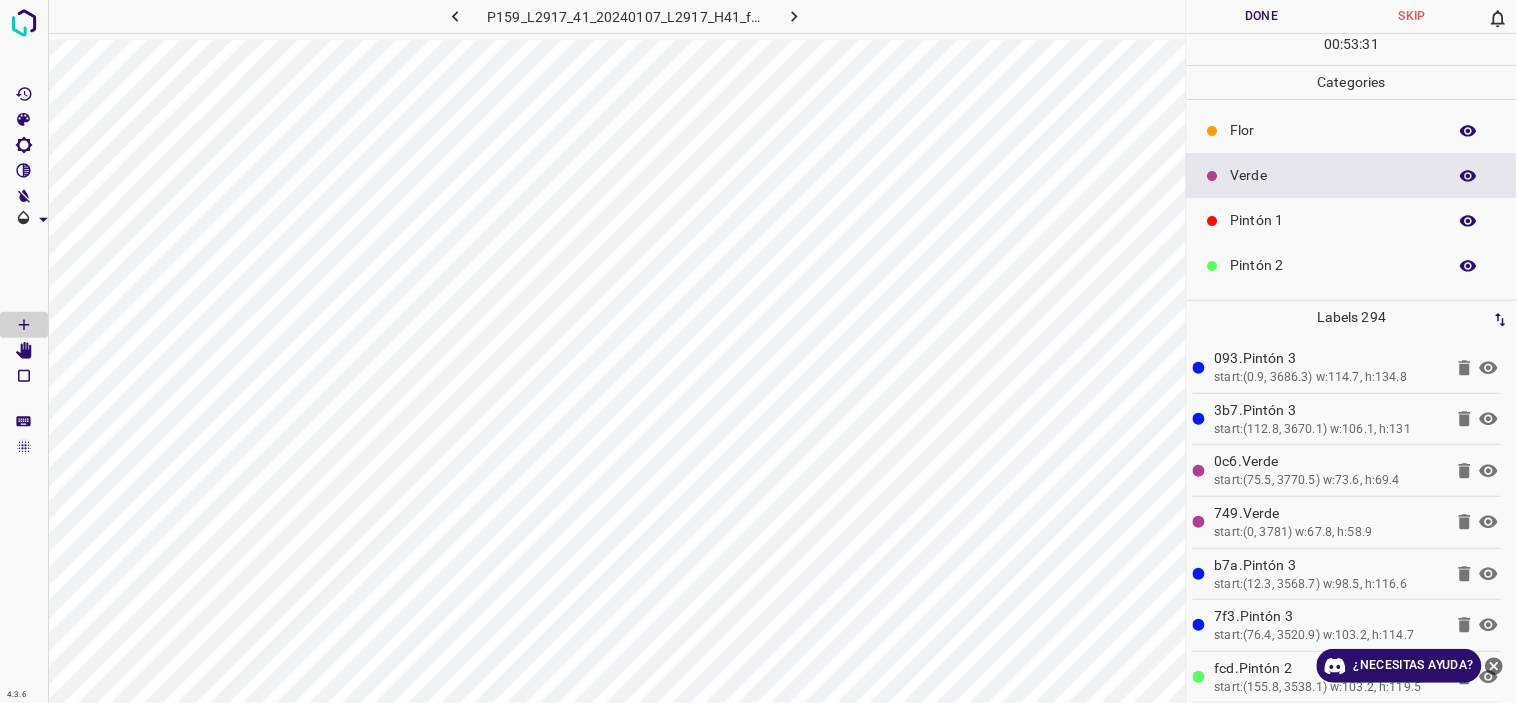 click on "Flor" at bounding box center [1334, 130] 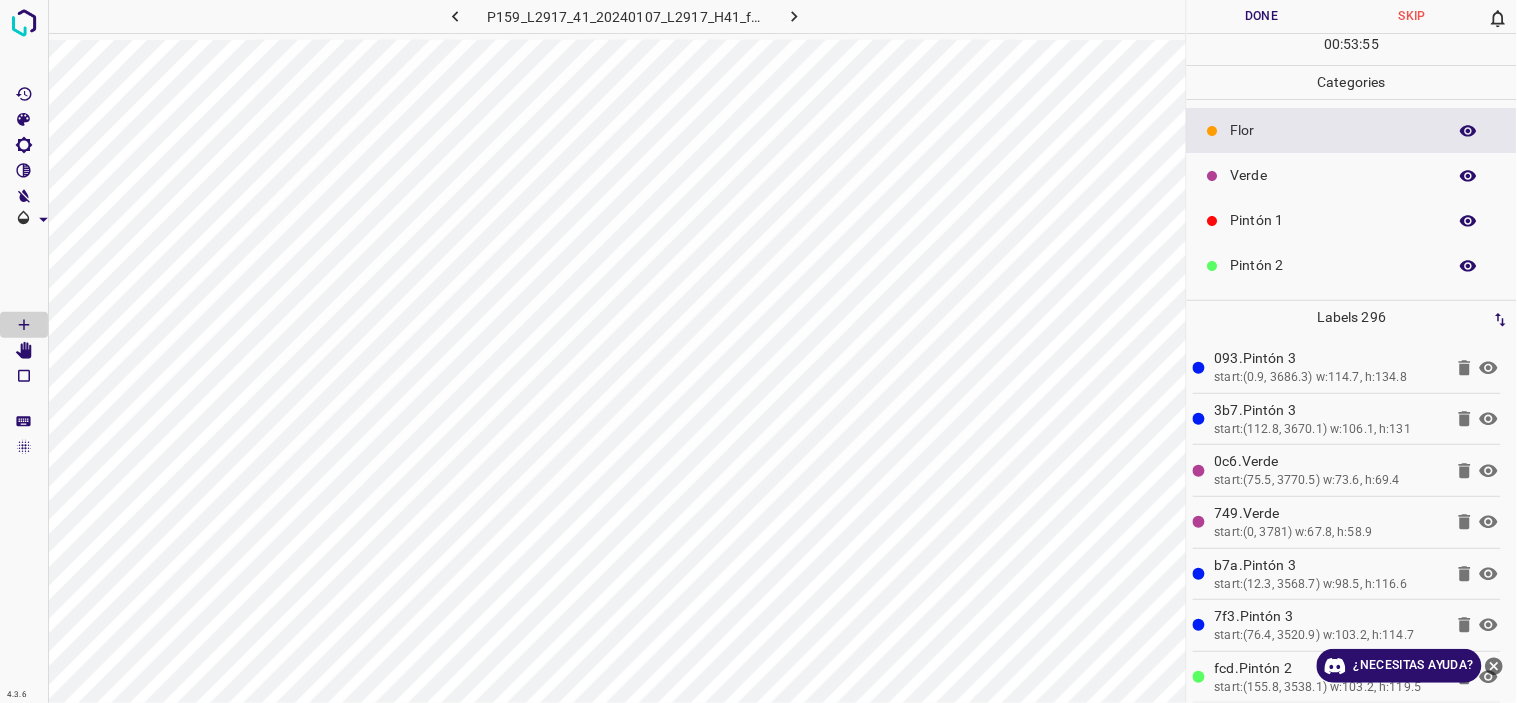 click on "Verde" at bounding box center [1334, 175] 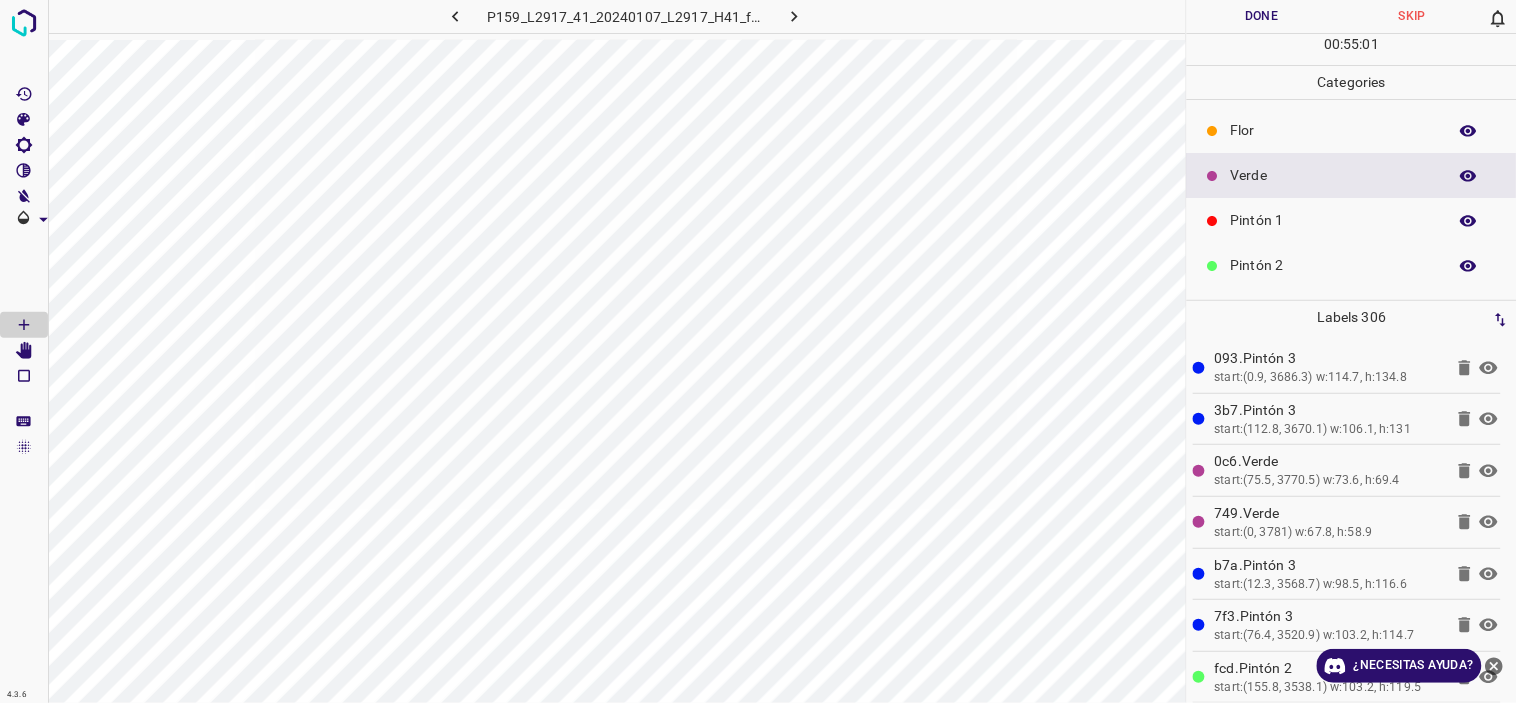 scroll, scrollTop: 175, scrollLeft: 0, axis: vertical 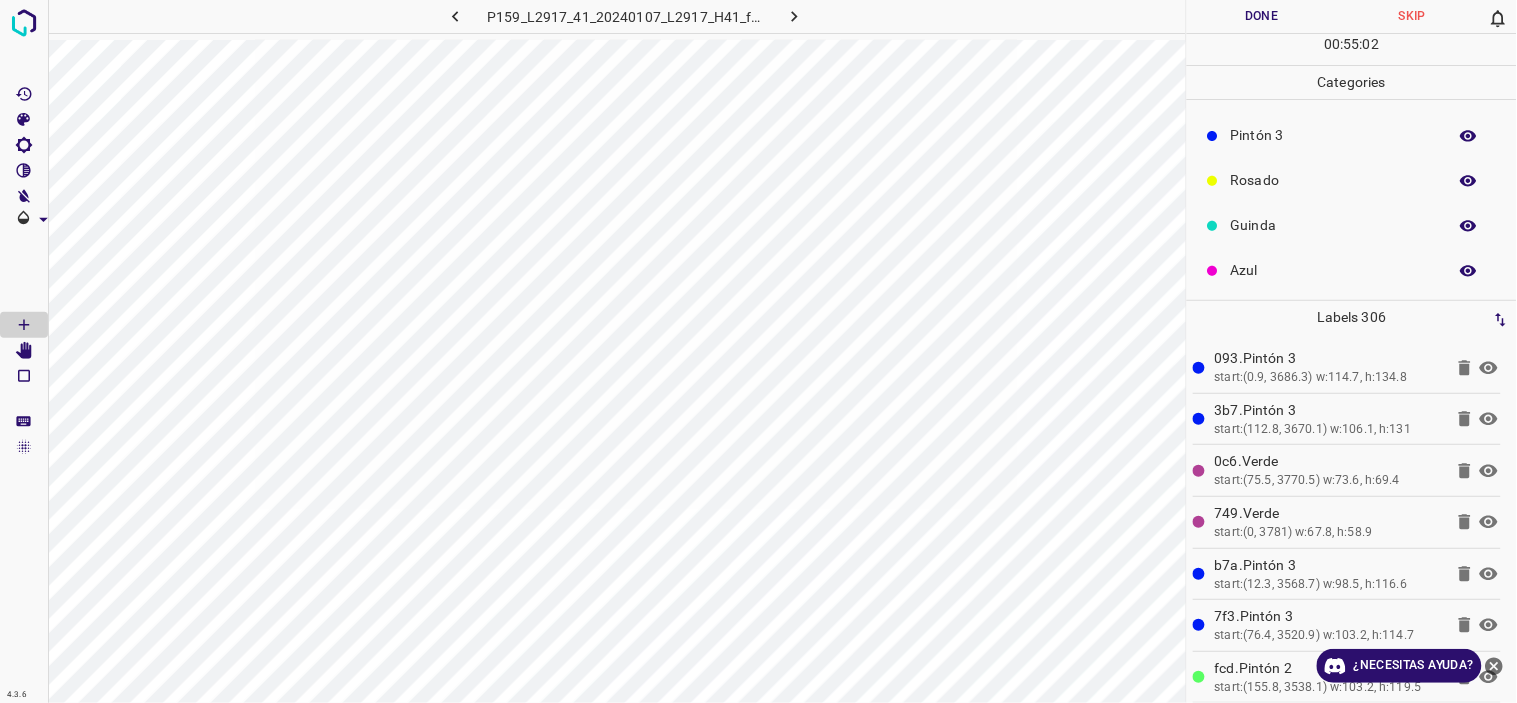 click on "Azul" at bounding box center (1334, 270) 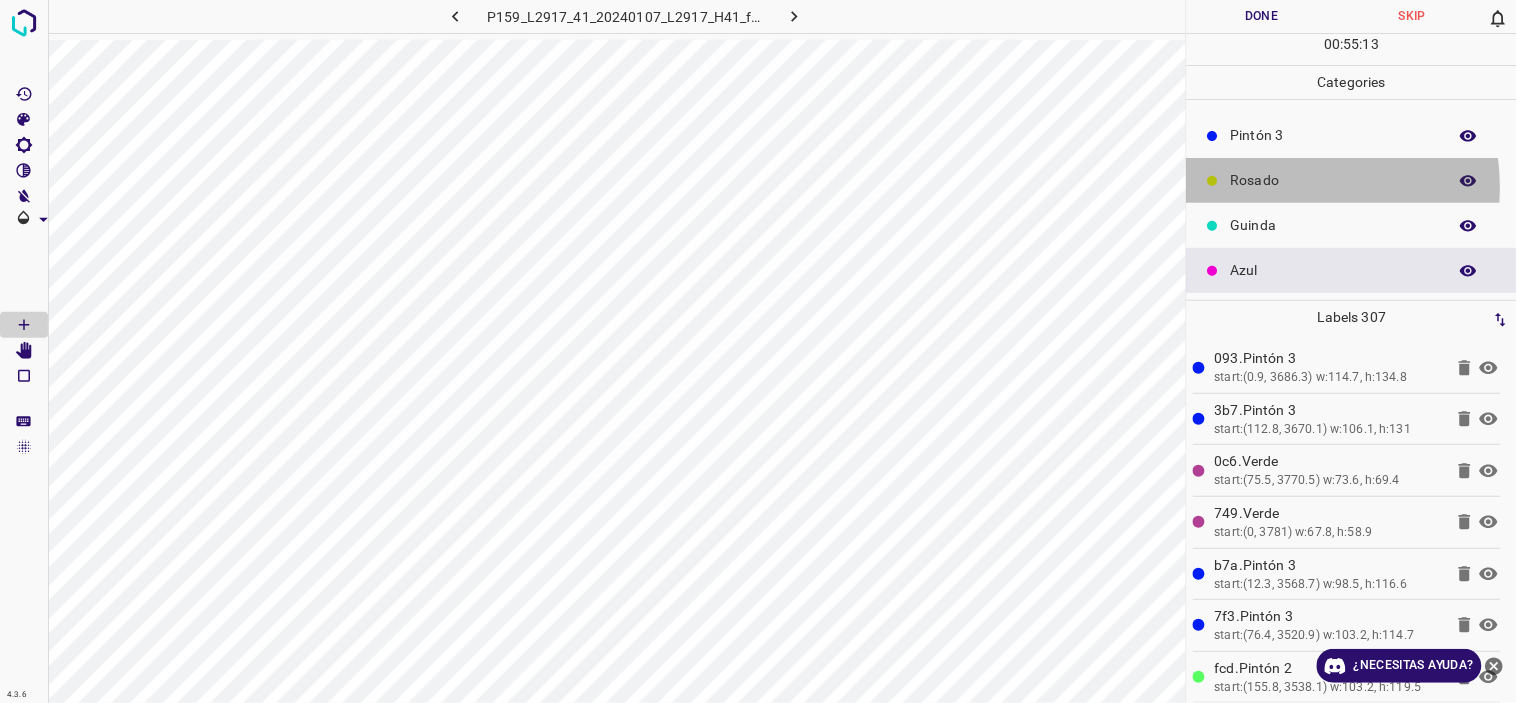 drag, startPoint x: 1272, startPoint y: 187, endPoint x: 1222, endPoint y: 201, distance: 51.92302 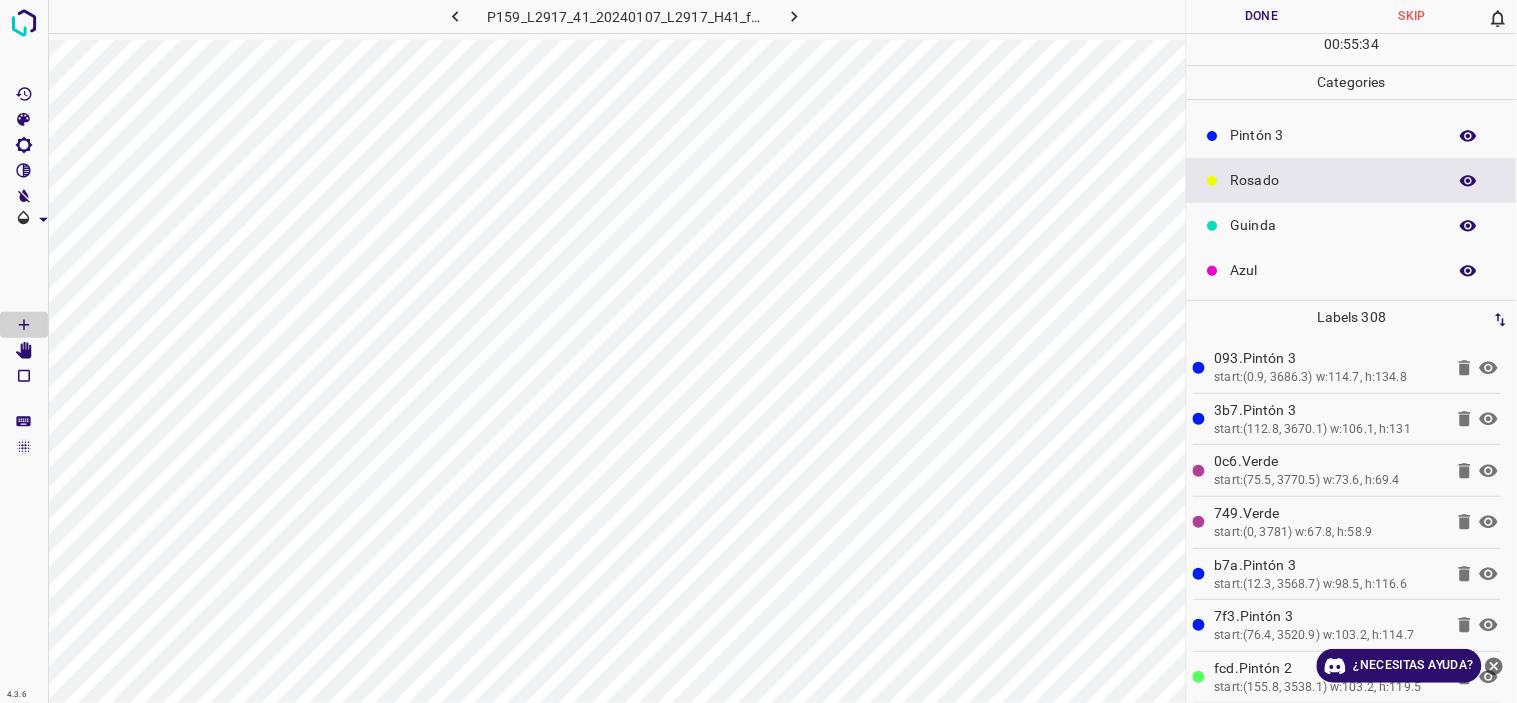 scroll, scrollTop: 0, scrollLeft: 0, axis: both 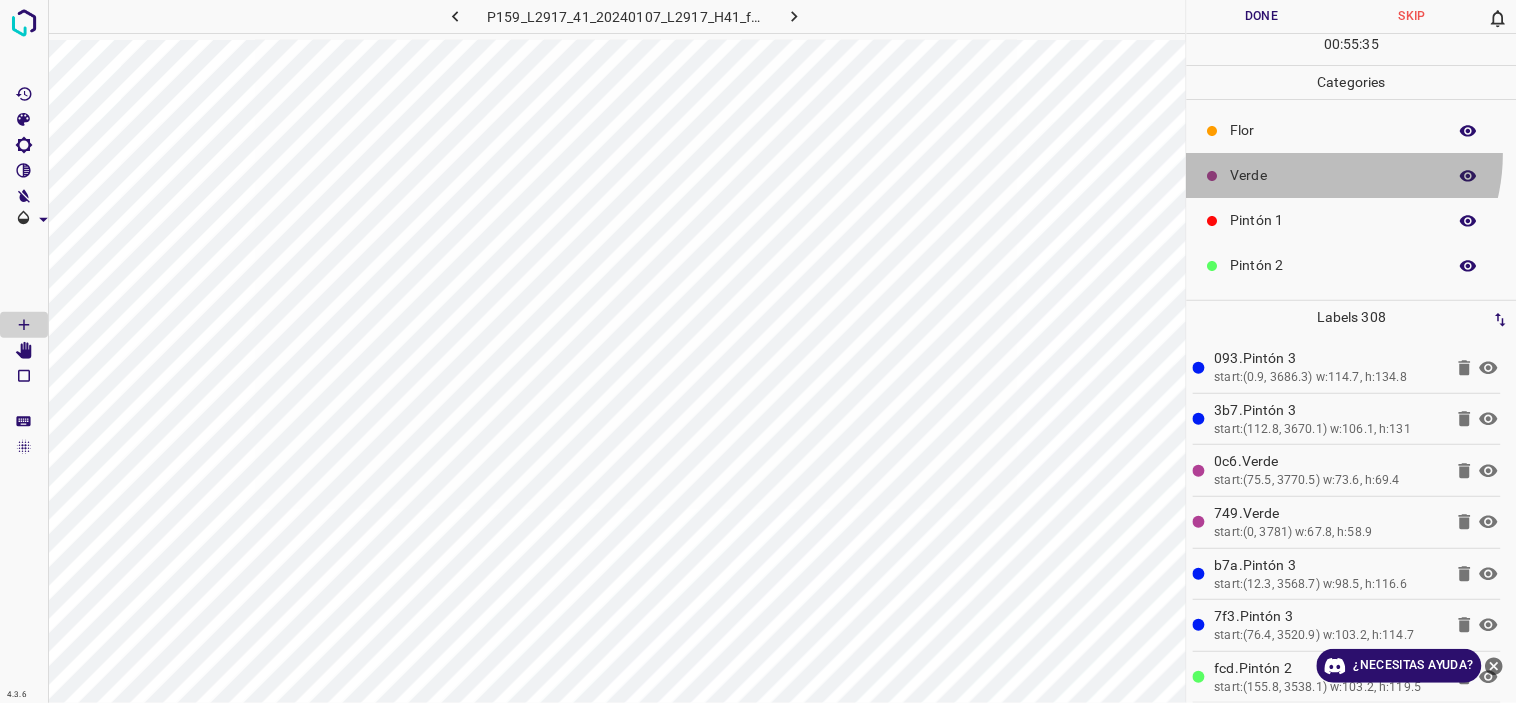 click on "Verde" at bounding box center (1352, 175) 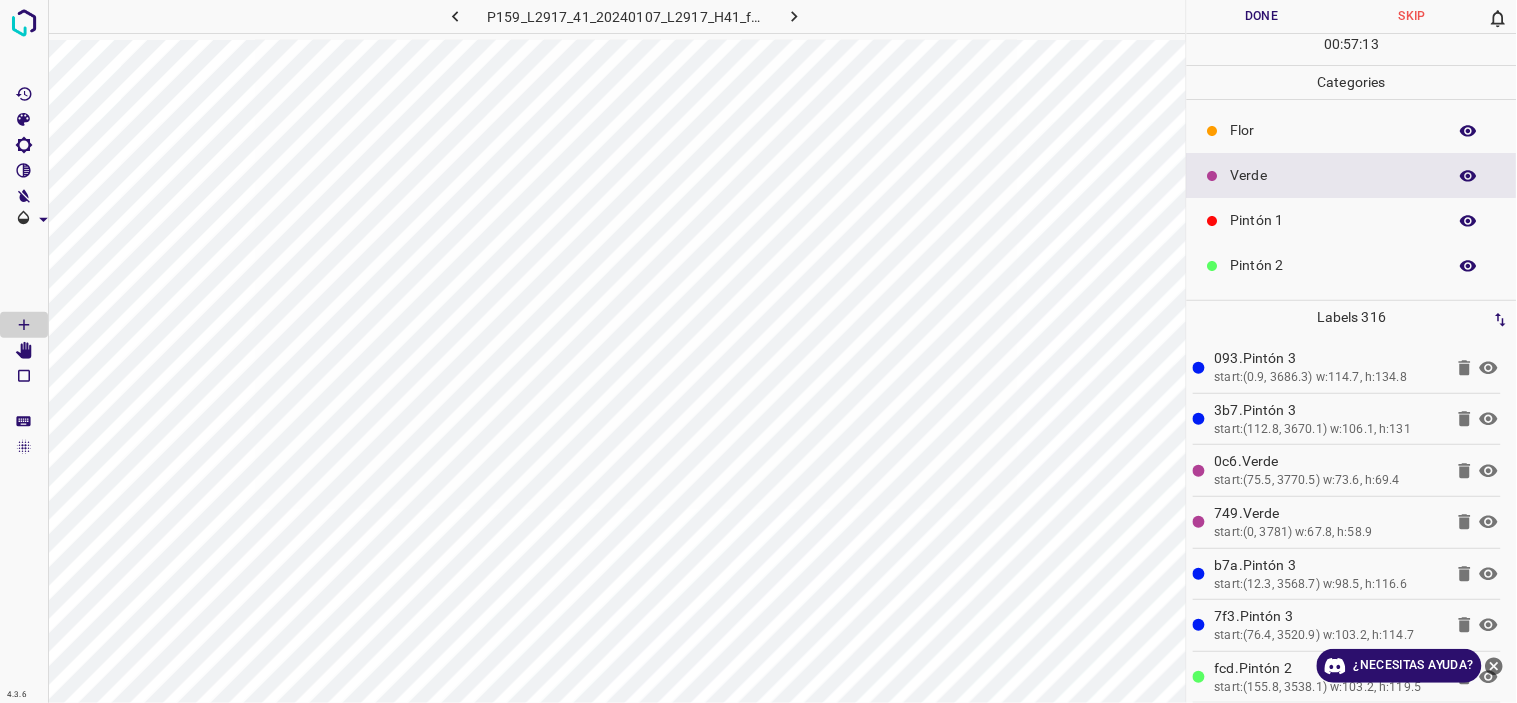 click on "Flor" at bounding box center [1334, 130] 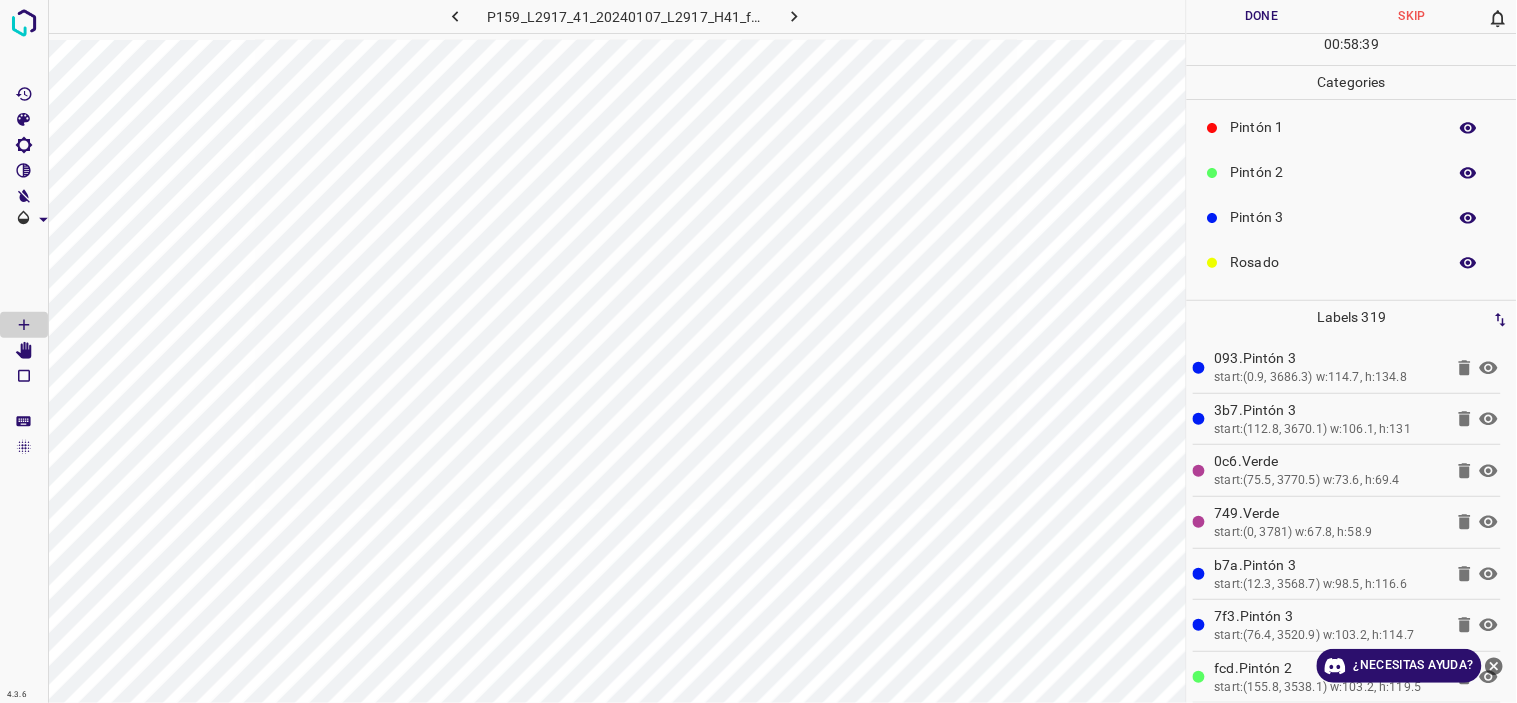 scroll, scrollTop: 175, scrollLeft: 0, axis: vertical 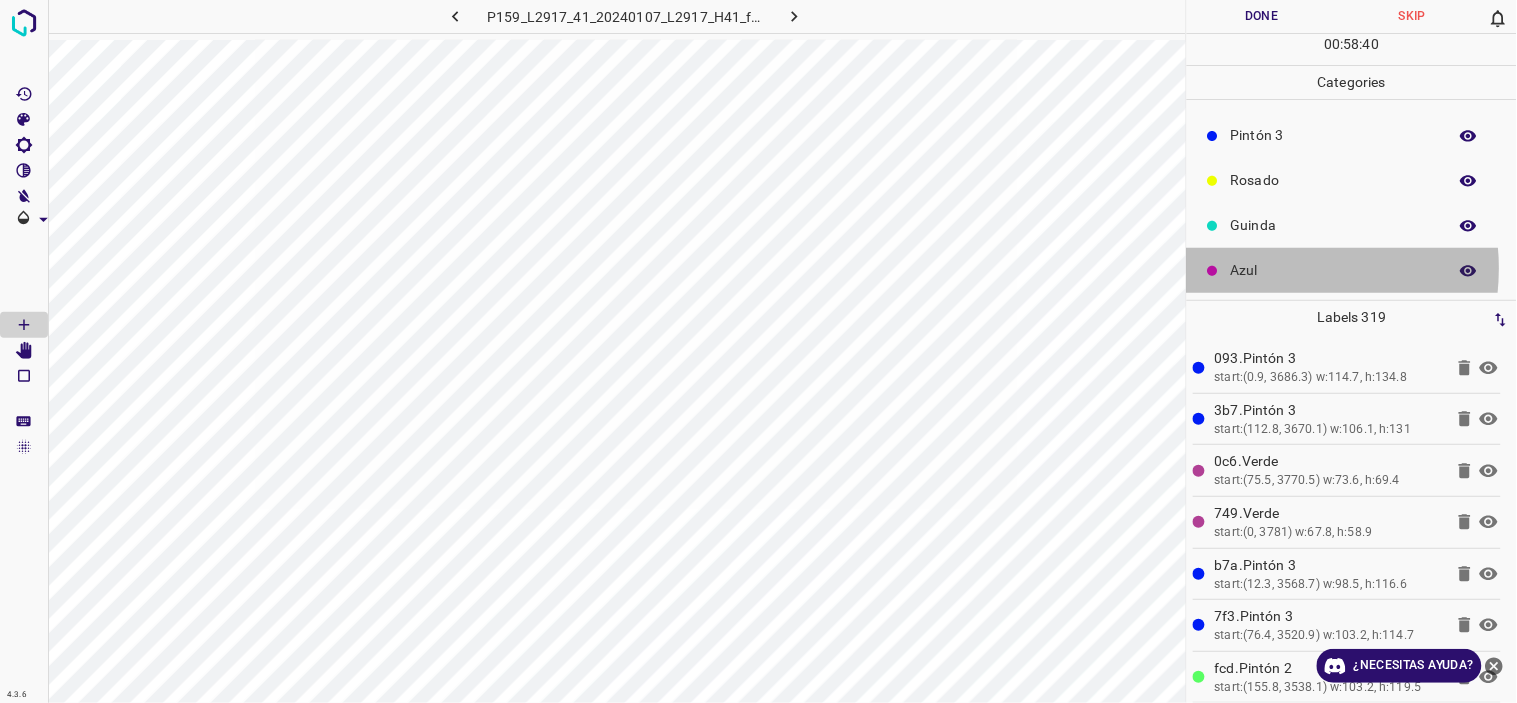 click on "Azul" at bounding box center (1334, 270) 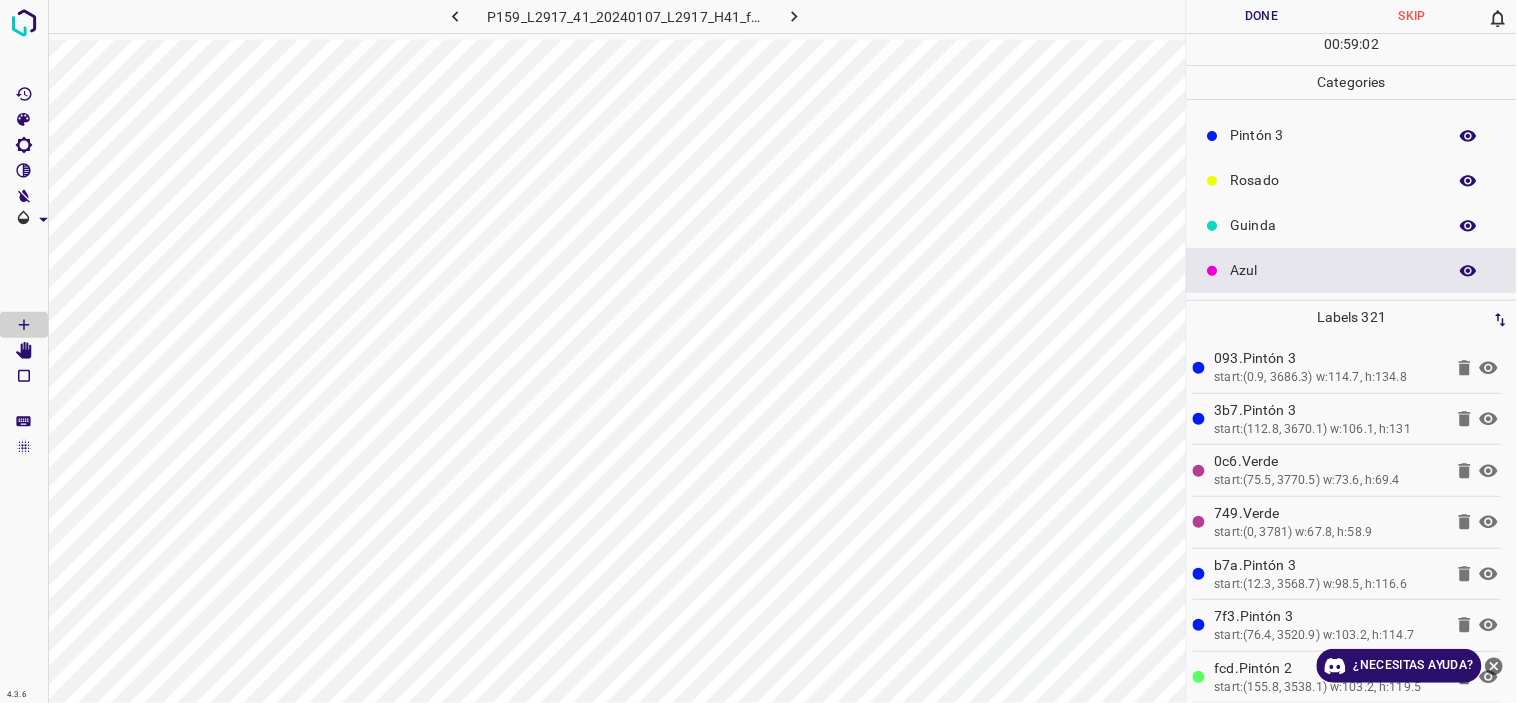 scroll, scrollTop: 0, scrollLeft: 0, axis: both 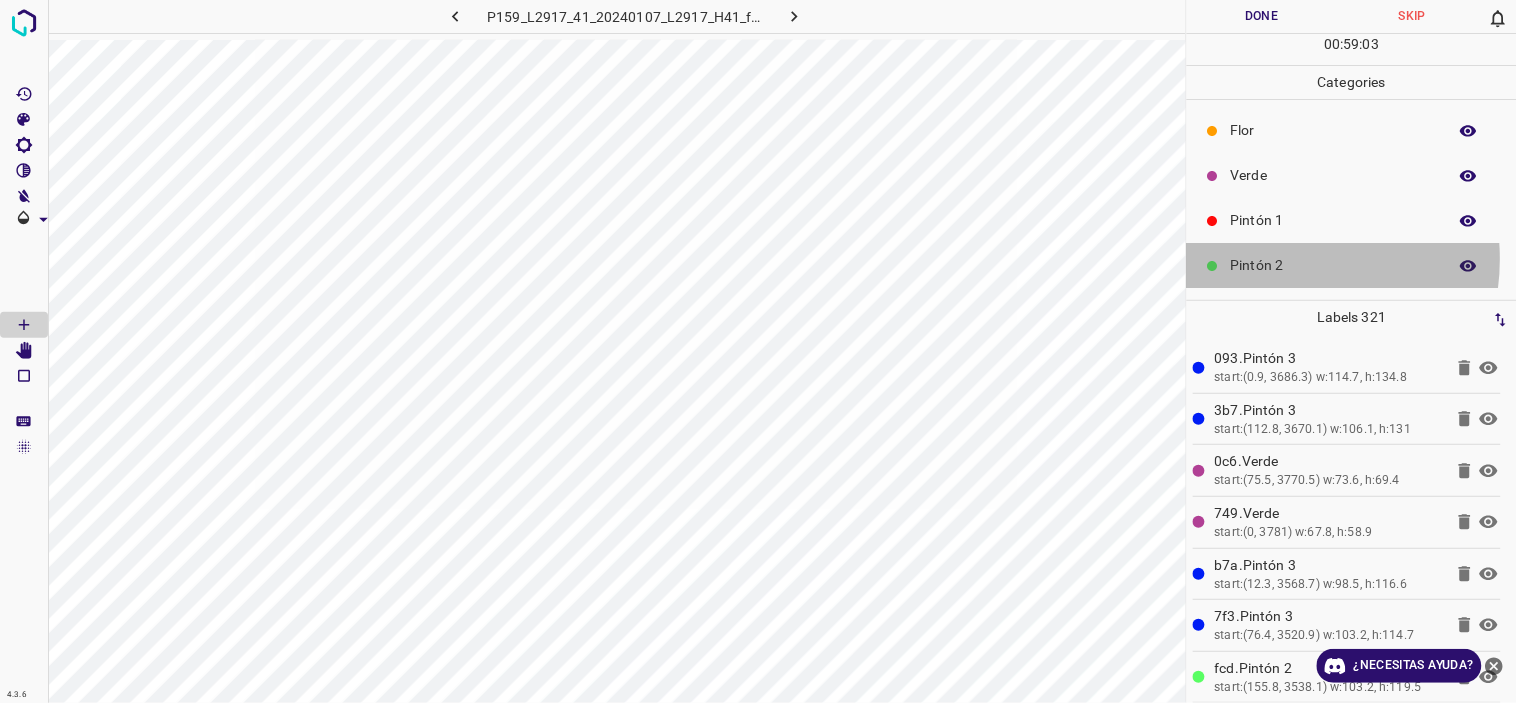 click on "Pintón 2" at bounding box center (1334, 265) 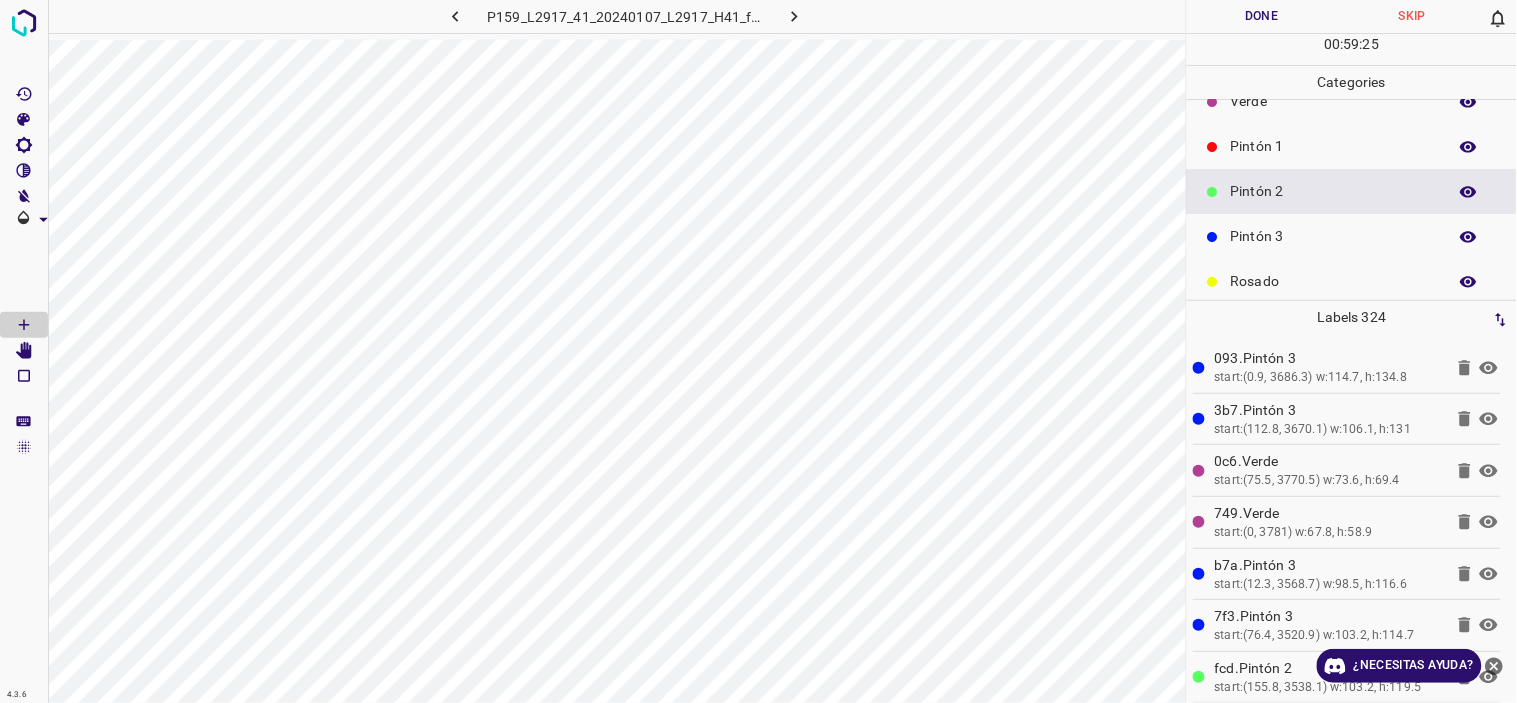 scroll, scrollTop: 175, scrollLeft: 0, axis: vertical 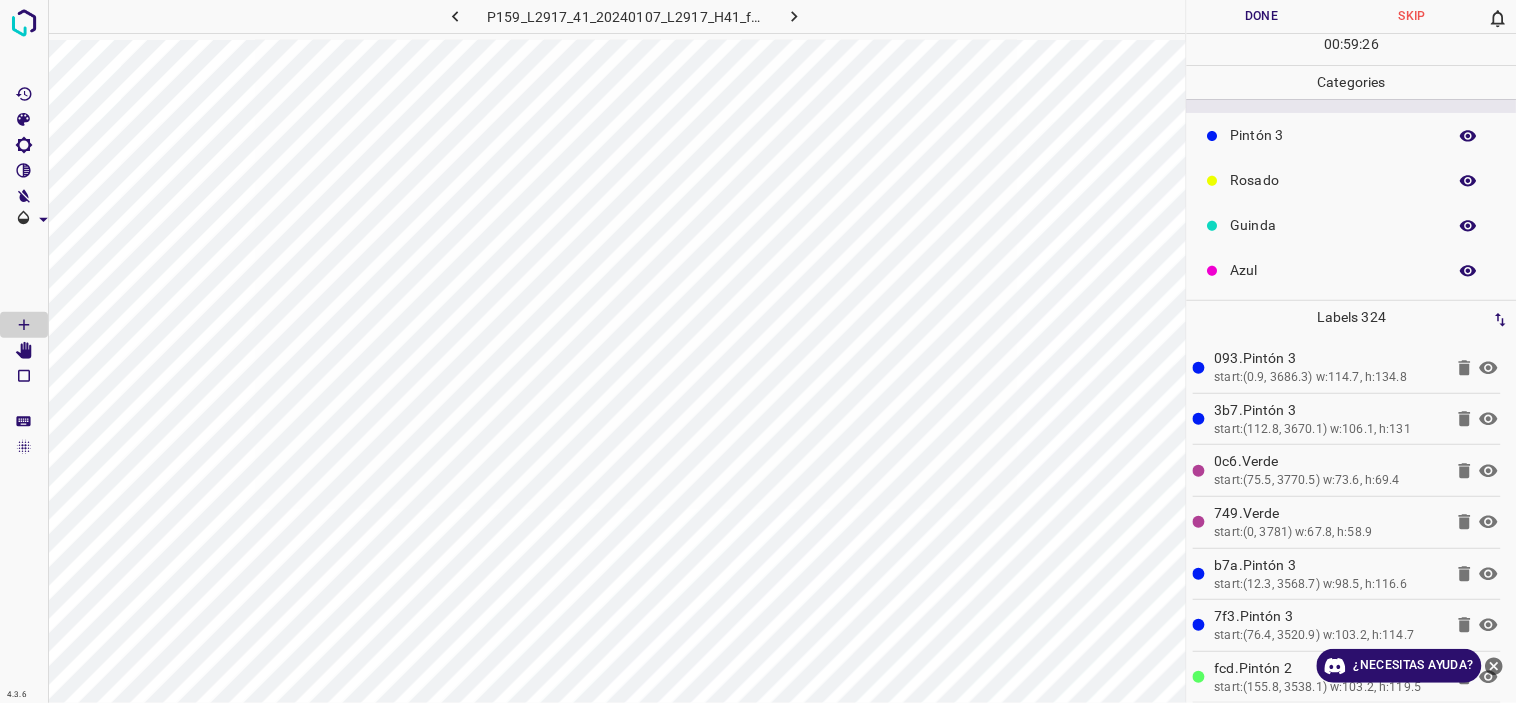 click on "Rosado" at bounding box center [1352, 180] 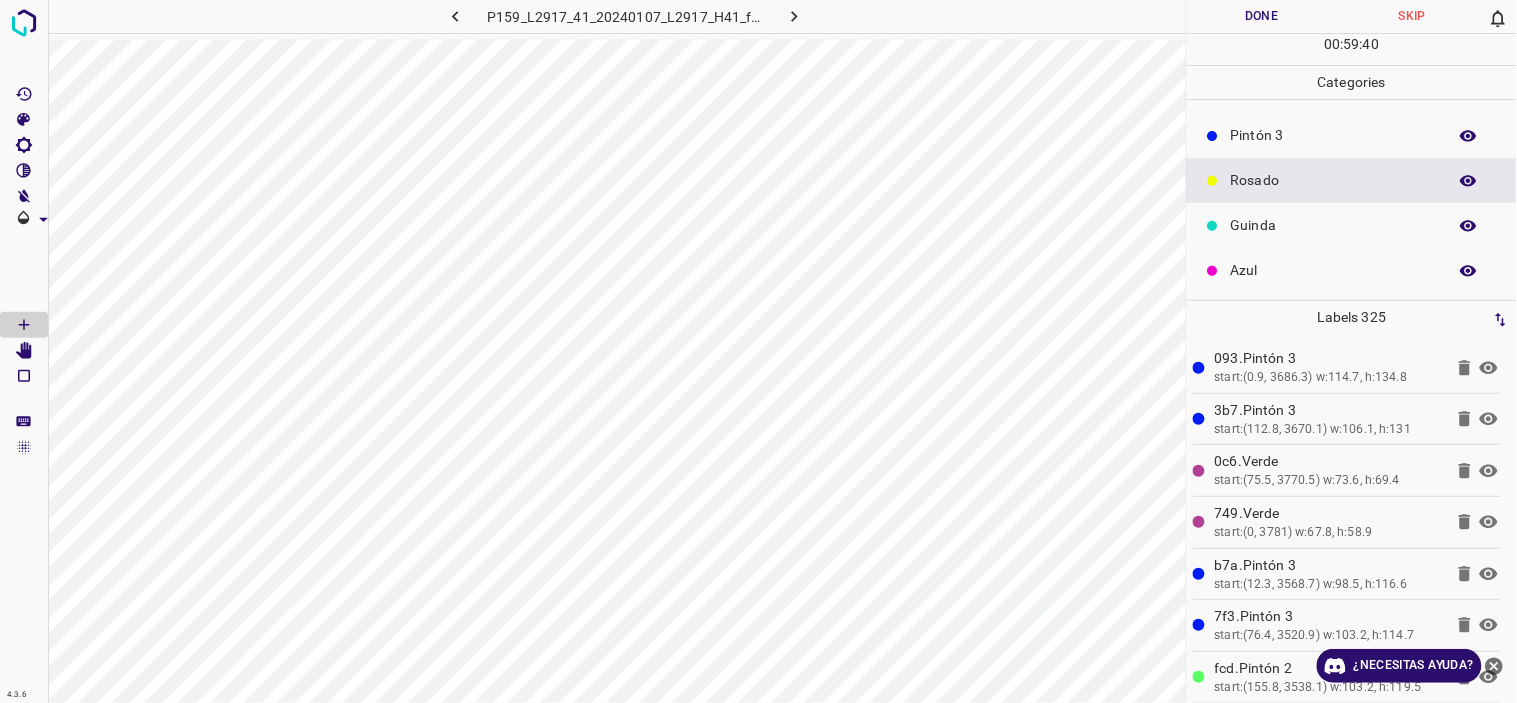 click on "Pintón 3" at bounding box center [1352, 135] 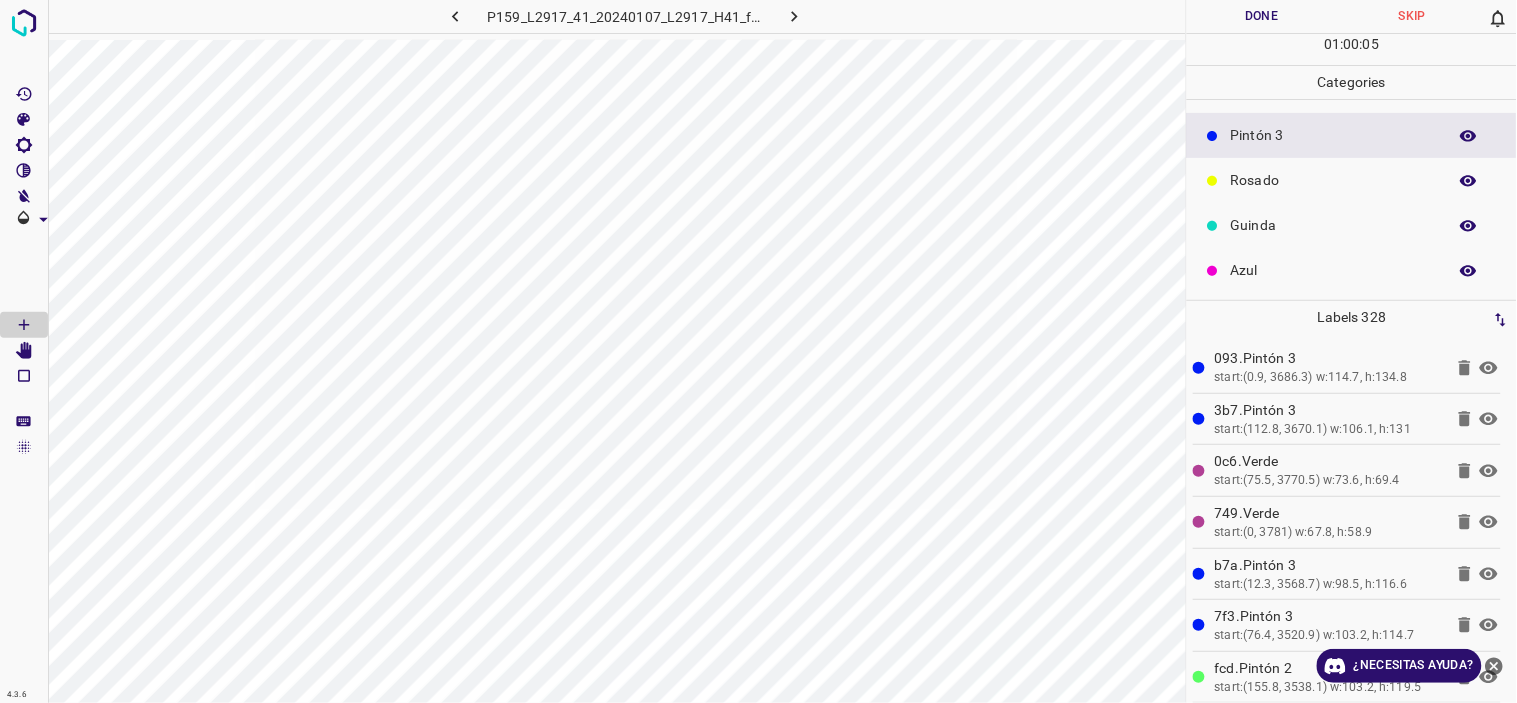 click on "Azul" at bounding box center [1334, 270] 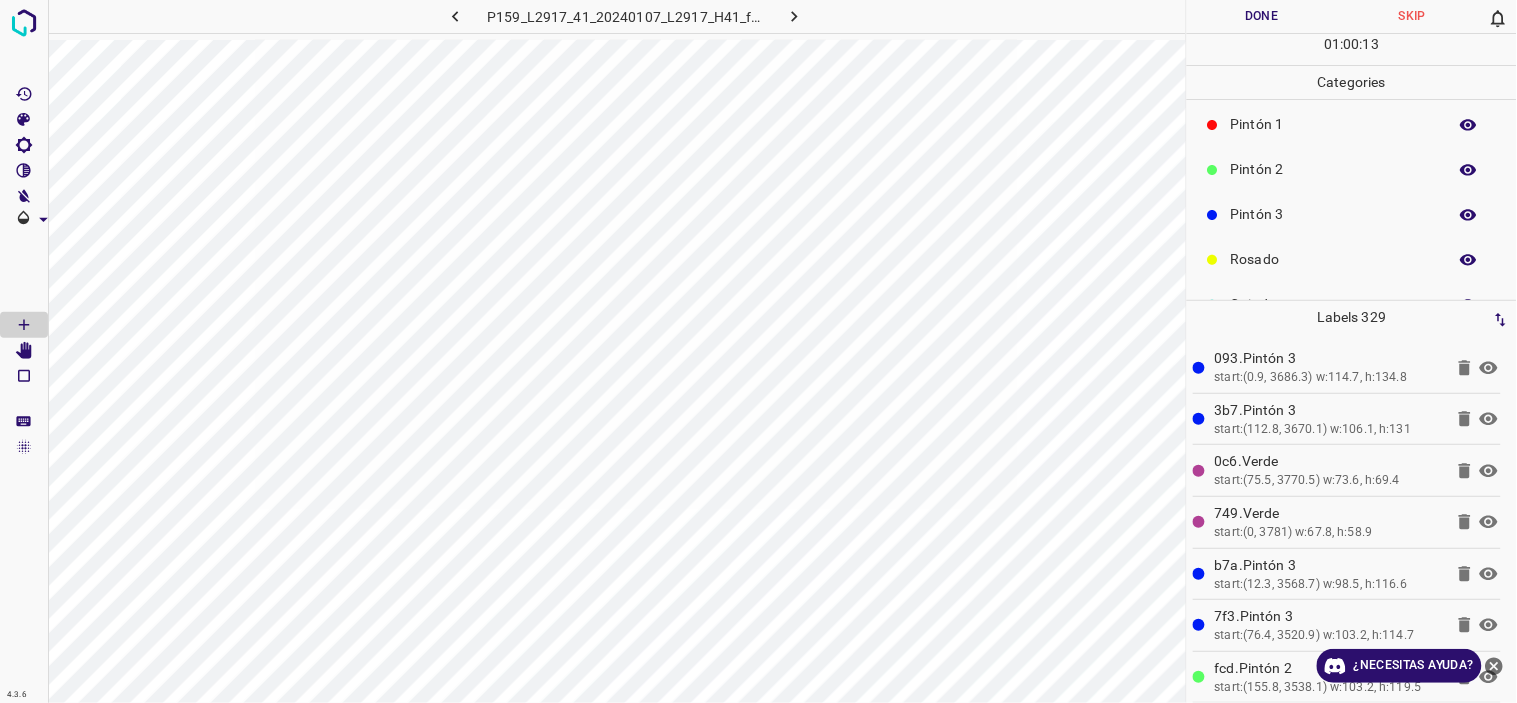 scroll, scrollTop: 64, scrollLeft: 0, axis: vertical 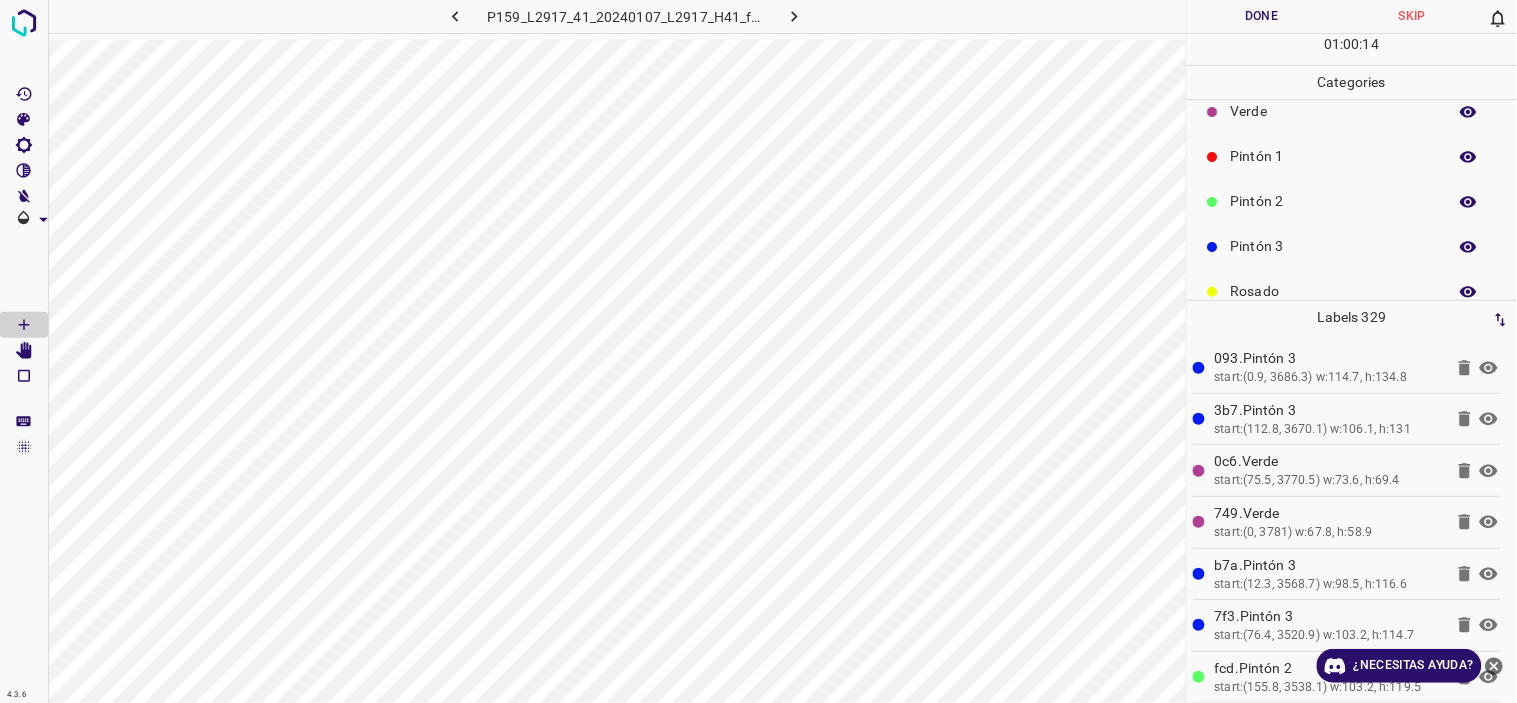 click on "Pintón 2" at bounding box center (1352, 201) 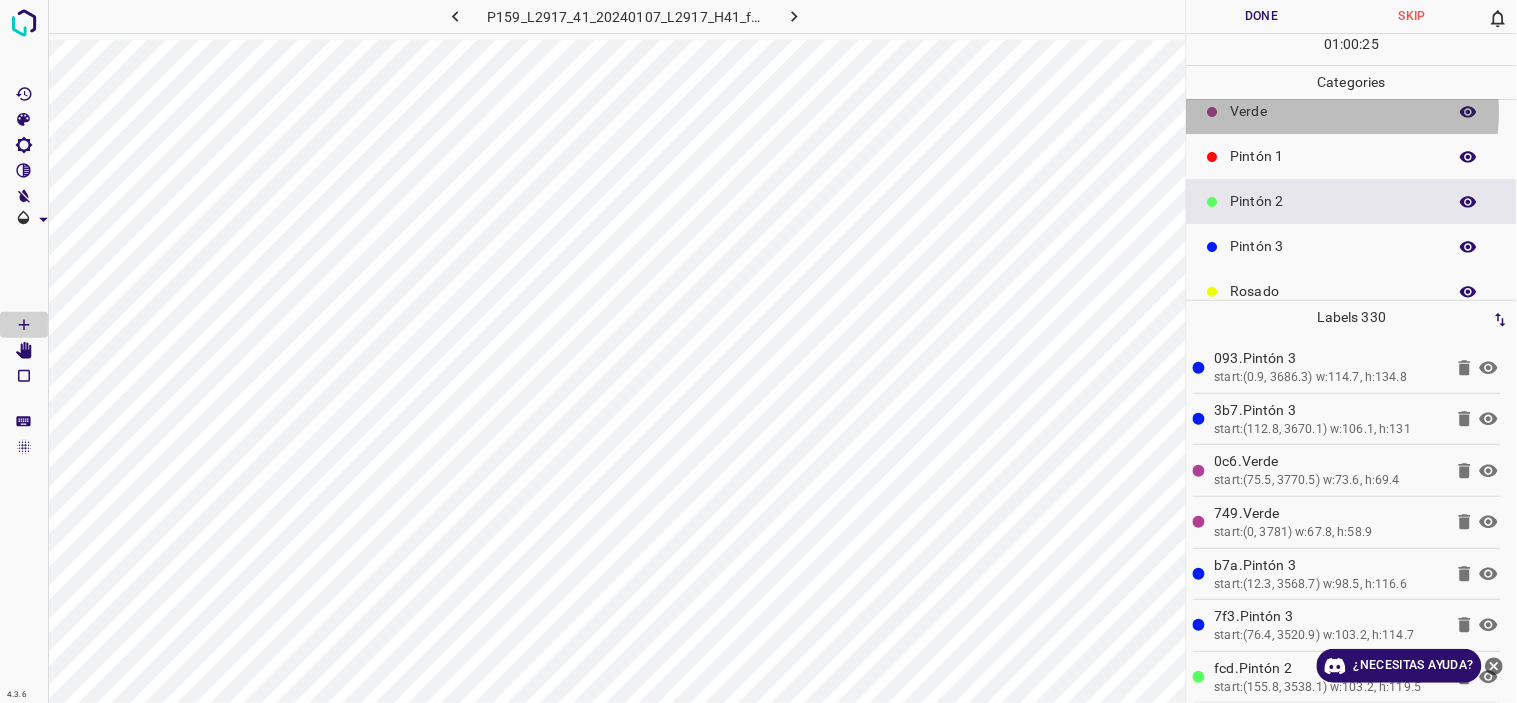 click on "Verde" at bounding box center (1334, 111) 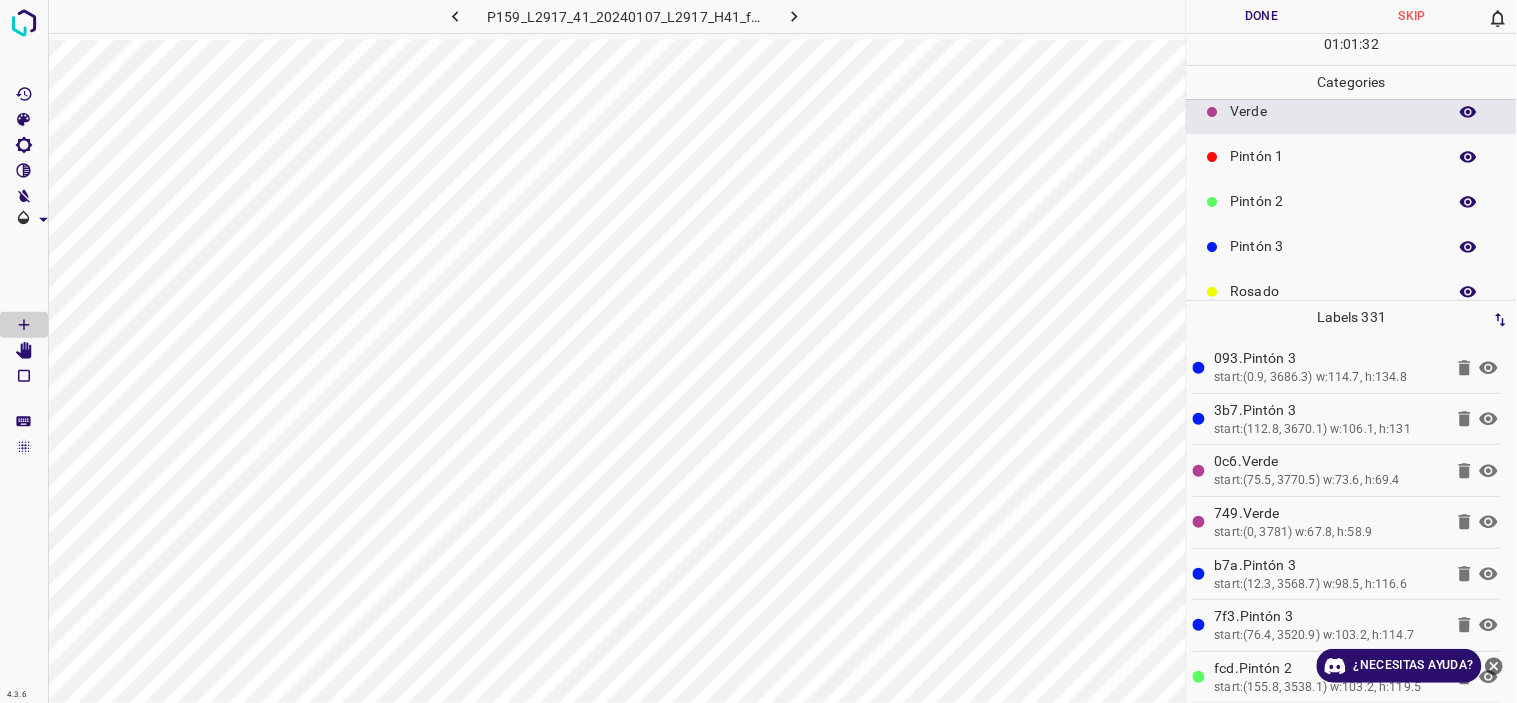 scroll, scrollTop: 175, scrollLeft: 0, axis: vertical 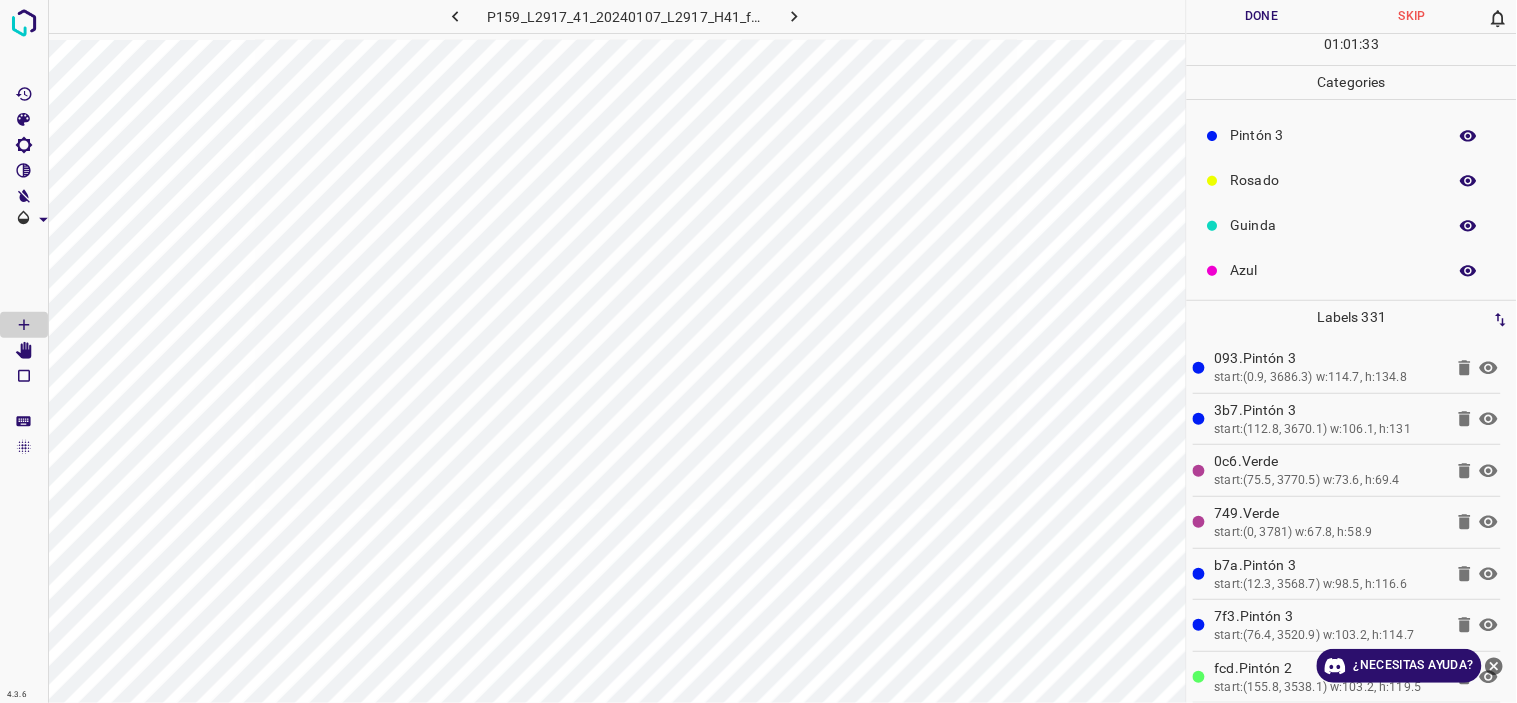 click on "Azul" at bounding box center (1334, 270) 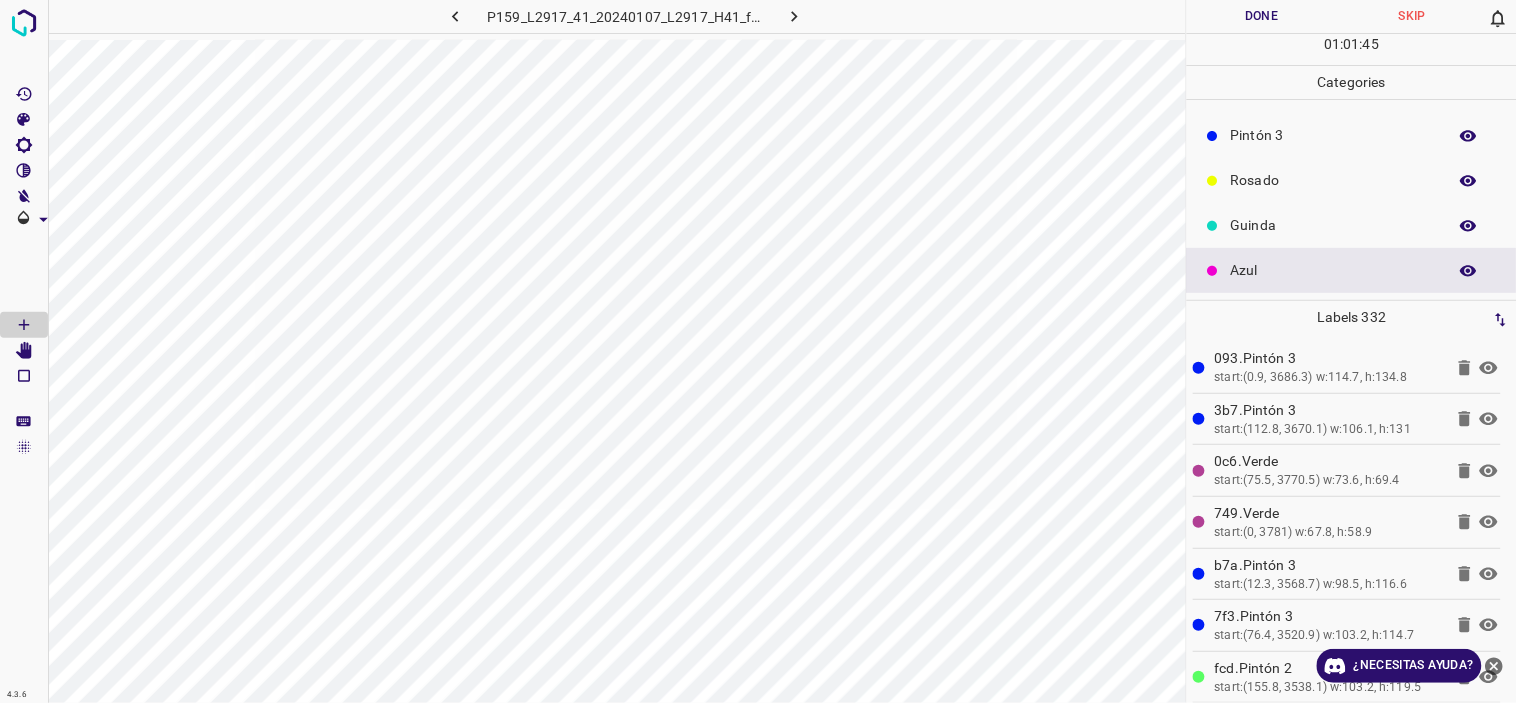 scroll, scrollTop: 0, scrollLeft: 0, axis: both 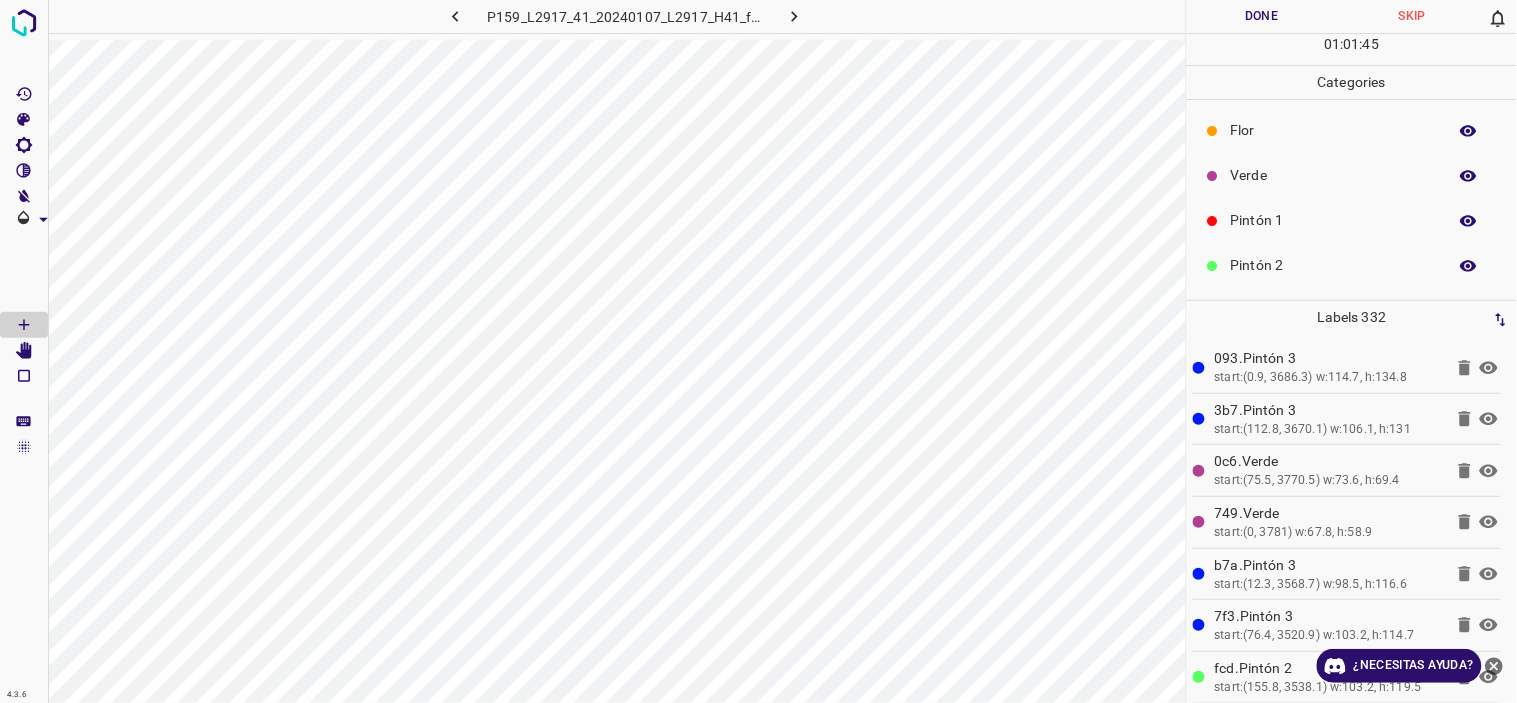 click on "Verde" at bounding box center [1334, 175] 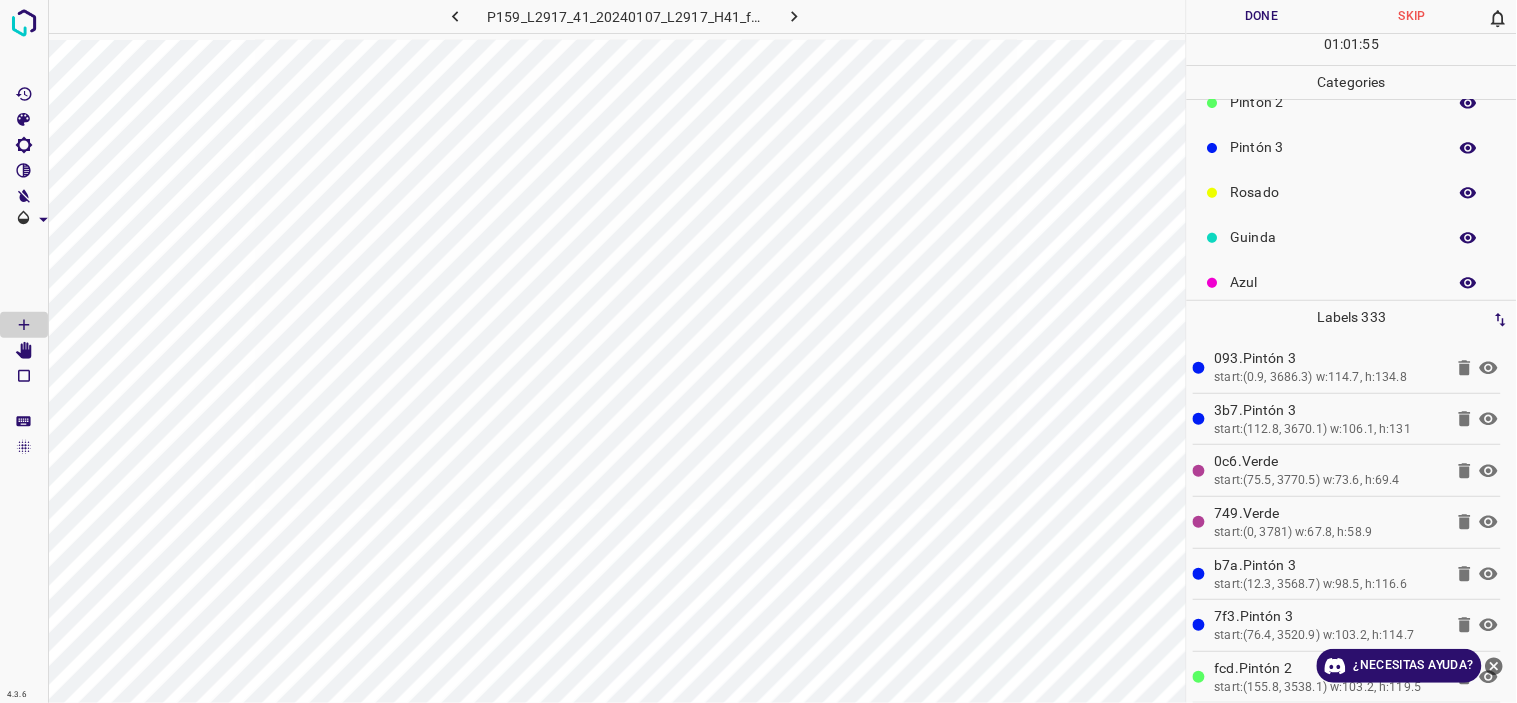 scroll, scrollTop: 175, scrollLeft: 0, axis: vertical 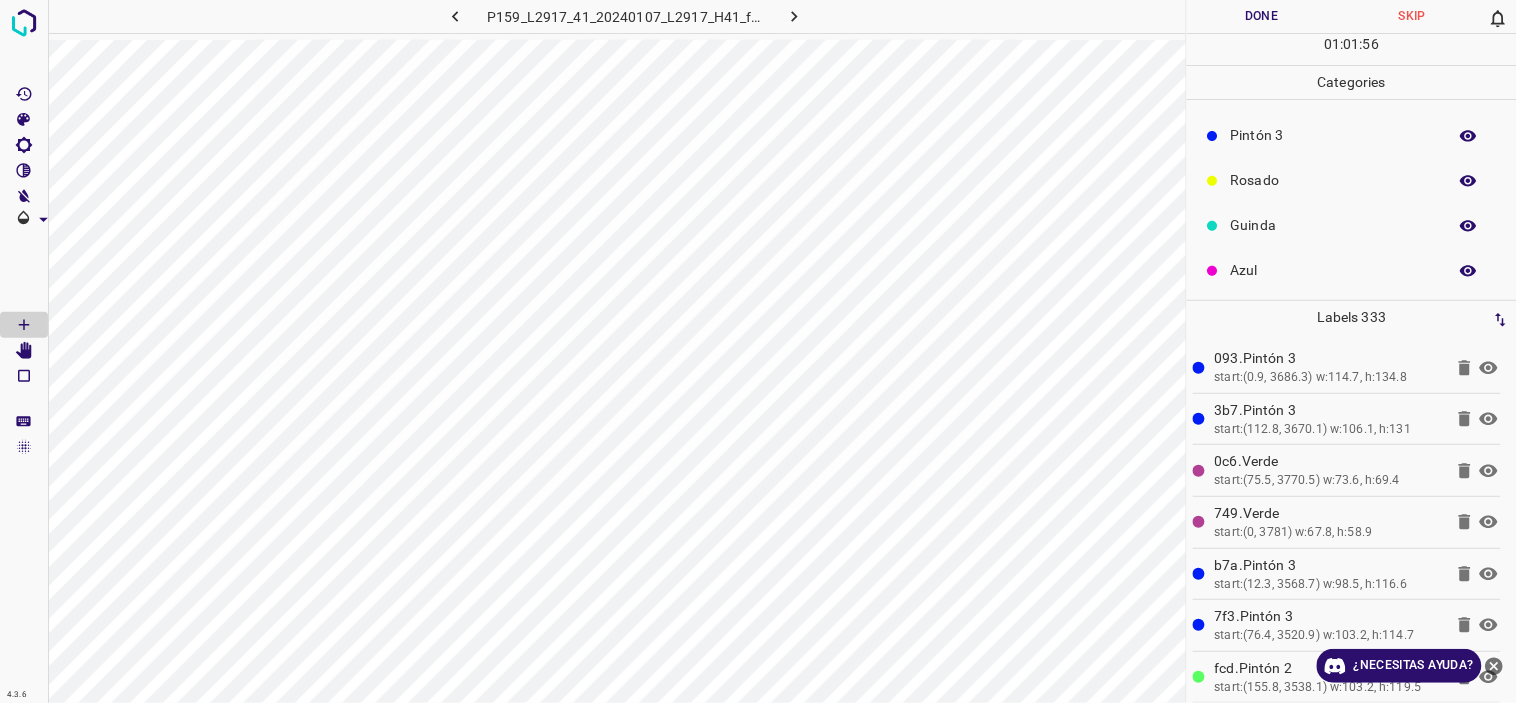 click on "Pintón 3" at bounding box center [1334, 135] 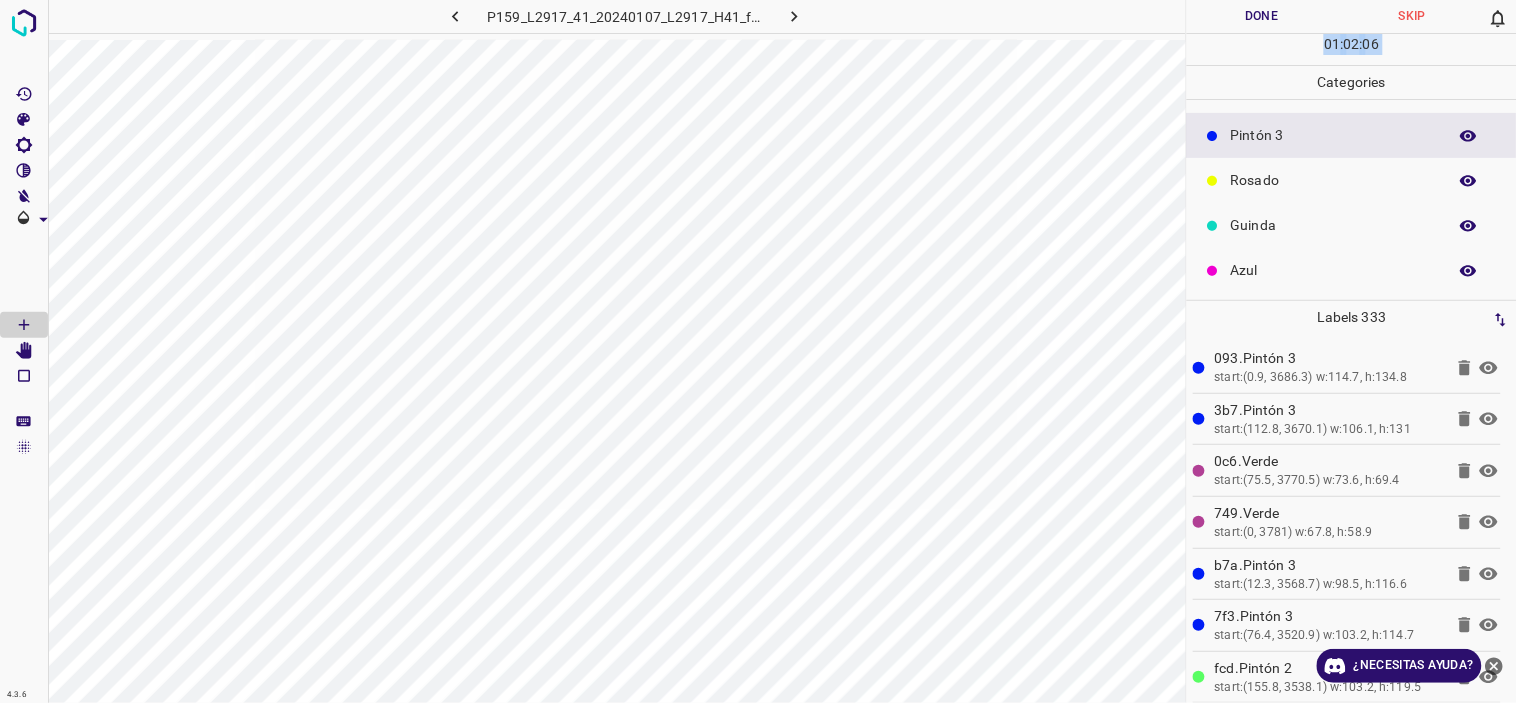 click on "P159_L2917_41_20240107_L2917_H41_frame_00112_107398.jpg Done Skip 0 01   : 02   : 06   Categories Flor Verde Pintón 1 Pintón 2 Pintón 3 Rosado Guinda Azul Labels   333 093.Pintón 3
start:(0.9, 3686.3)
w:114.7, h:134.8
3b7.Pintón 3
start:(112.8, 3670.1)
w:106.1, h:131
0c6.Verde
start:(75.5, 3770.5)
w:73.6, h:69.4
749.Verde
start:(0, 3781)
w:67.8, h:58.9
b7a.Pintón 3
start:(12.3, 3568.7)
w:98.5, h:116.6
7f3.Pintón 3
start:(76.4, 3520.9)
w:103.2, h:114.7
fcd.Pintón 2
start:(155.8, 3538.1)
w:103.2, h:119.5
04e.Pintón 1
start:(447.3, 3491)
w:40.7, h:41.1
582.Pintón 3
start:(509.1, 3452.7)
w:43.3, h:53.2
416.Pintón 1
start:(488.5, 3496.1)
w:34.4, h:45.7
554.Pintón 1
start:(449, 3446.4)
w:40.2, h:45
eb3.Verde 351.Verde 633.Verde 8f2.Verde" at bounding box center (758, 351) 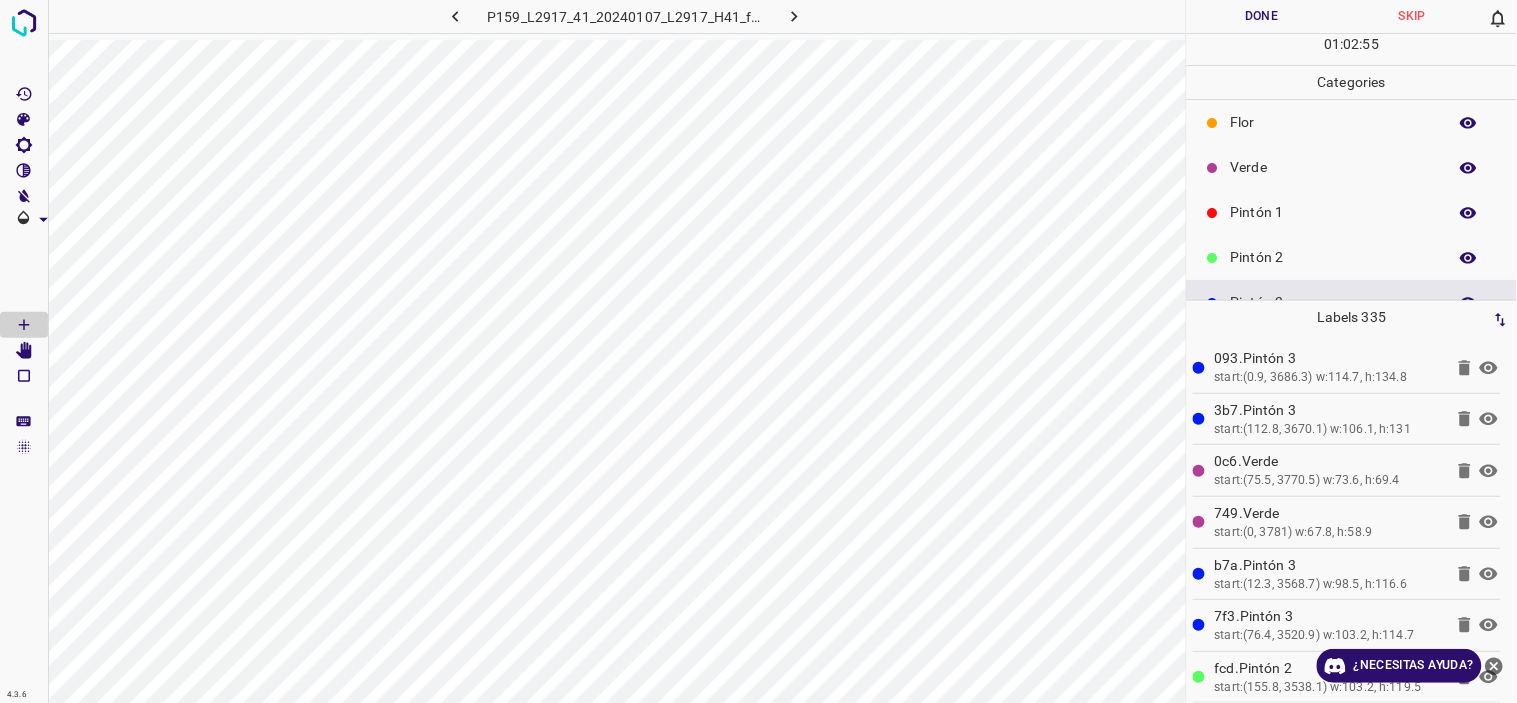 scroll, scrollTop: 0, scrollLeft: 0, axis: both 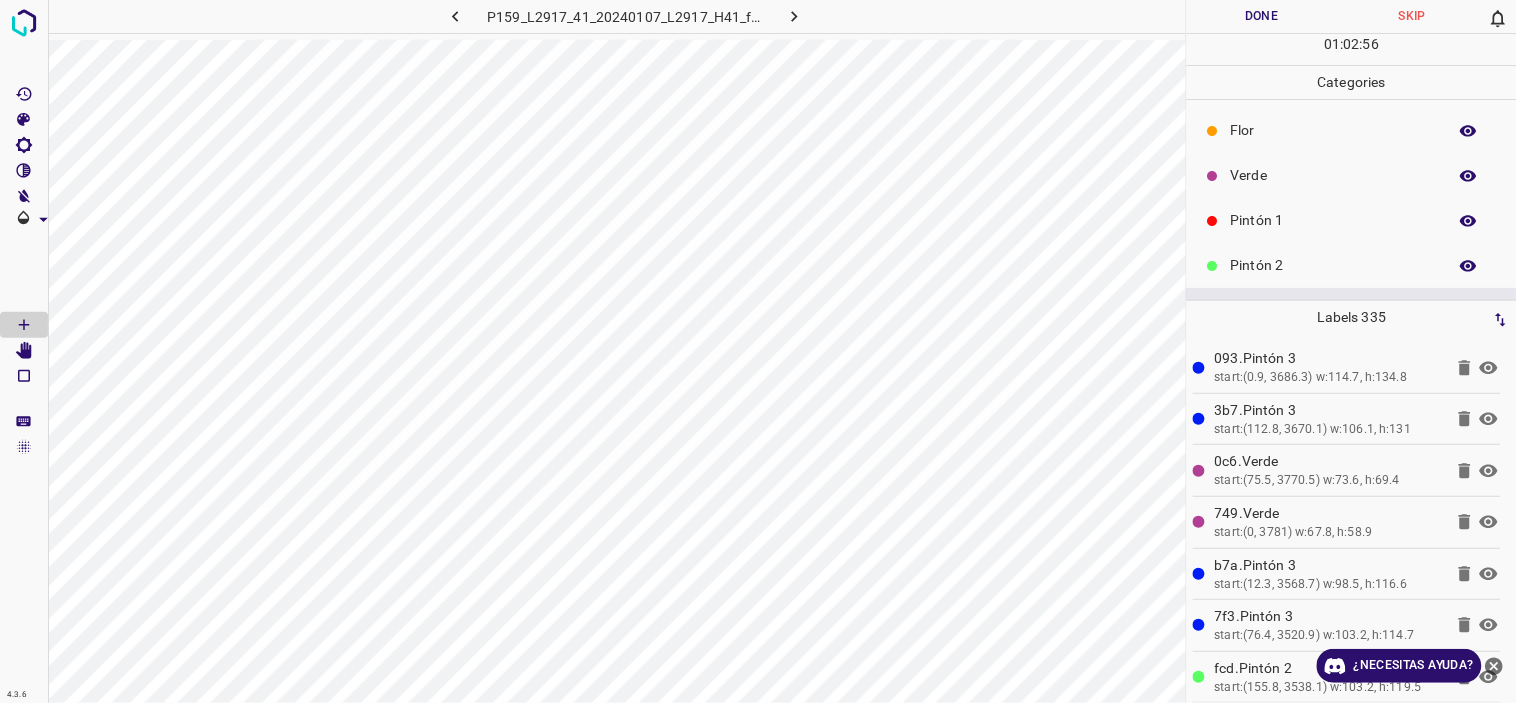 click on "Verde" at bounding box center [1334, 175] 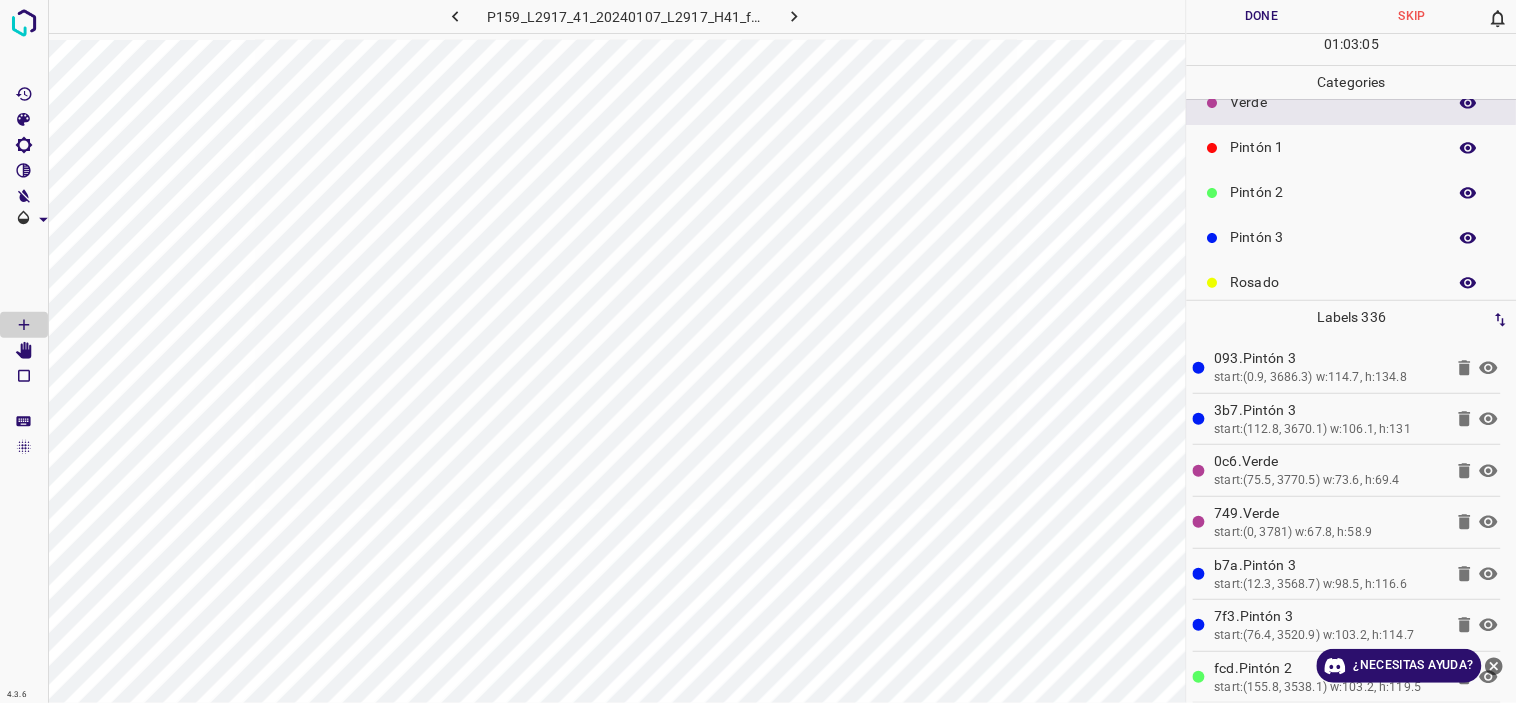 scroll, scrollTop: 111, scrollLeft: 0, axis: vertical 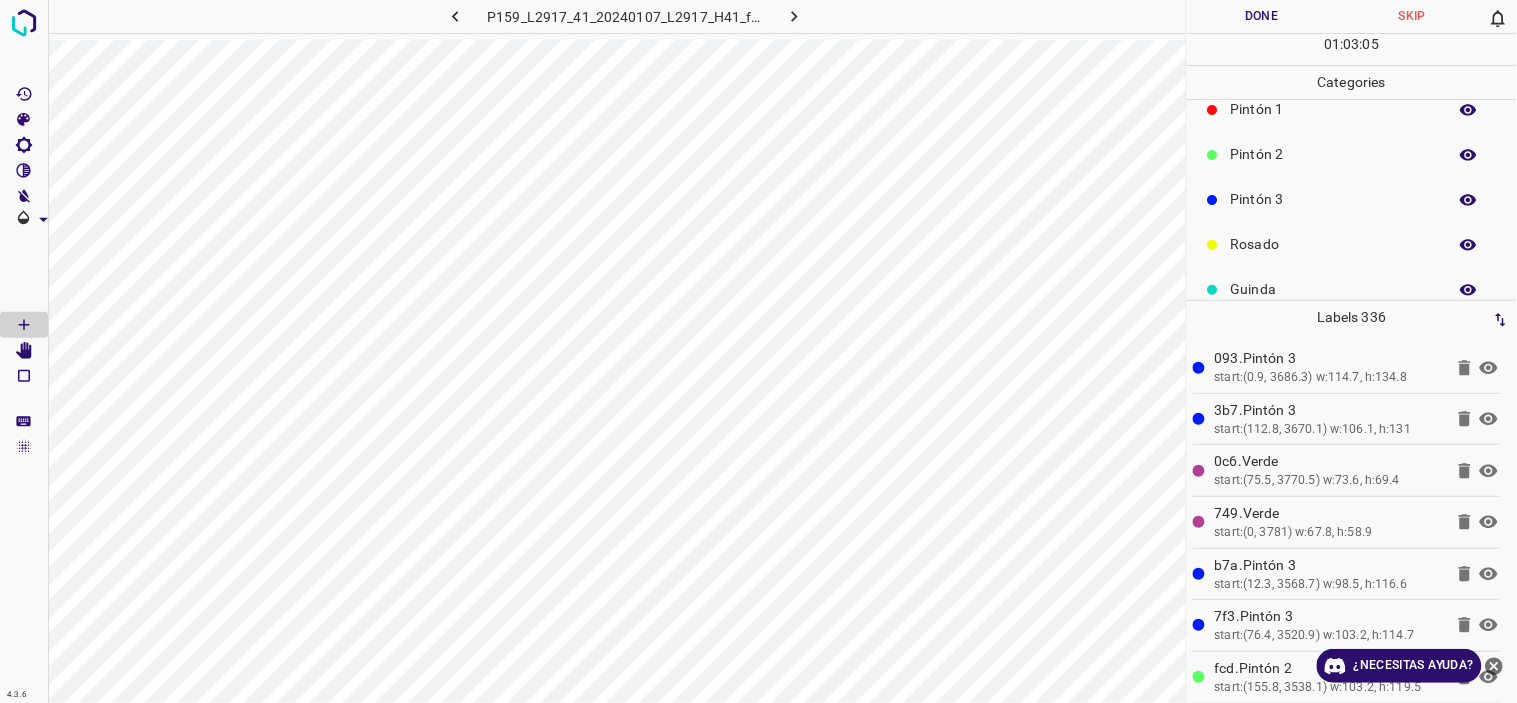 click on "Pintón 3" at bounding box center [1334, 199] 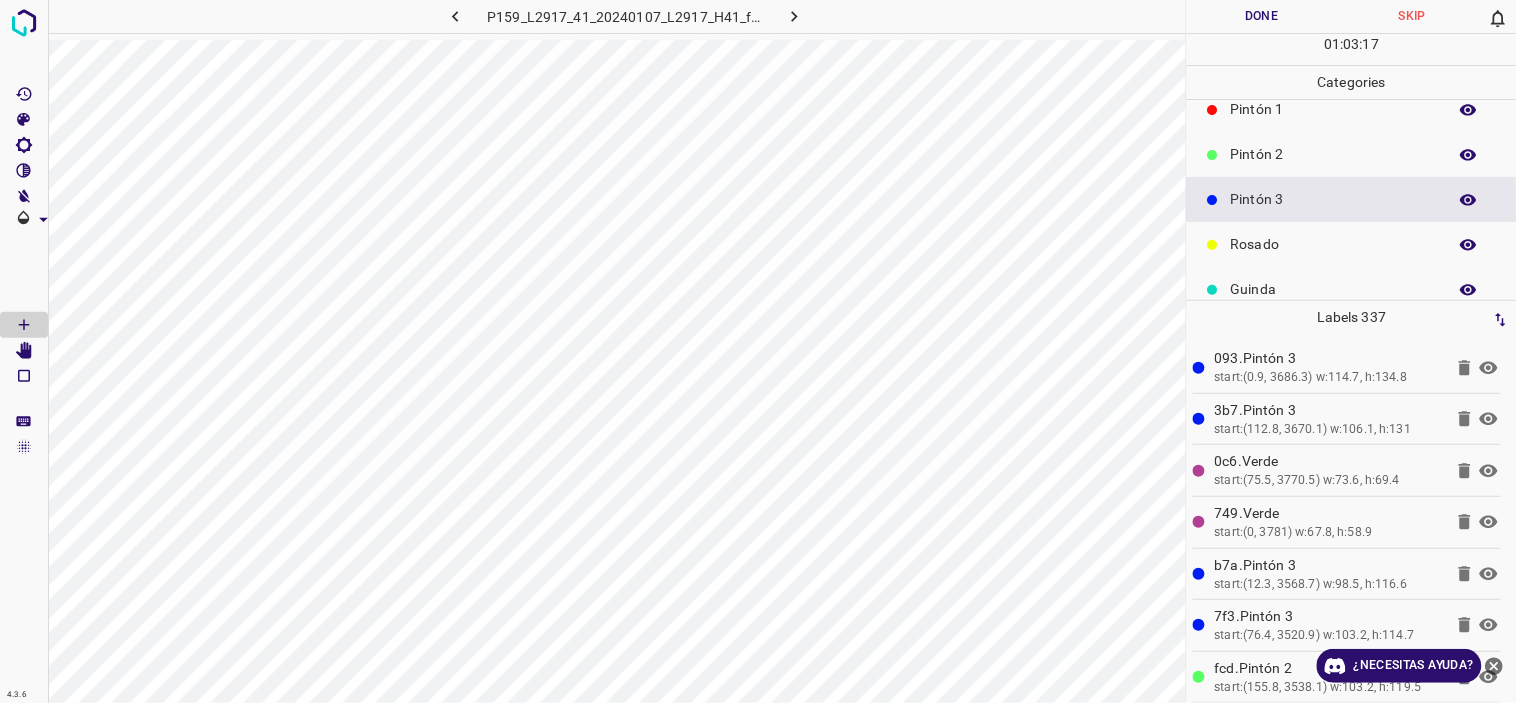 scroll, scrollTop: 0, scrollLeft: 0, axis: both 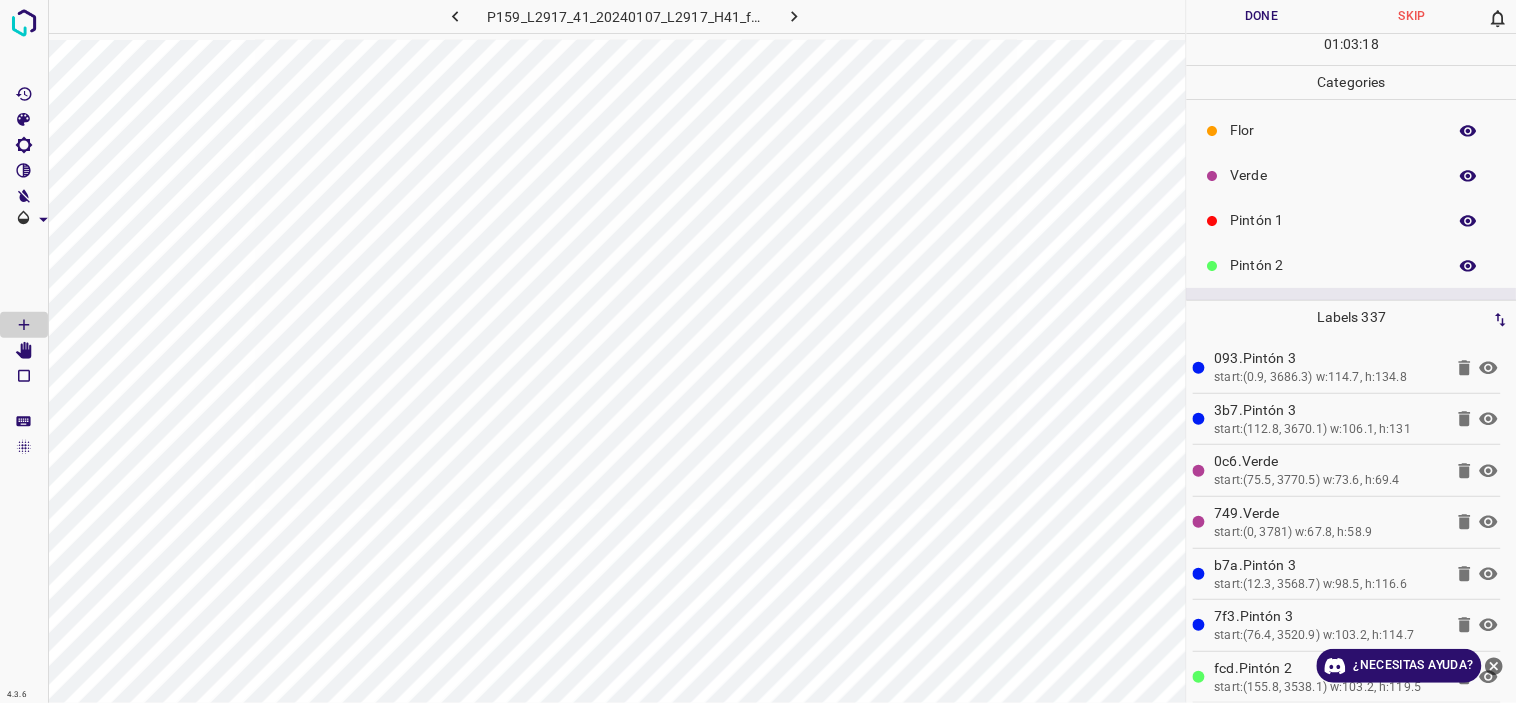 click on "Verde" at bounding box center [1334, 175] 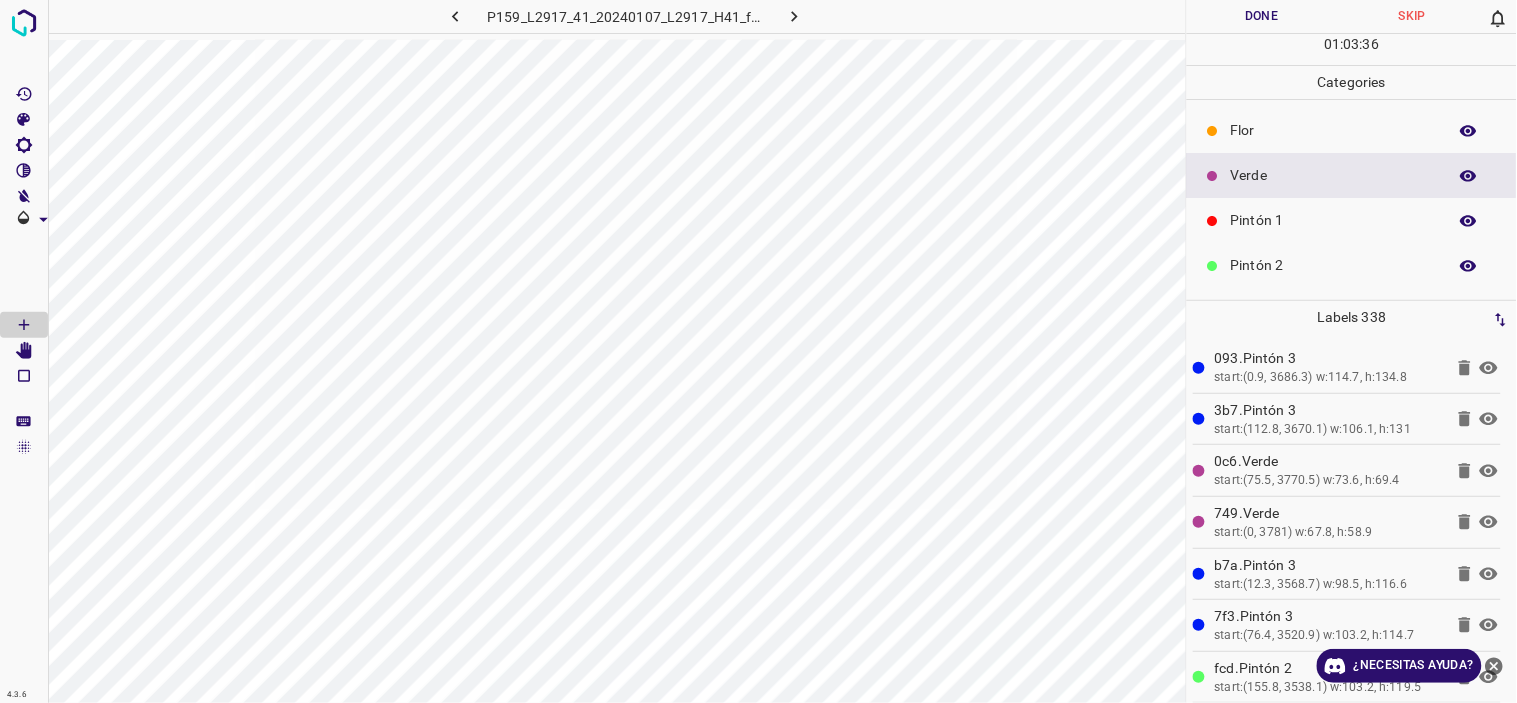 scroll, scrollTop: 175, scrollLeft: 0, axis: vertical 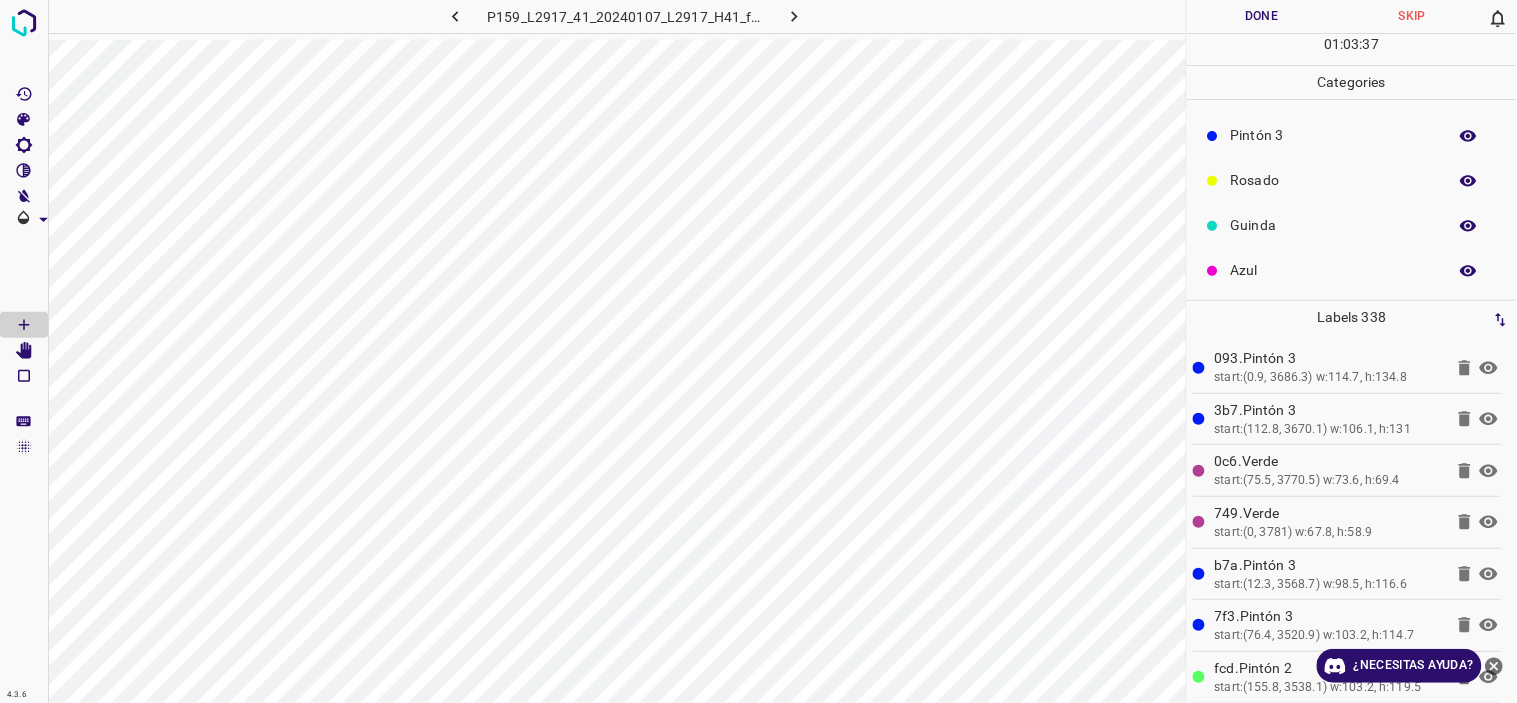click on "Pintón 3" at bounding box center (1352, 135) 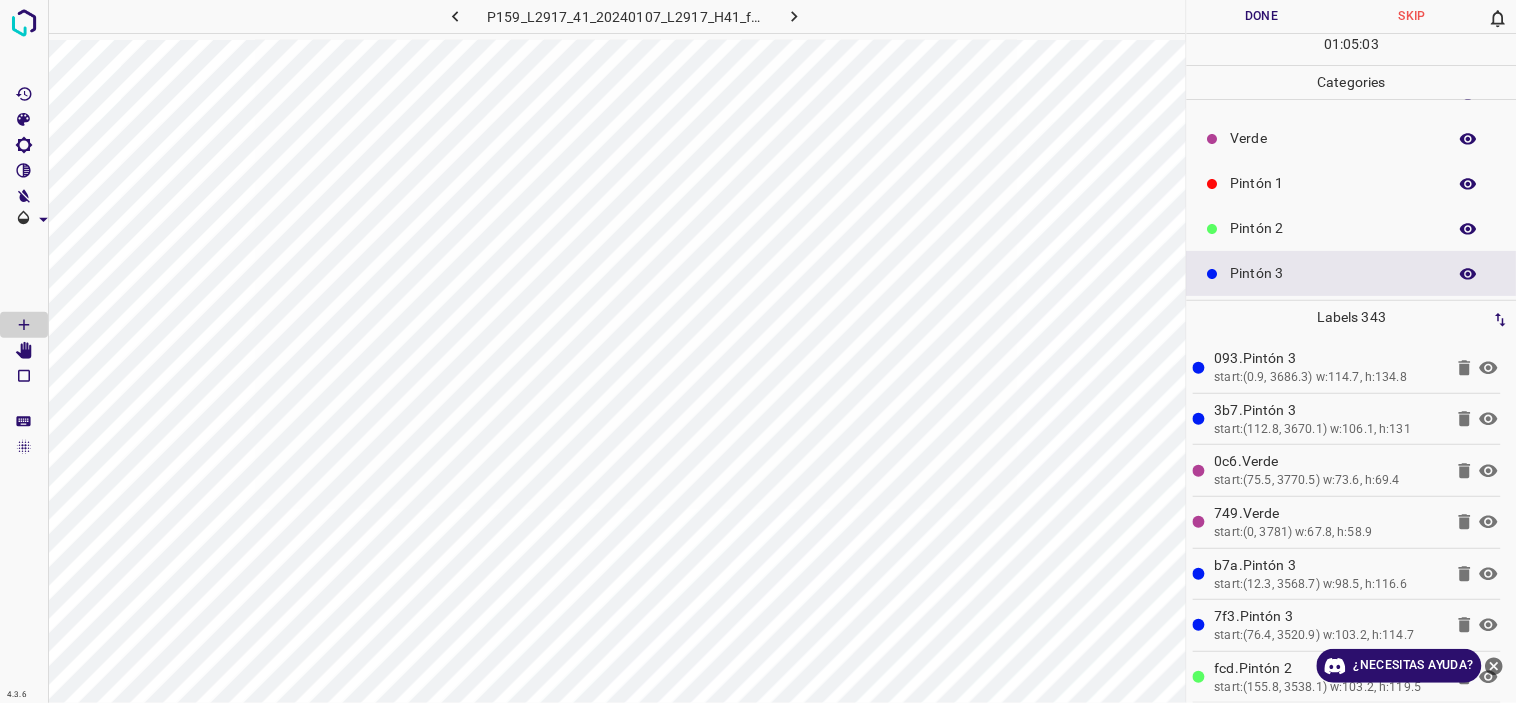 scroll, scrollTop: 0, scrollLeft: 0, axis: both 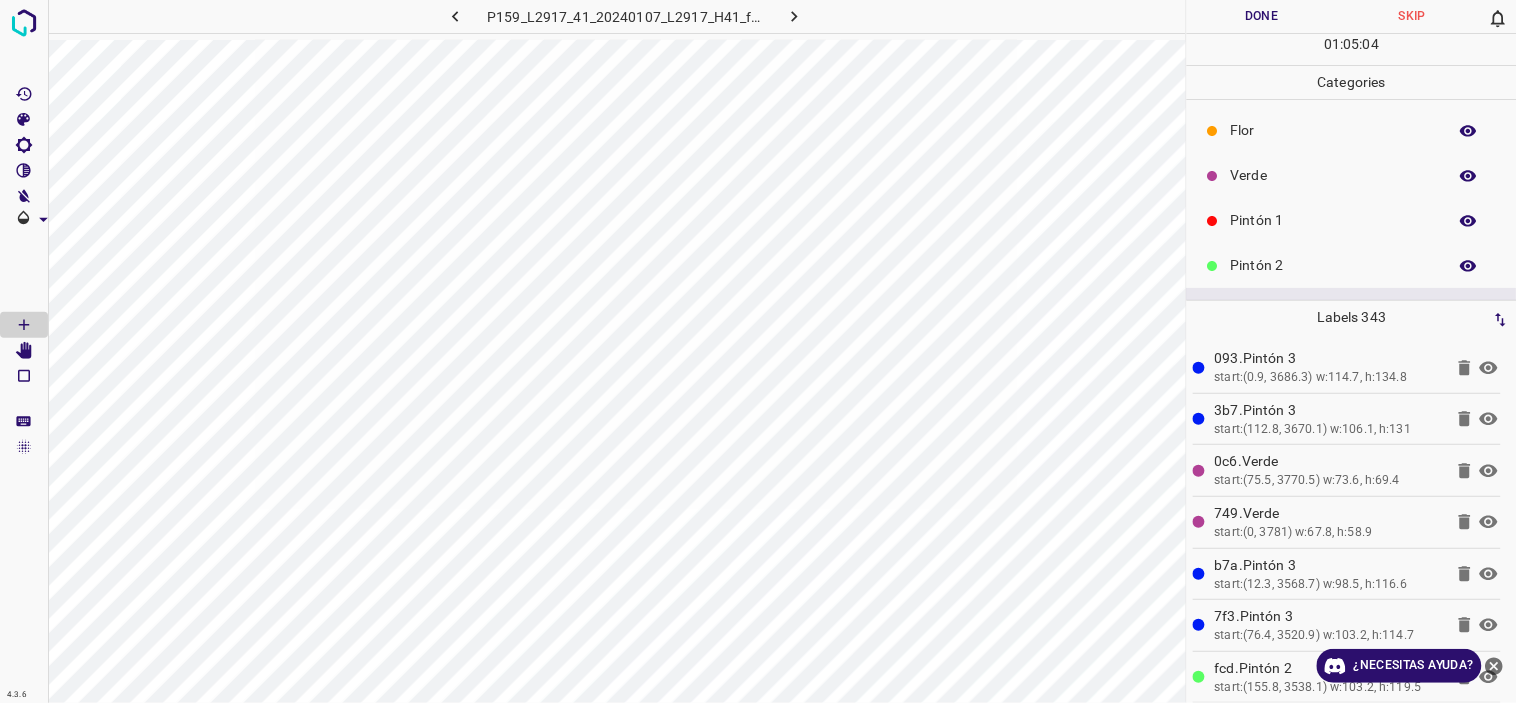 click on "Verde" at bounding box center [1334, 175] 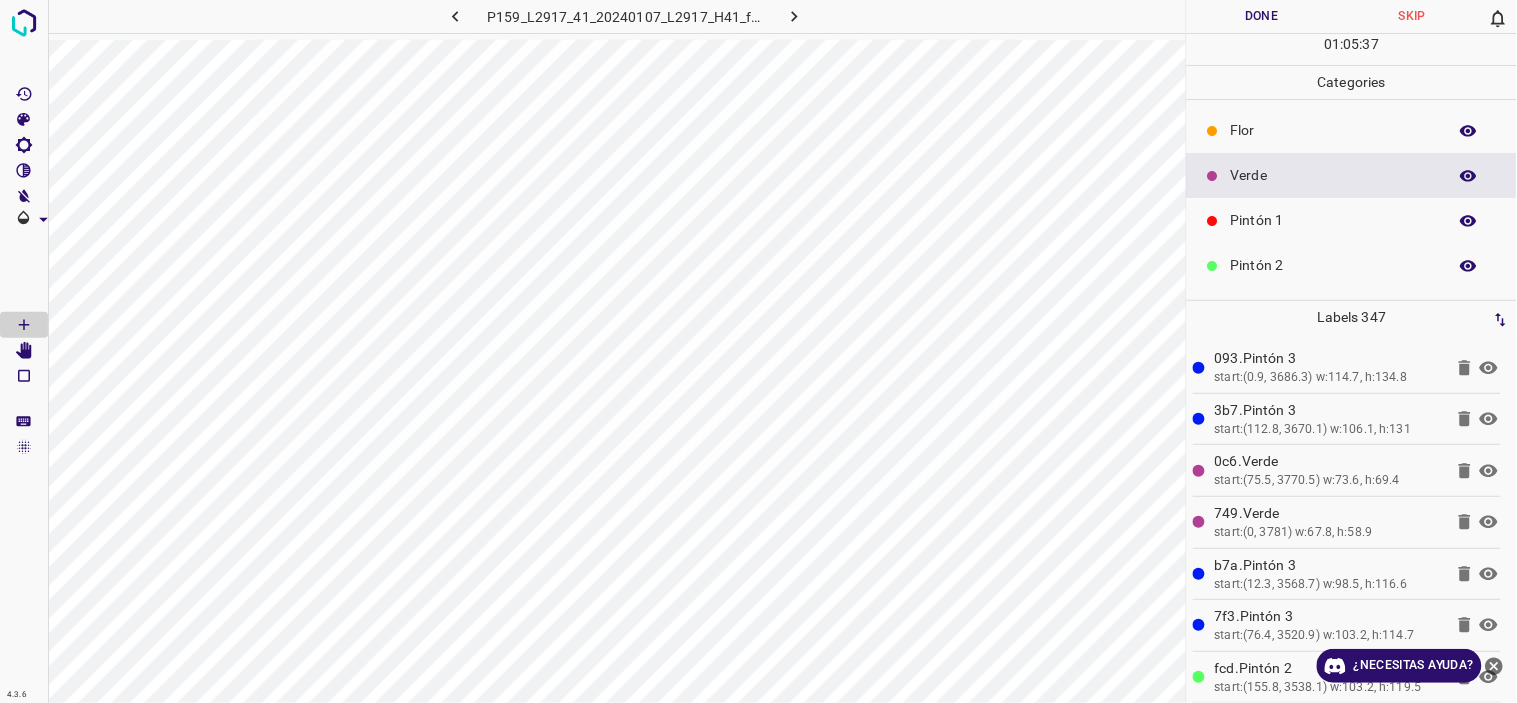 scroll, scrollTop: 175, scrollLeft: 0, axis: vertical 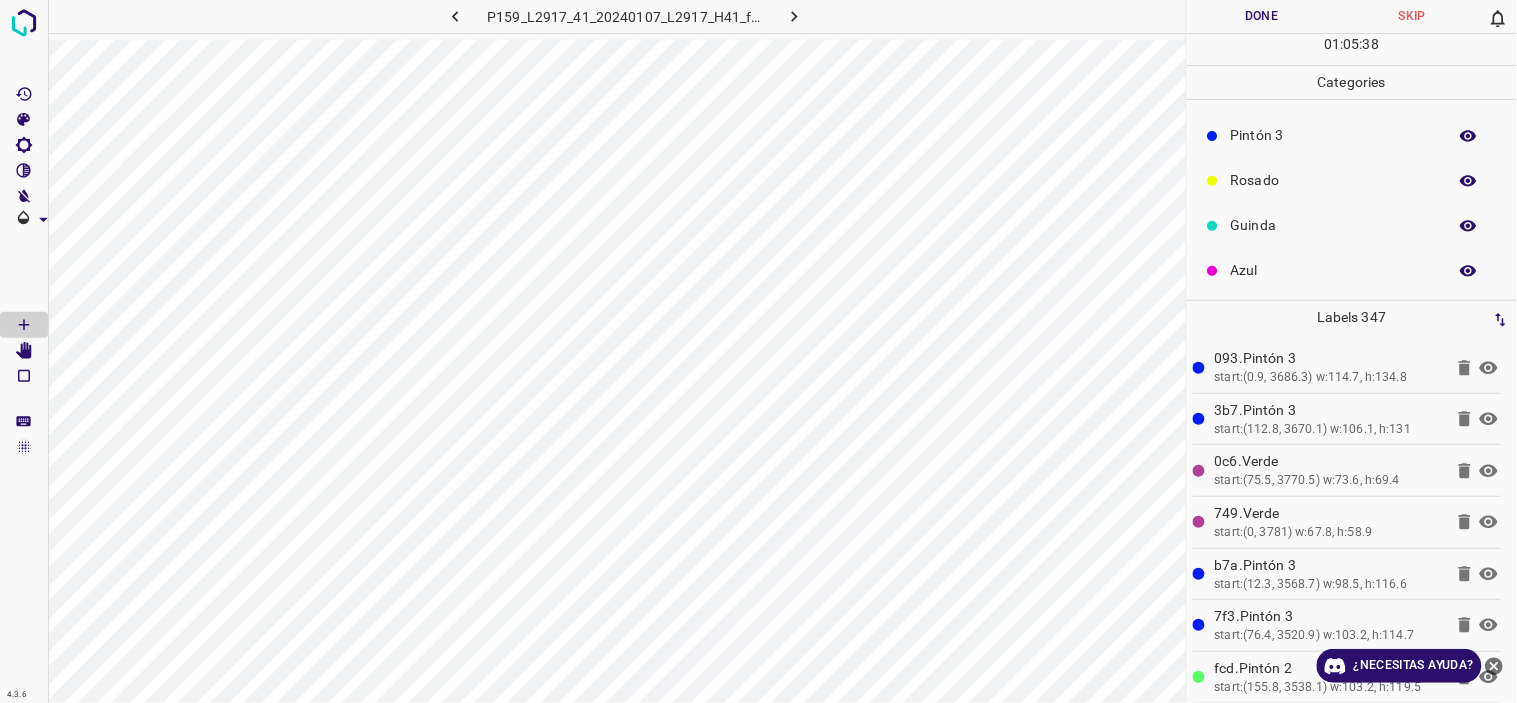 click on "Rosado" at bounding box center [1334, 180] 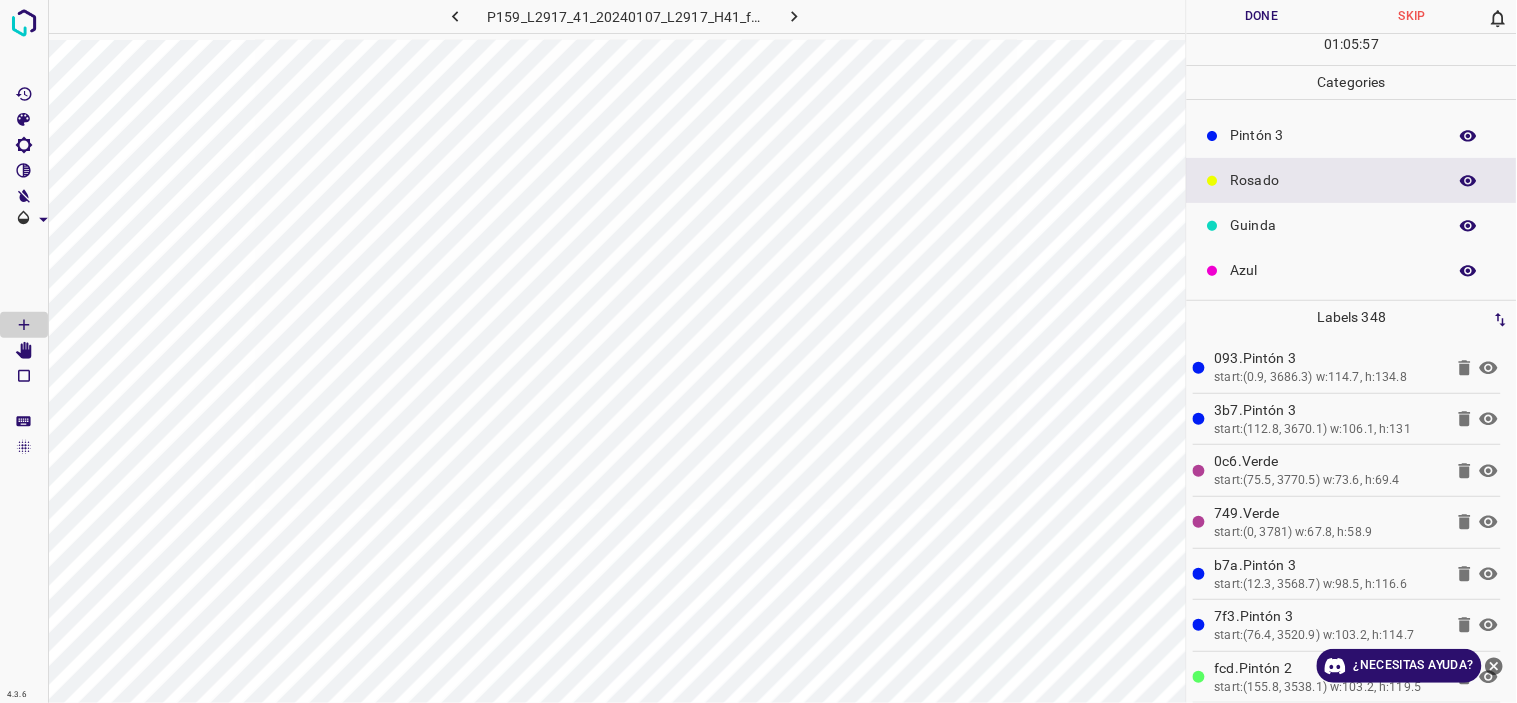 scroll, scrollTop: 0, scrollLeft: 0, axis: both 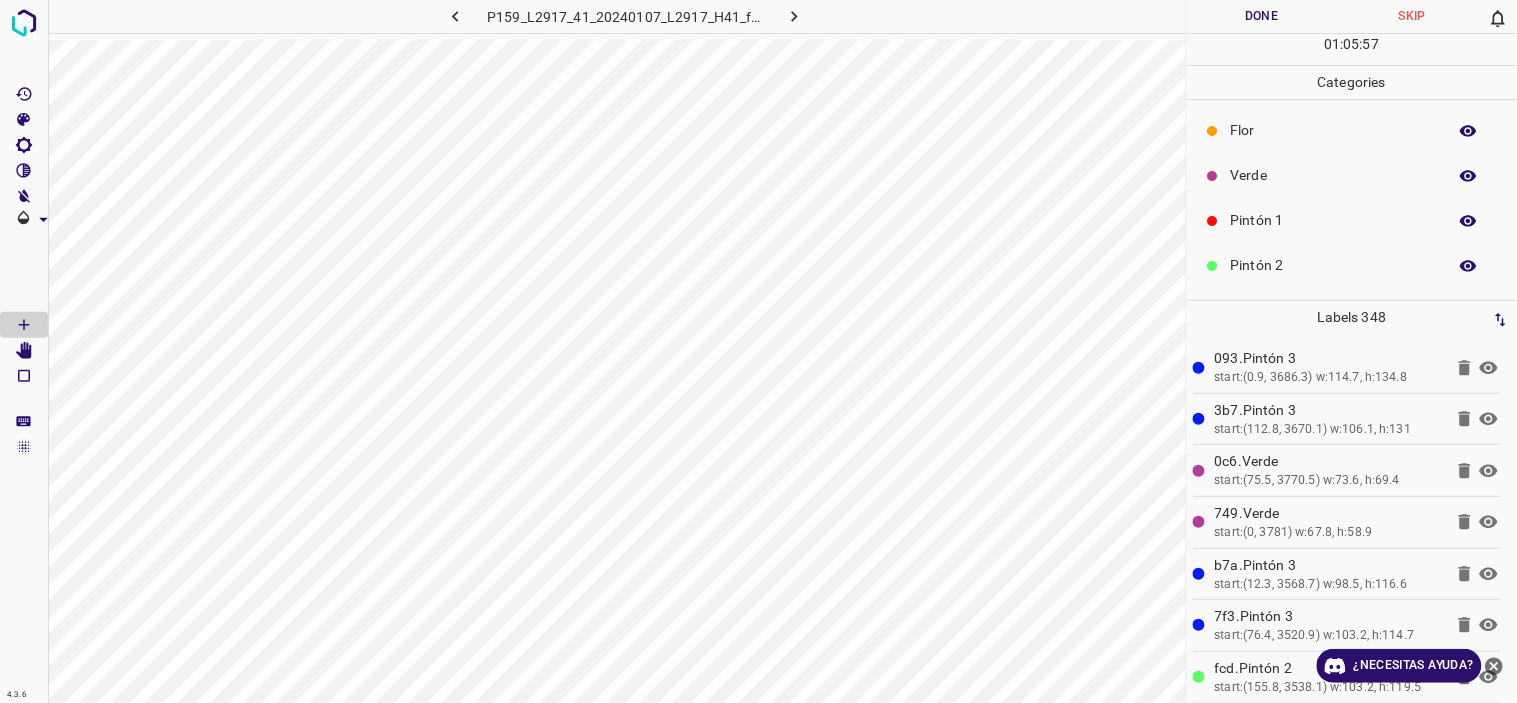 click on "Verde" at bounding box center [1334, 175] 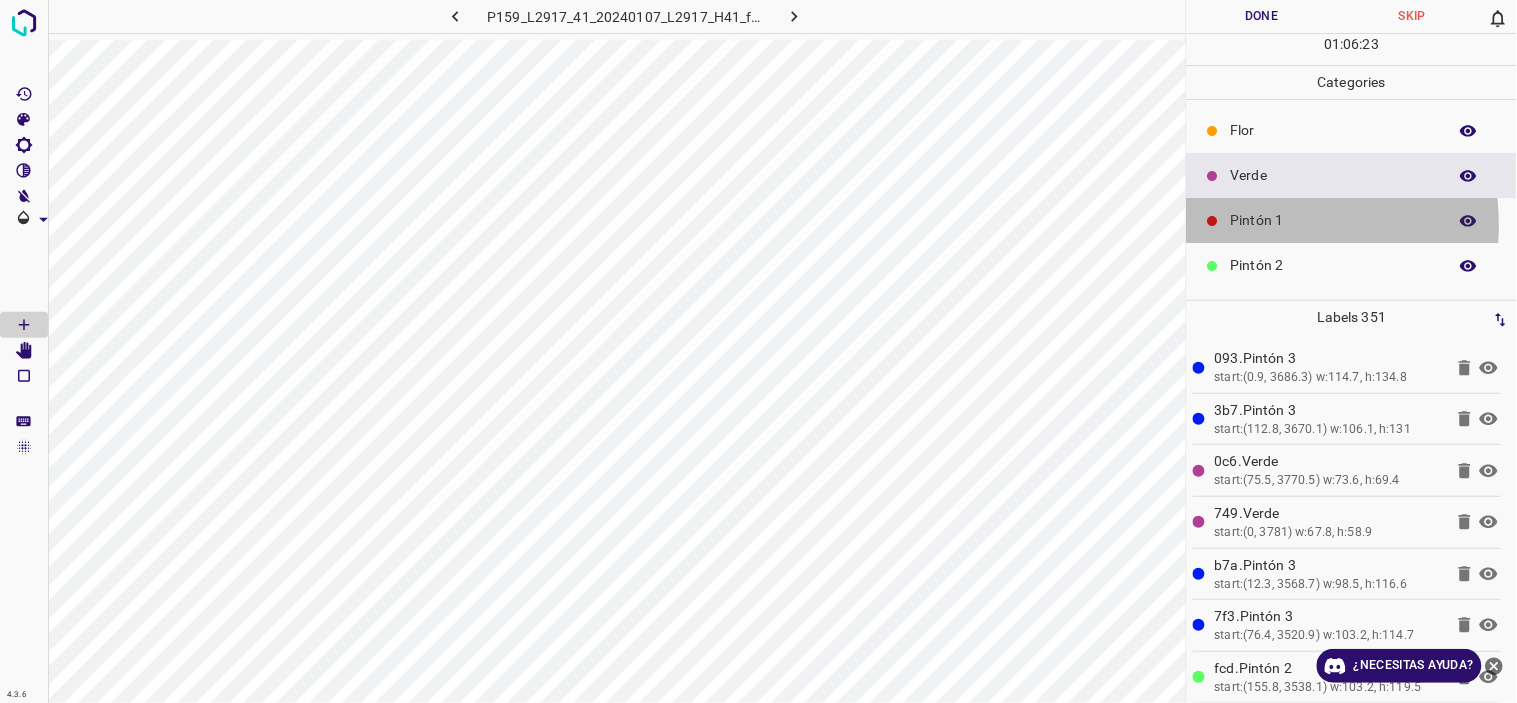 click on "Pintón 1" at bounding box center (1334, 220) 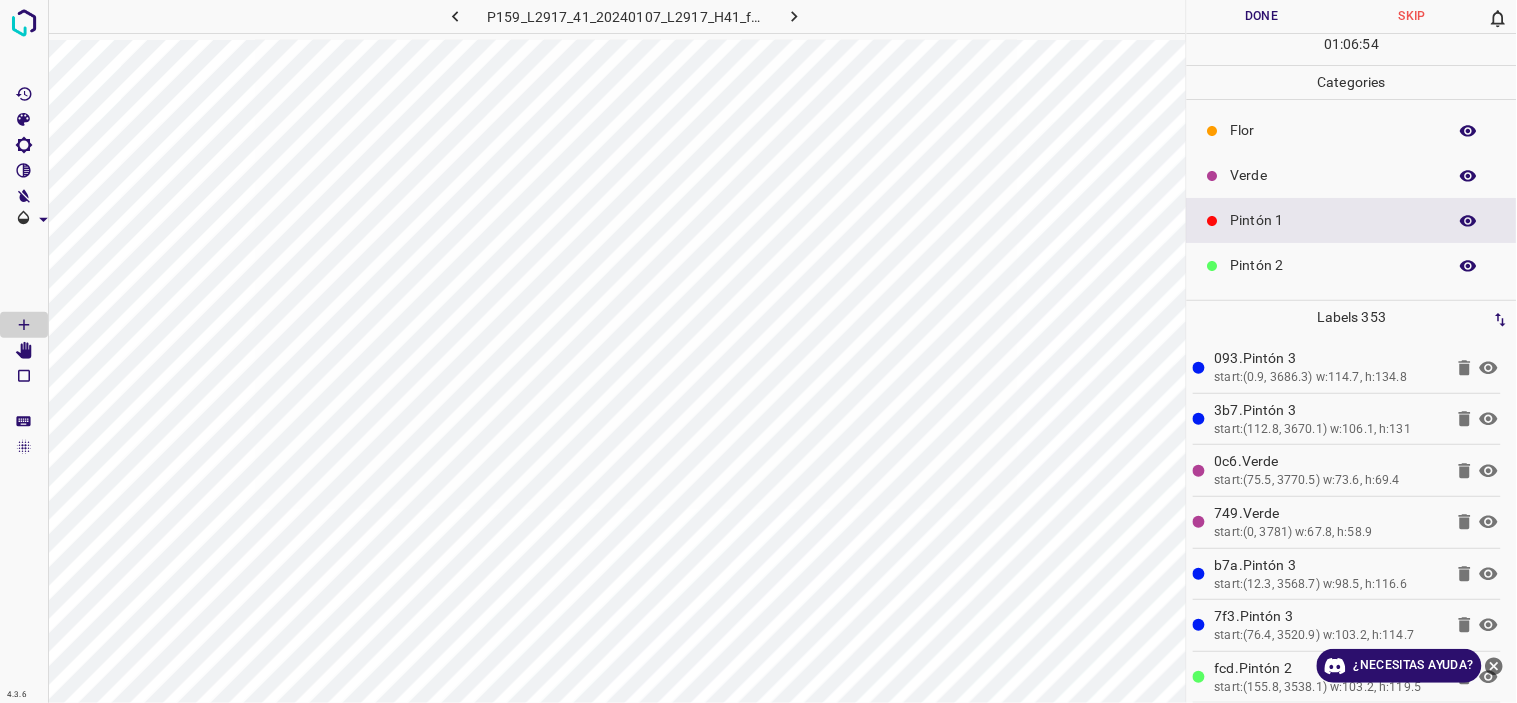 scroll, scrollTop: 175, scrollLeft: 0, axis: vertical 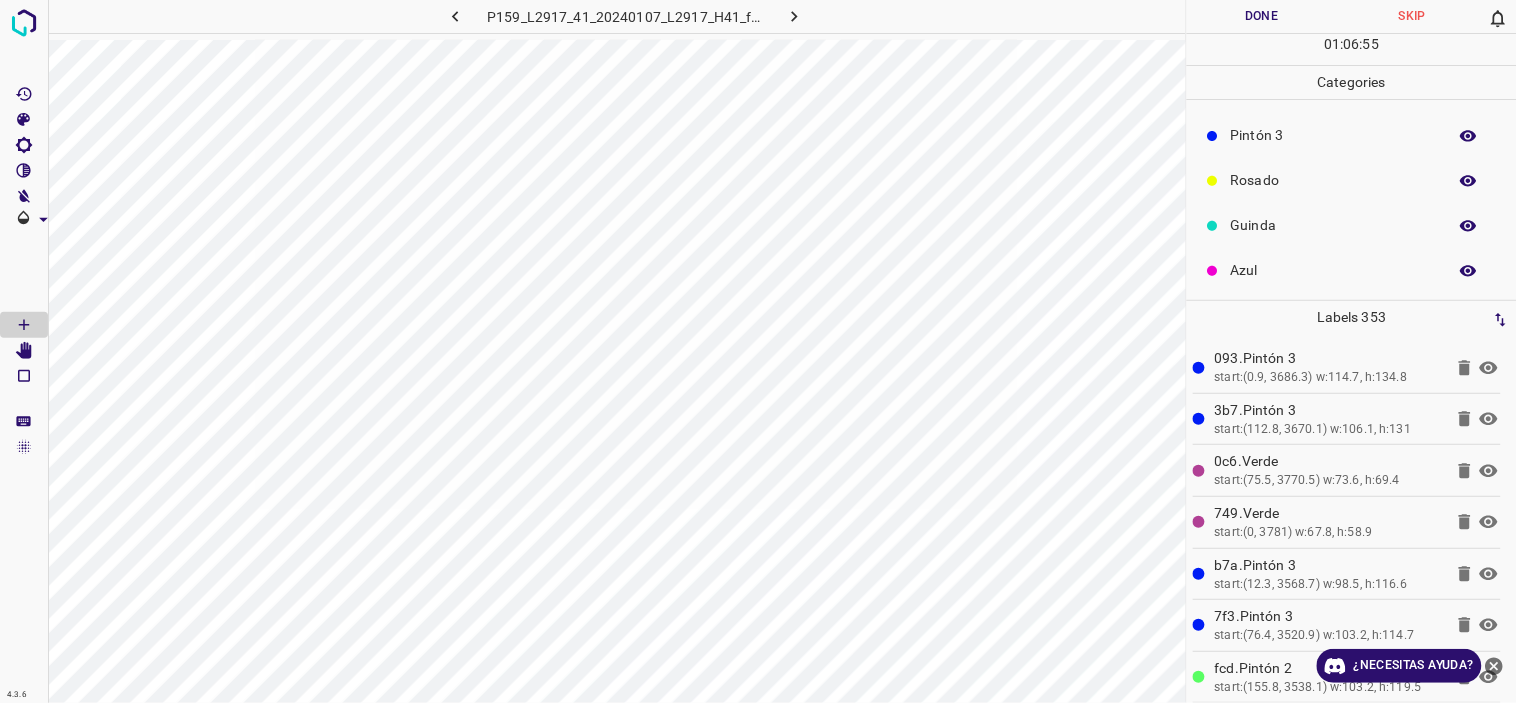 click on "Rosado" at bounding box center [1334, 180] 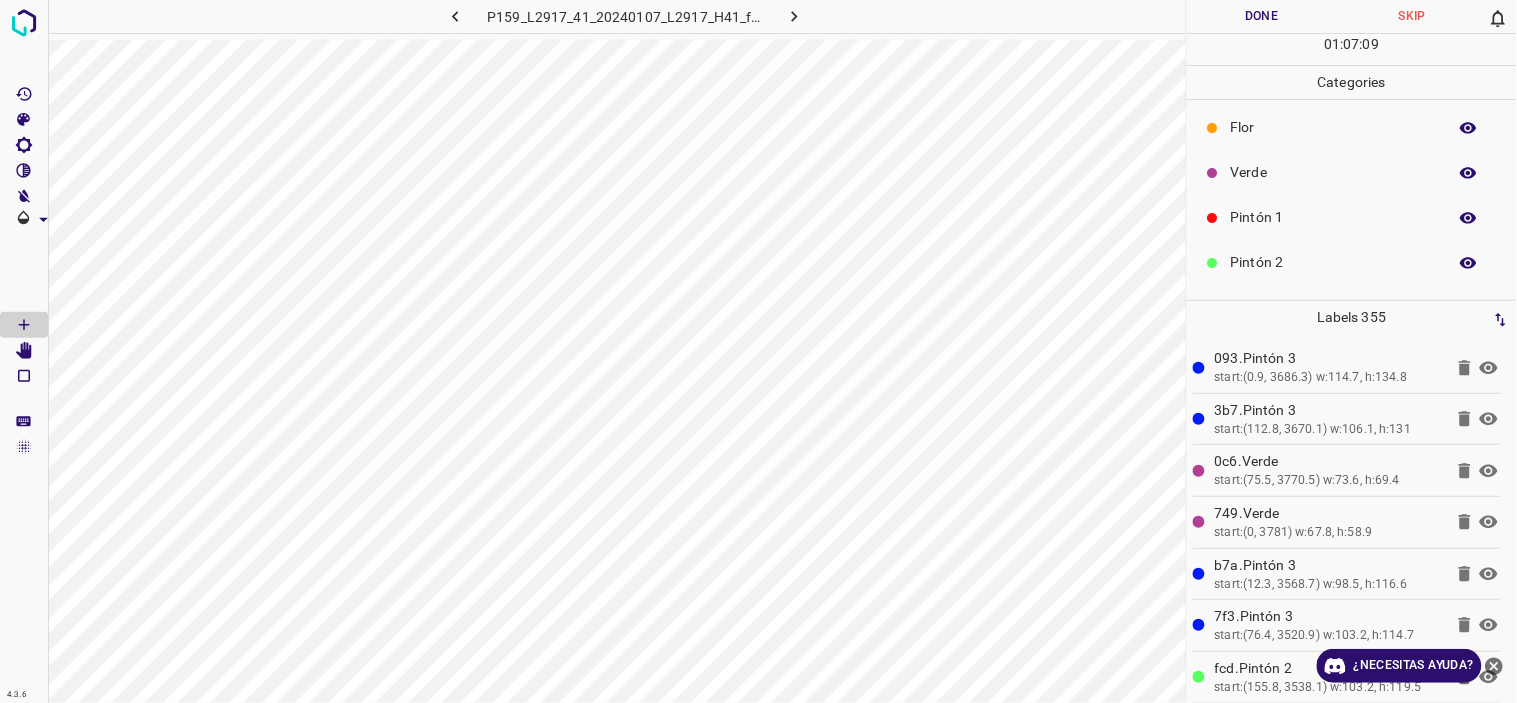 scroll, scrollTop: 0, scrollLeft: 0, axis: both 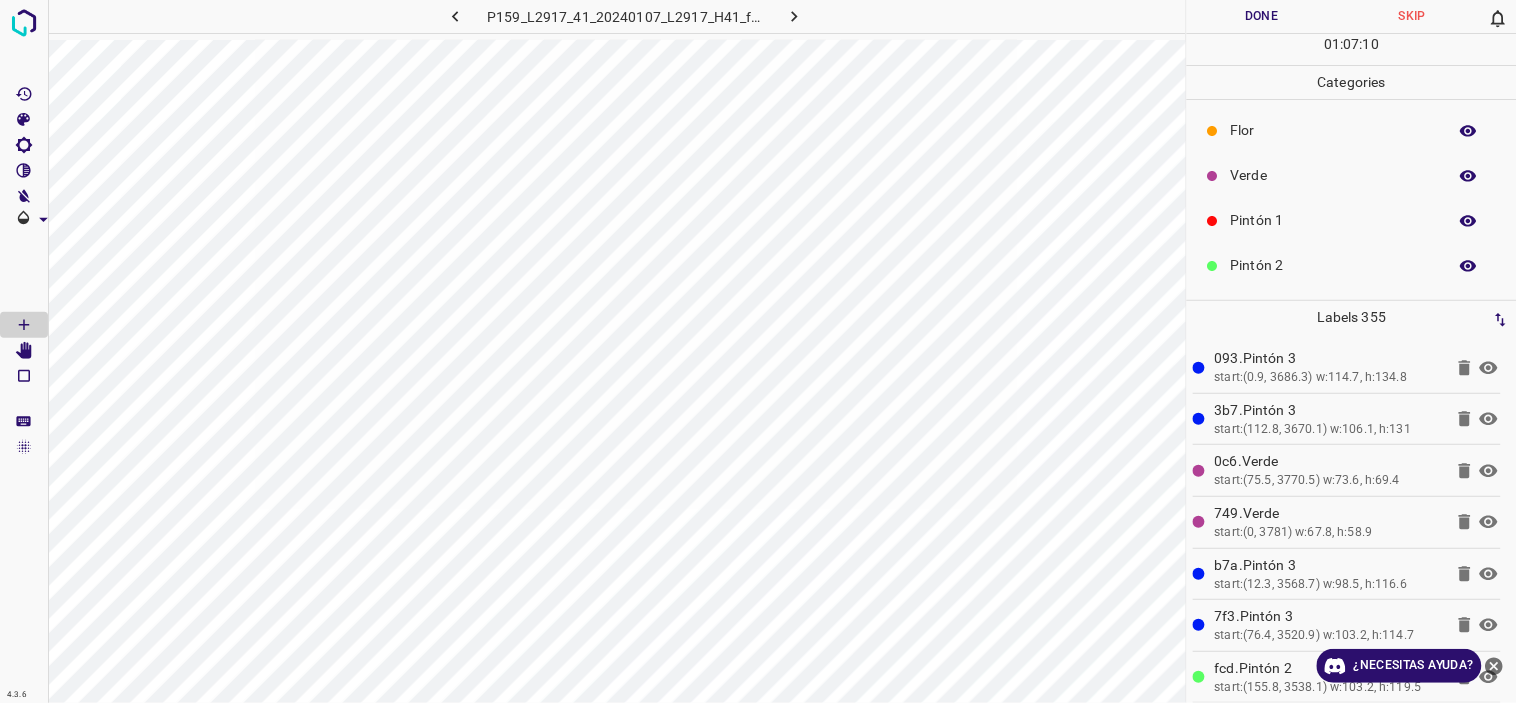 click on "Verde" at bounding box center [1334, 175] 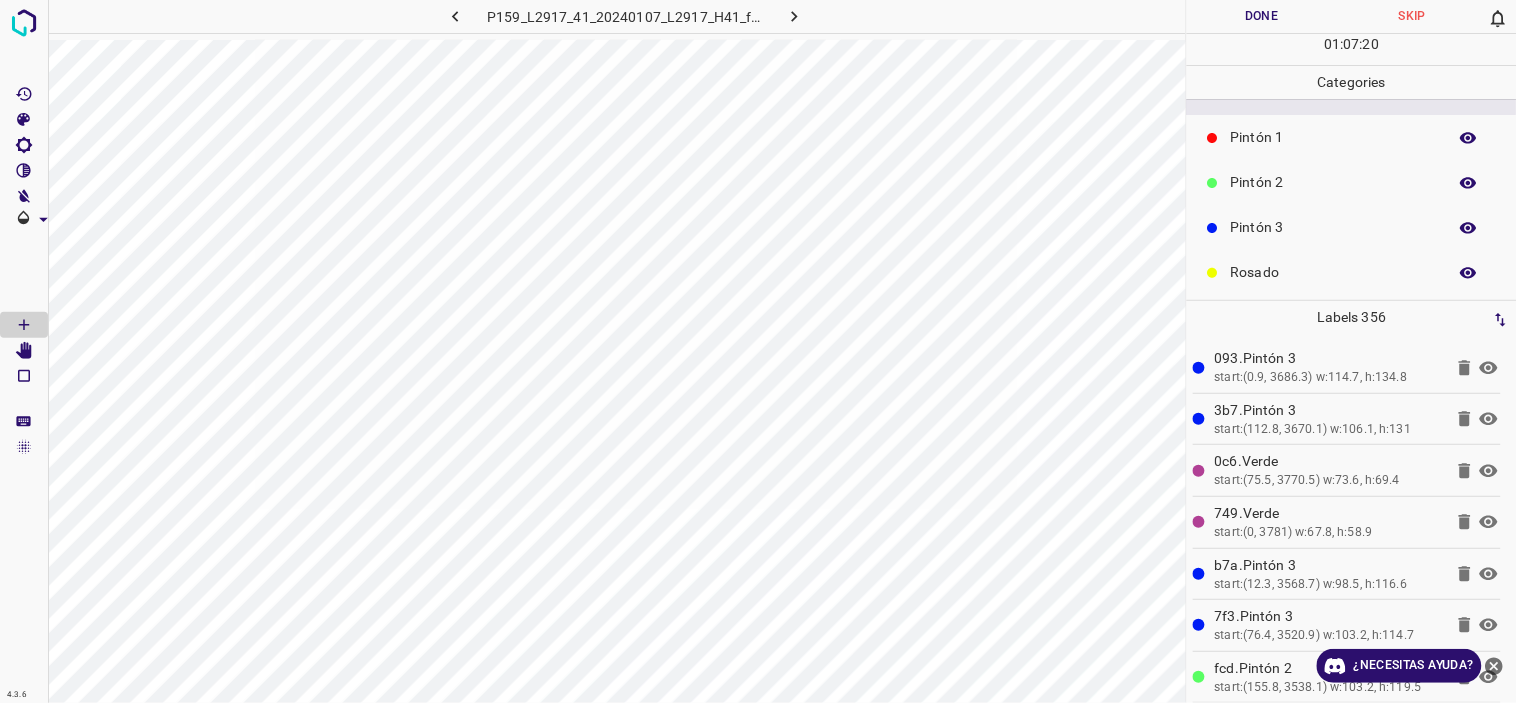 scroll, scrollTop: 175, scrollLeft: 0, axis: vertical 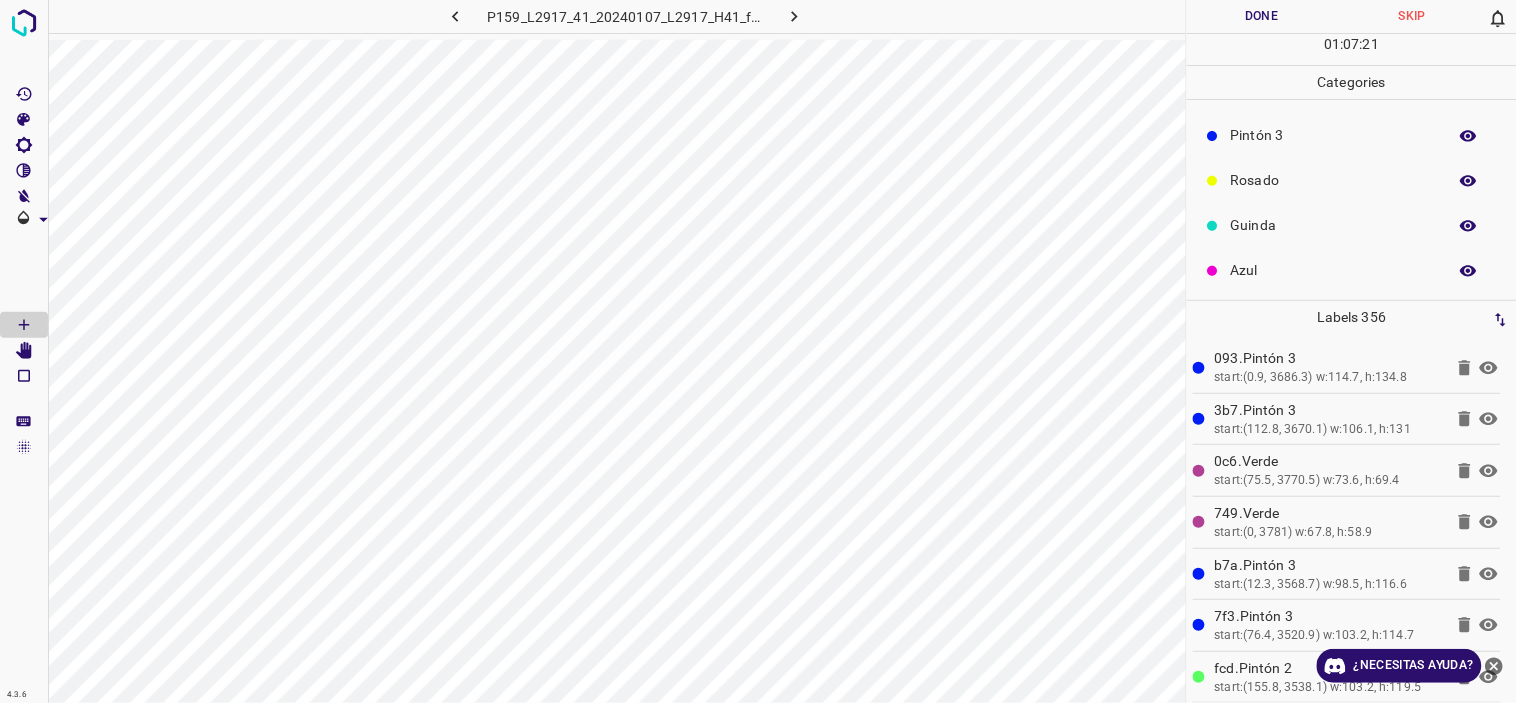 click on "Azul" at bounding box center (1334, 270) 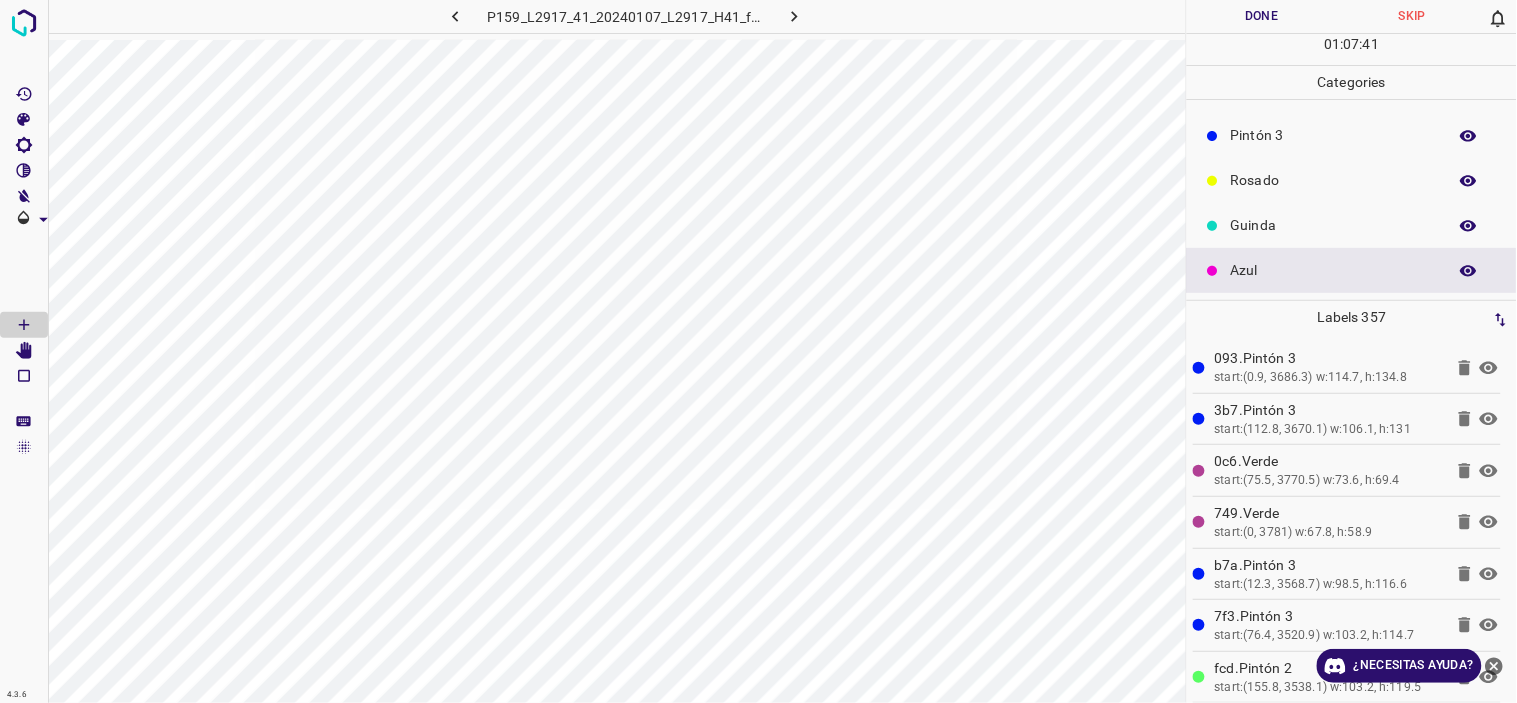 click on "Rosado" at bounding box center [1334, 180] 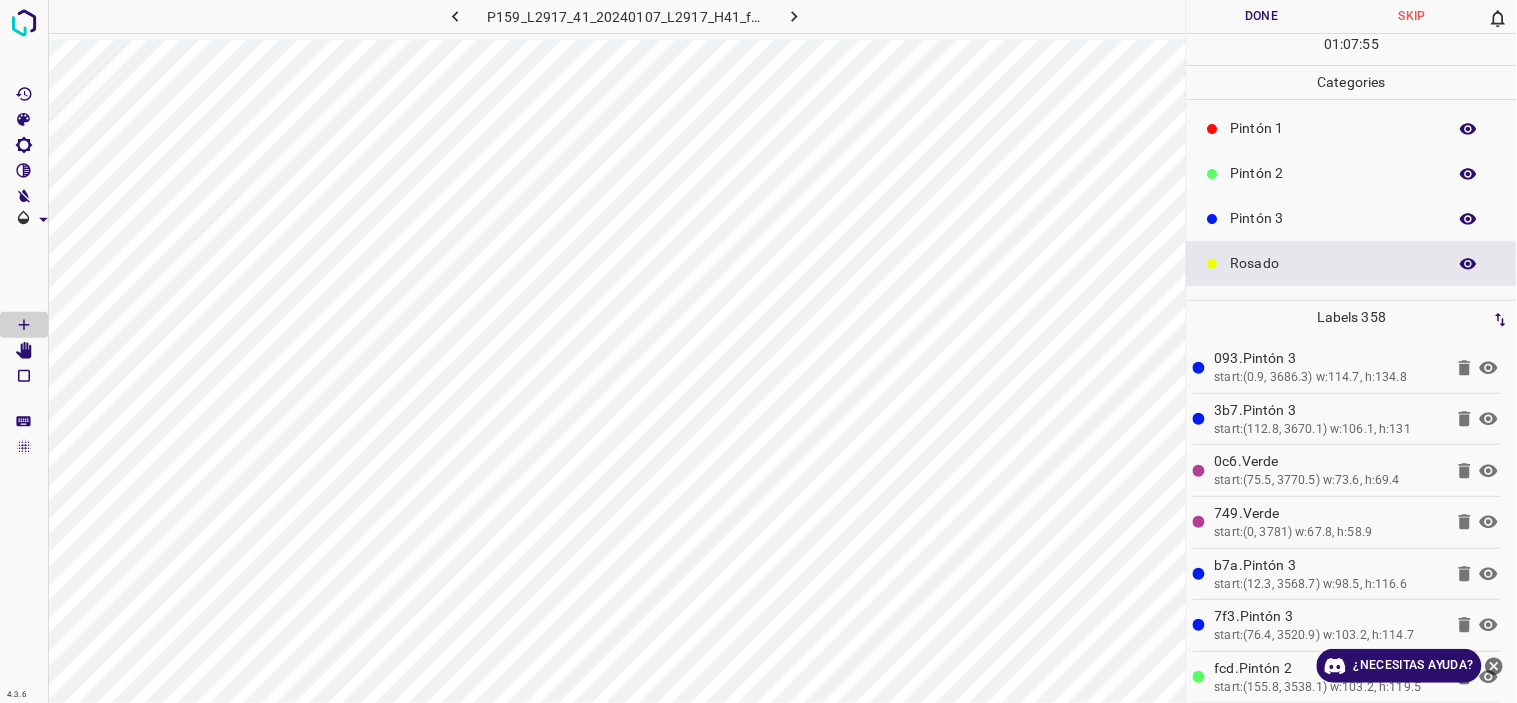 scroll, scrollTop: 0, scrollLeft: 0, axis: both 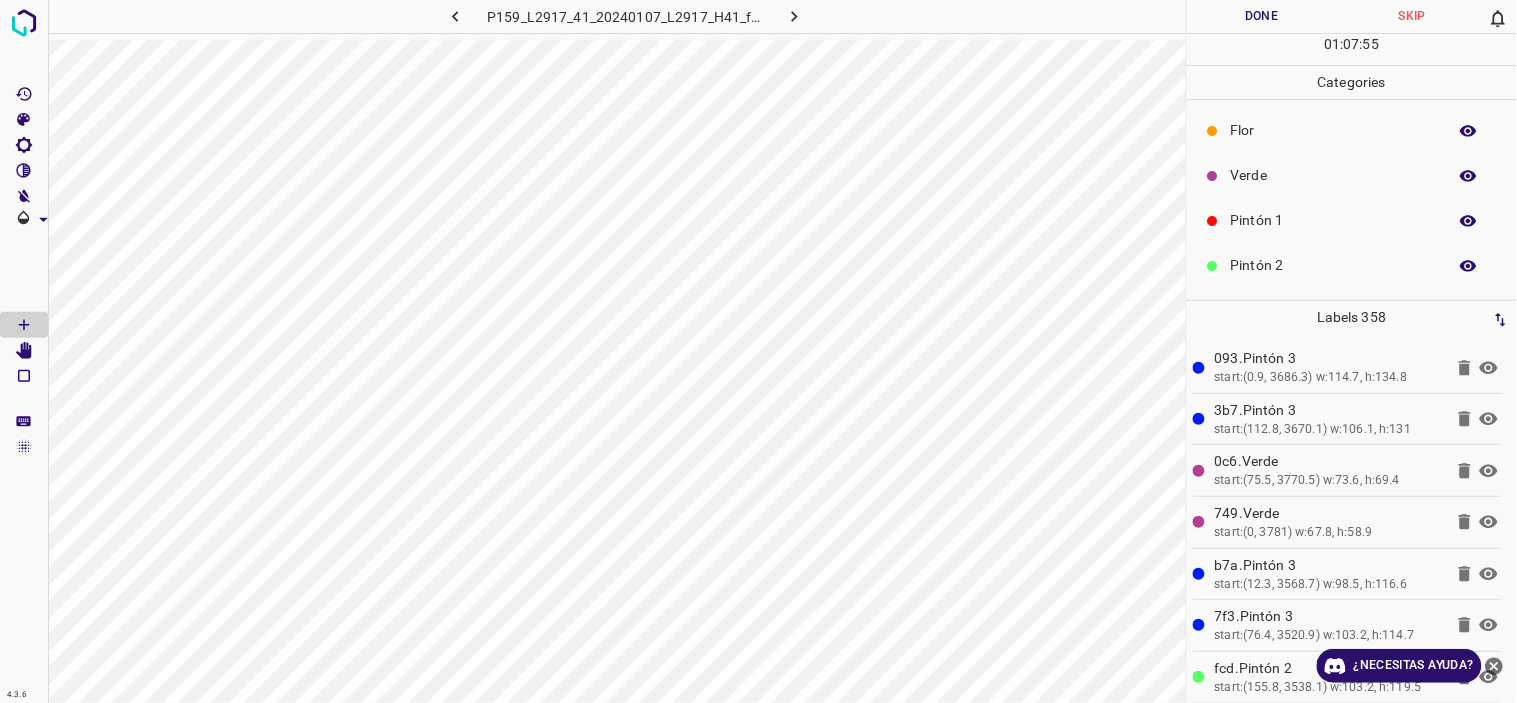 click on "Verde" at bounding box center [1334, 175] 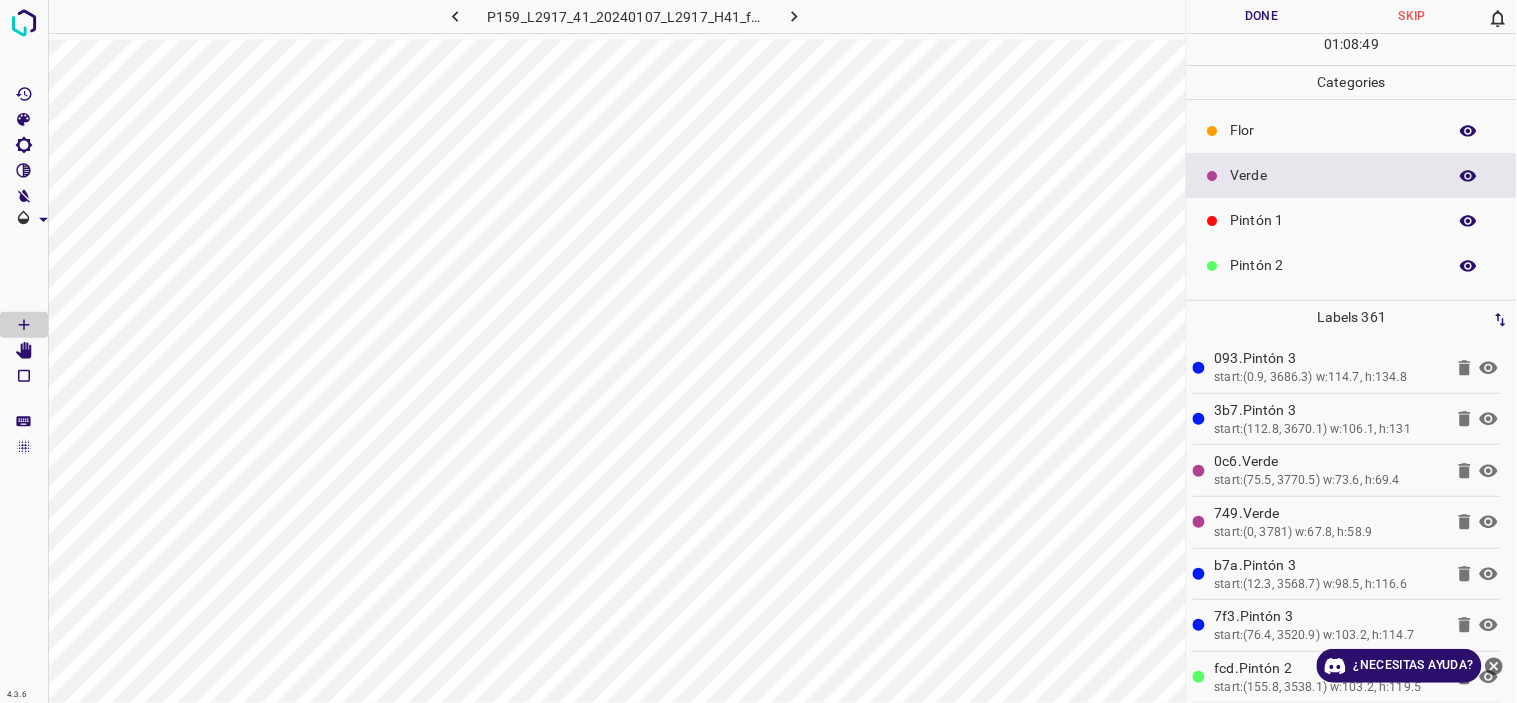 click on "Pintón 1" at bounding box center (1334, 220) 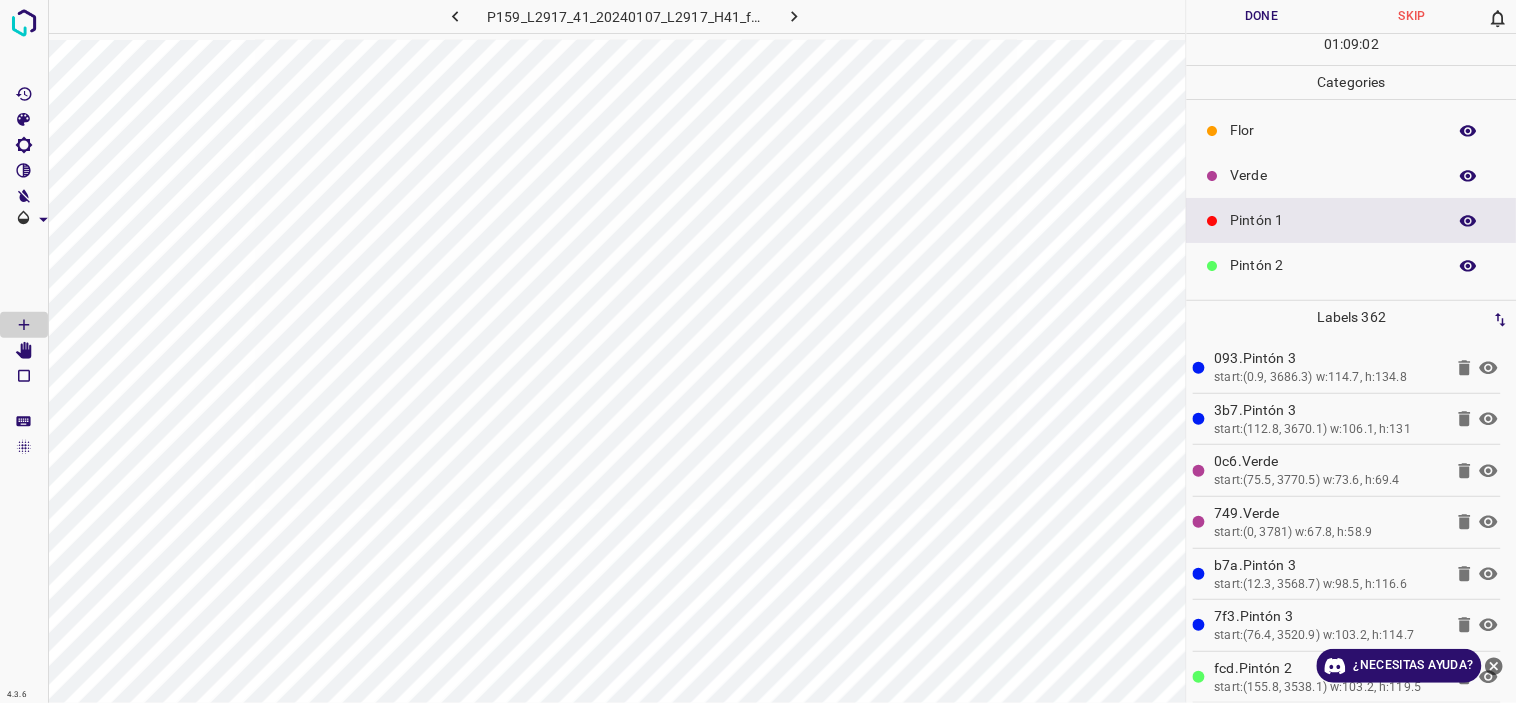 click on "Verde" at bounding box center (1334, 175) 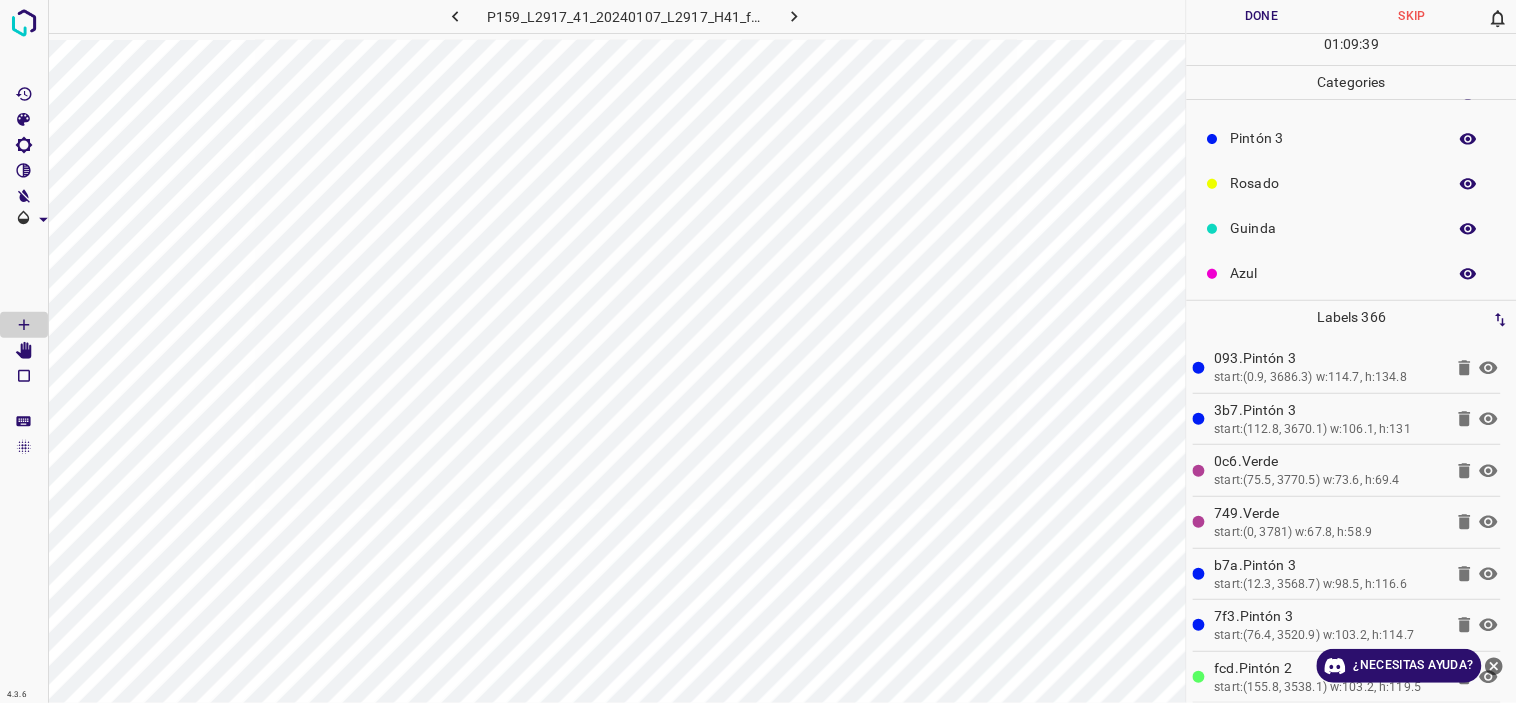 scroll, scrollTop: 175, scrollLeft: 0, axis: vertical 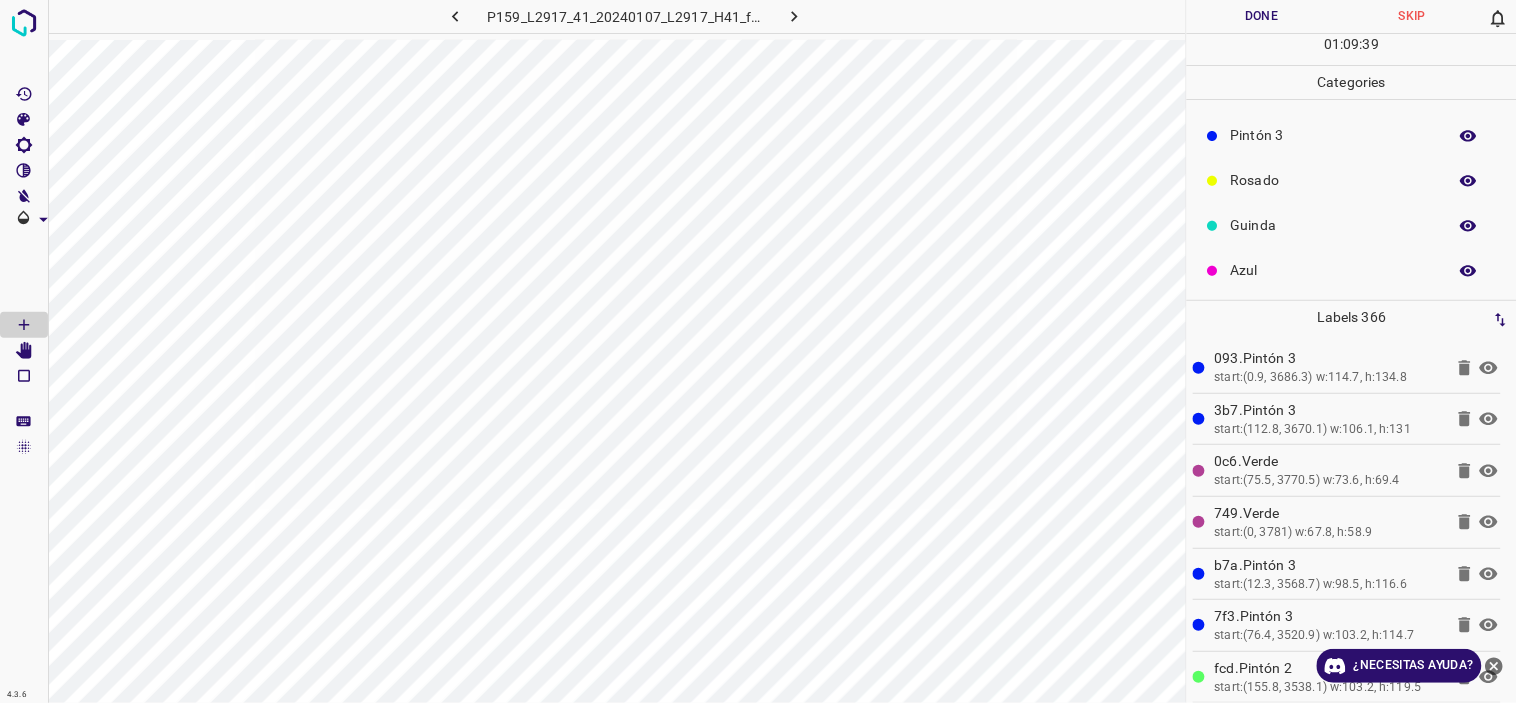 click on "Azul" at bounding box center [1334, 270] 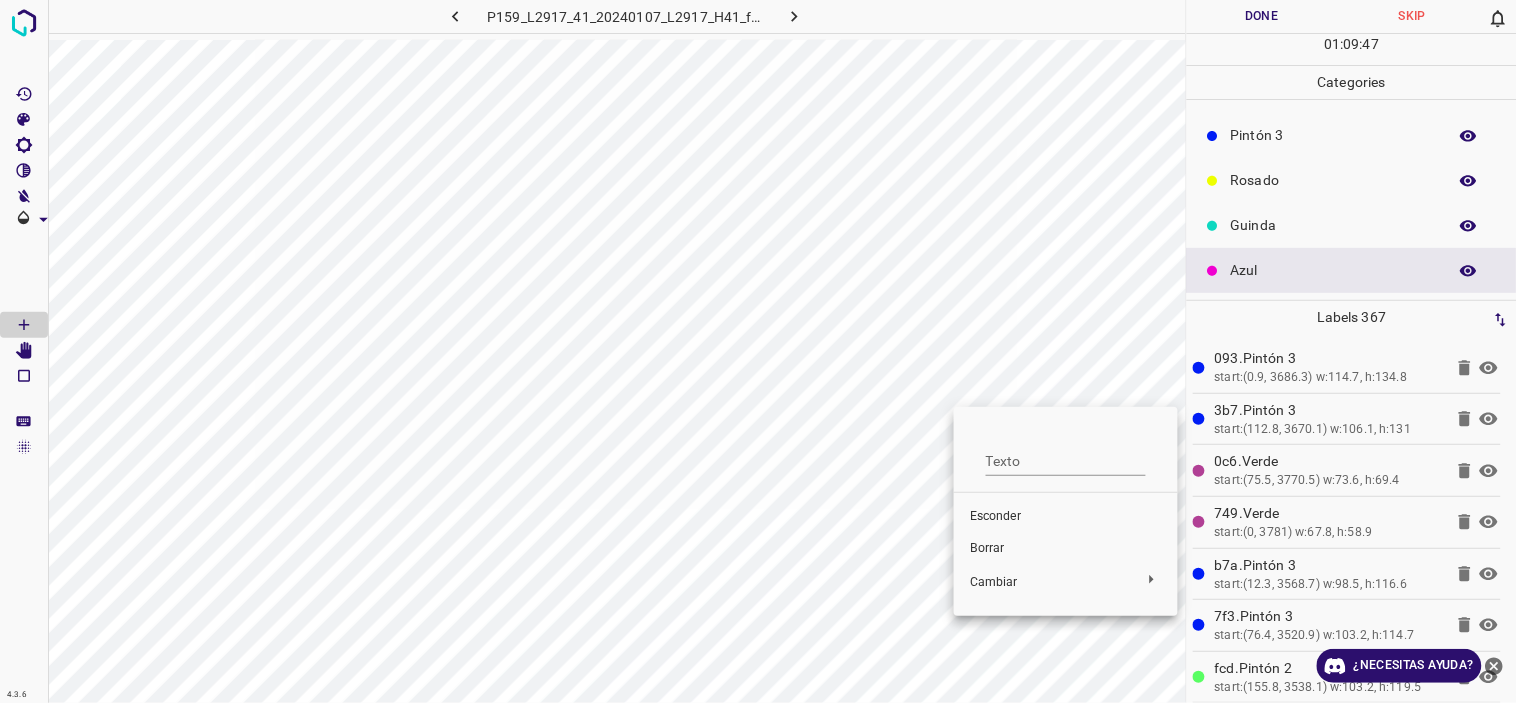 click at bounding box center [758, 351] 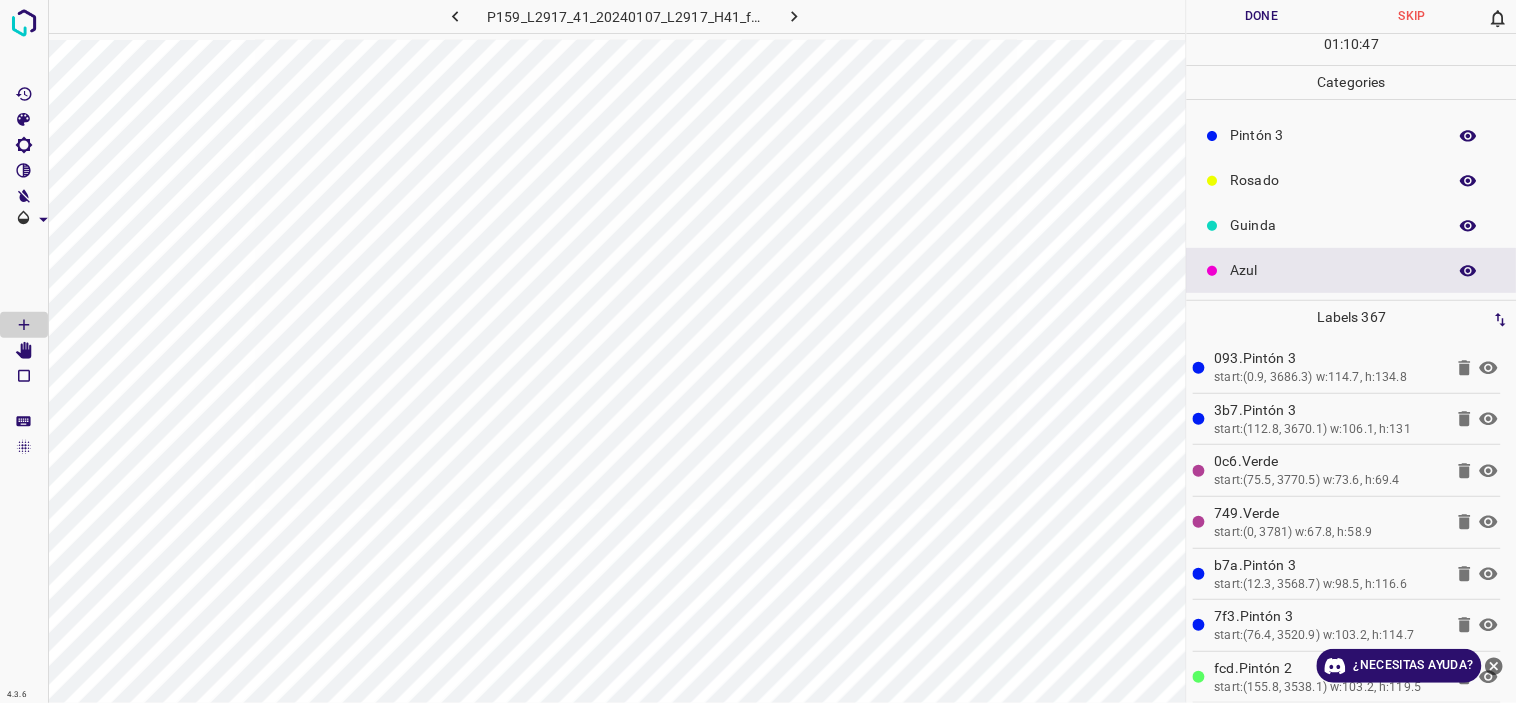 scroll, scrollTop: 0, scrollLeft: 0, axis: both 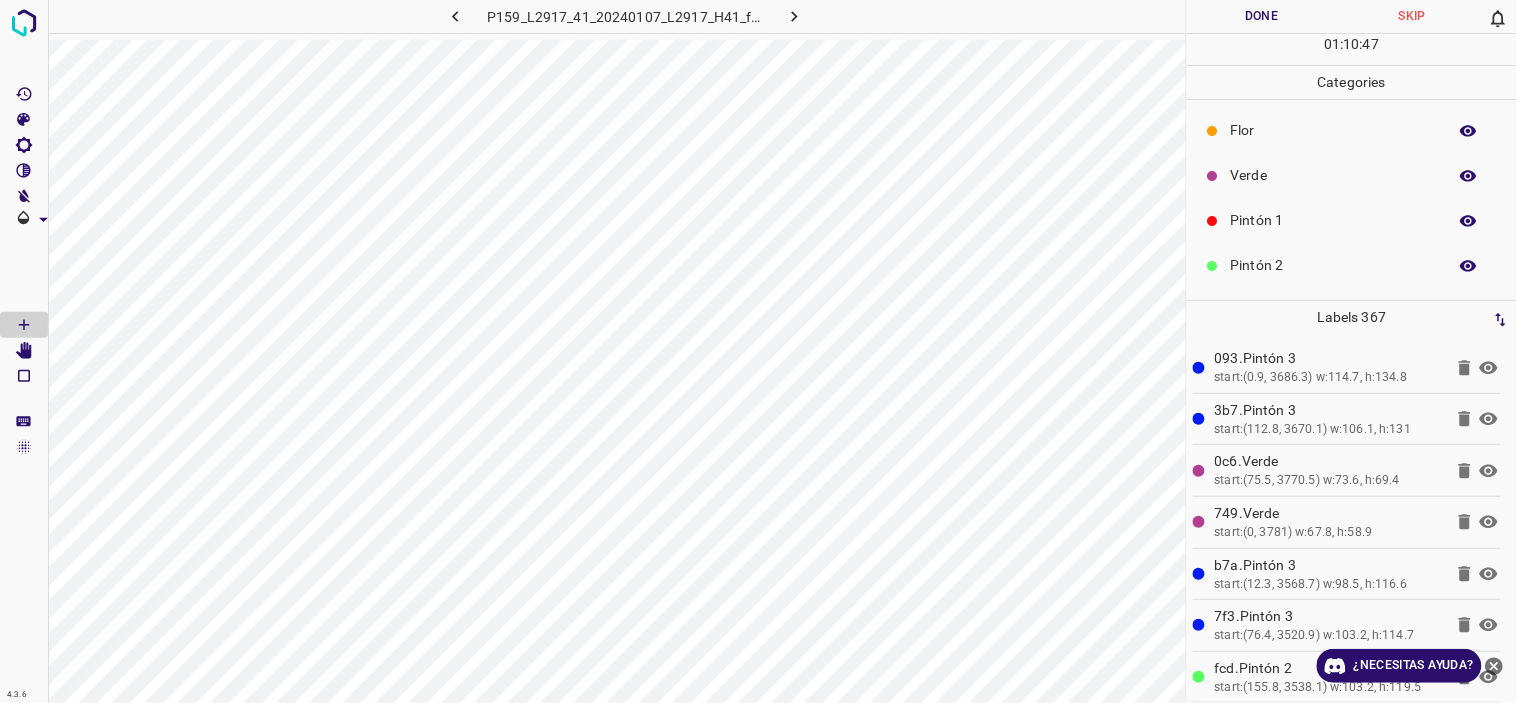 click on "Flor" at bounding box center (1334, 130) 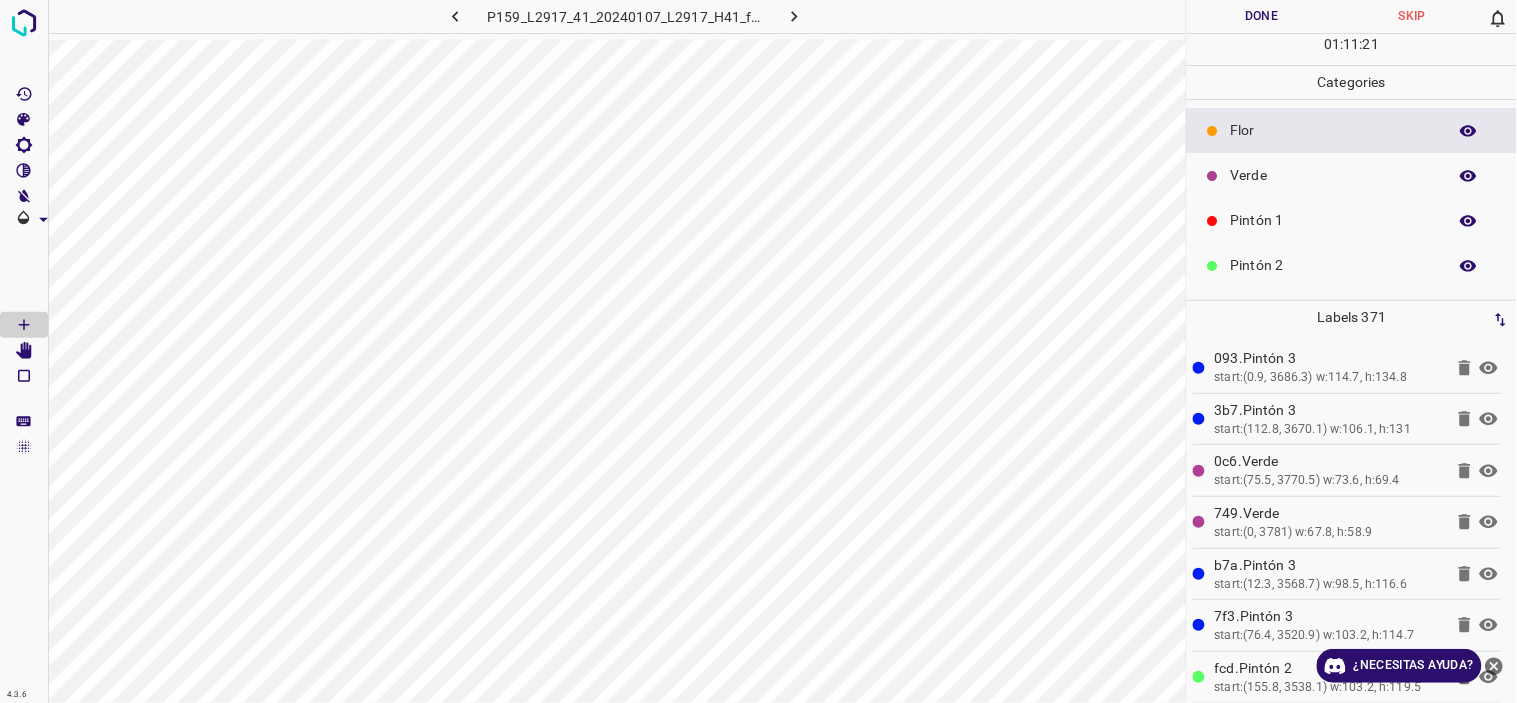 click on "Verde" at bounding box center [1334, 175] 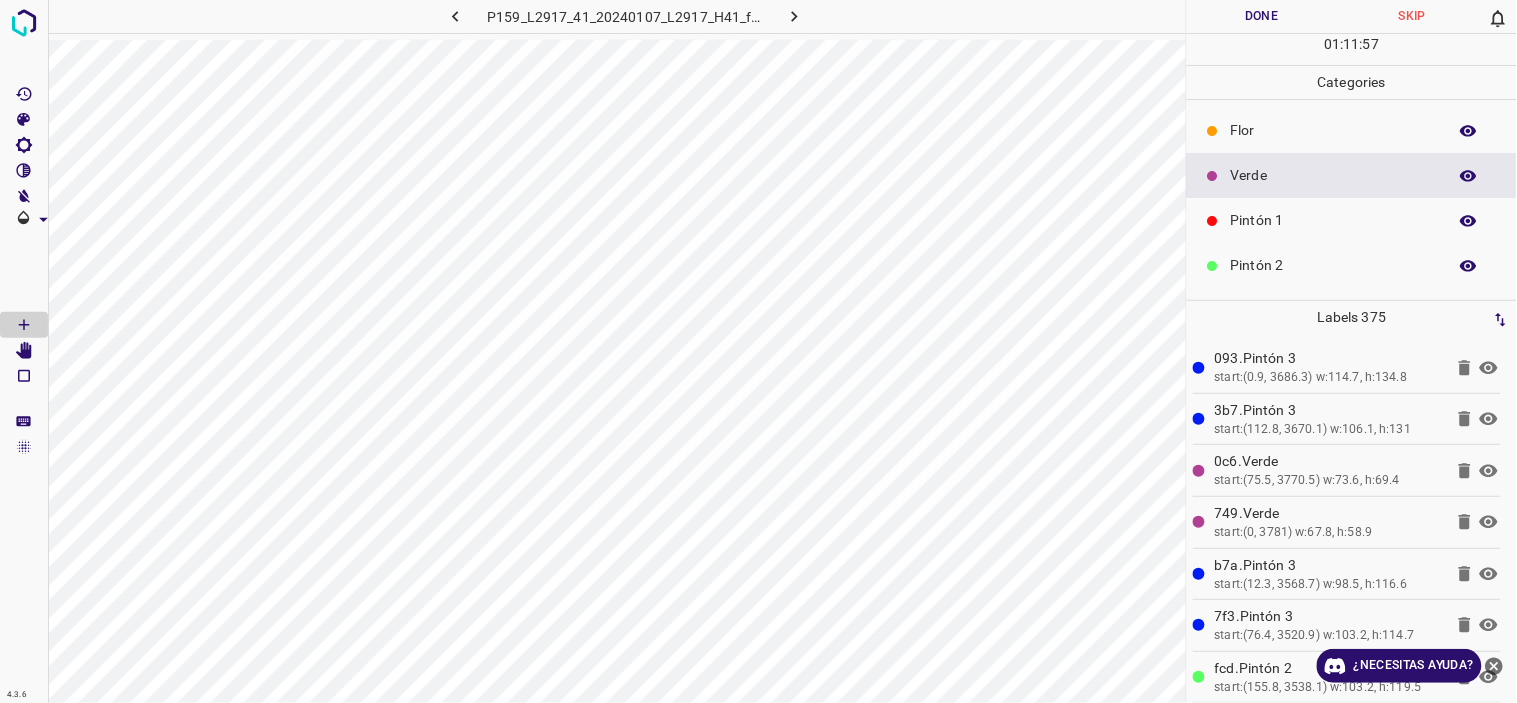 click on "Flor" at bounding box center (1334, 130) 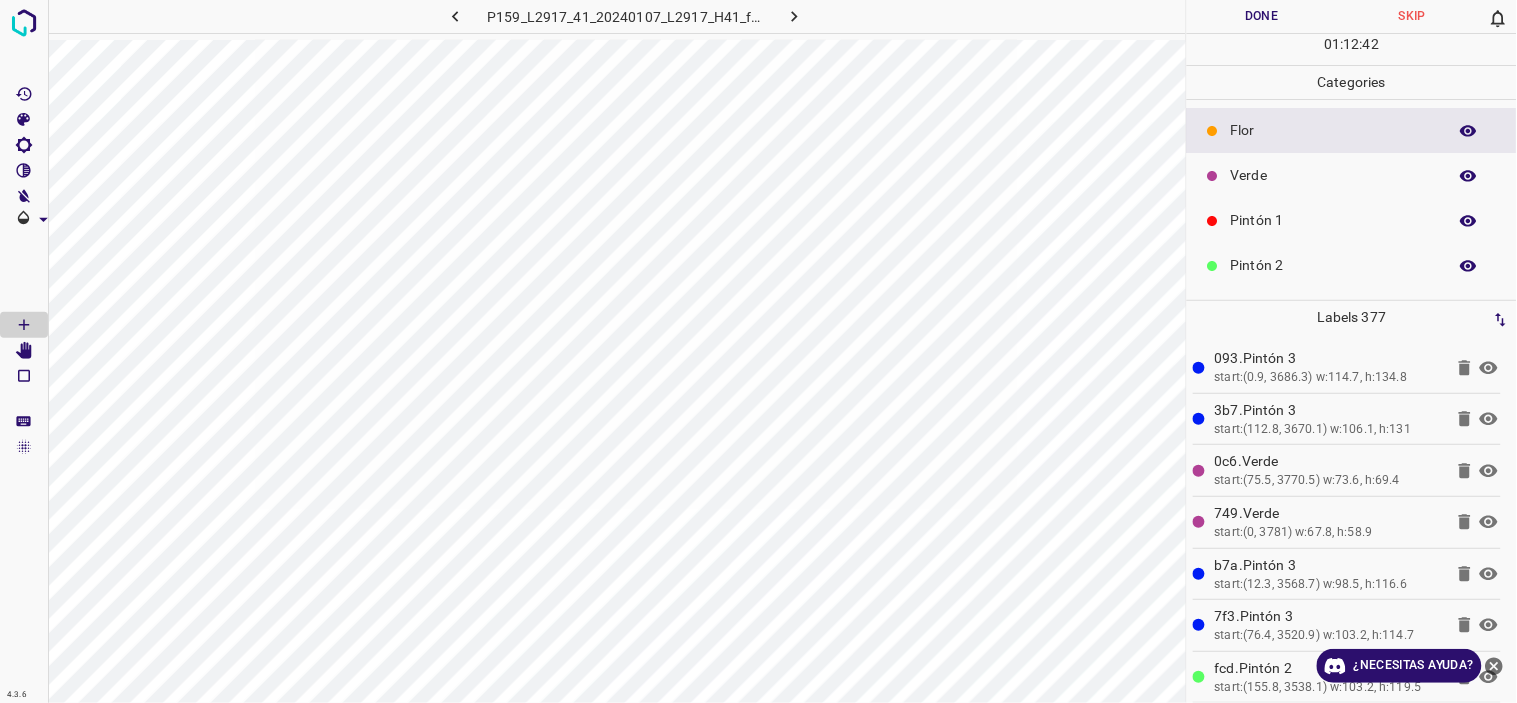 click on "Done" at bounding box center [1262, 16] 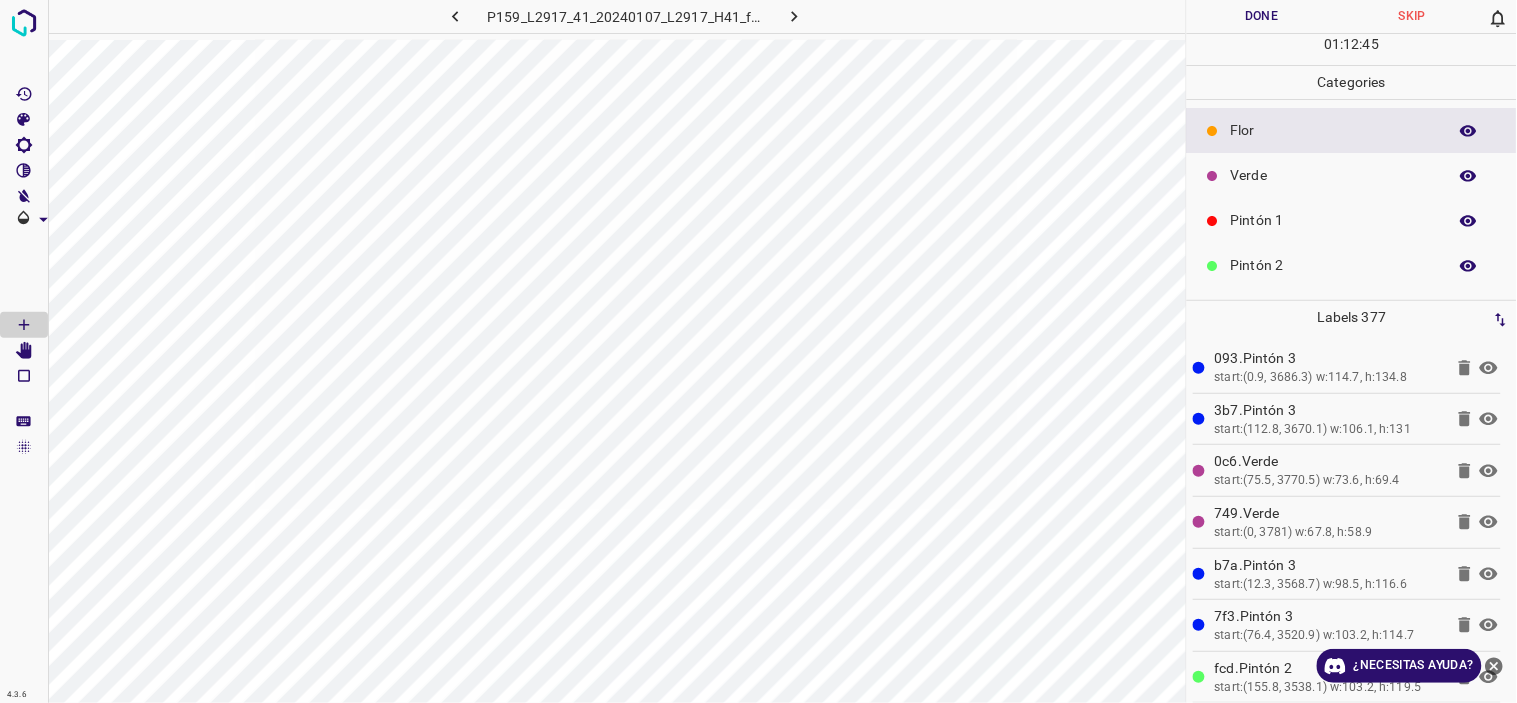 click on "Done" at bounding box center (1262, 16) 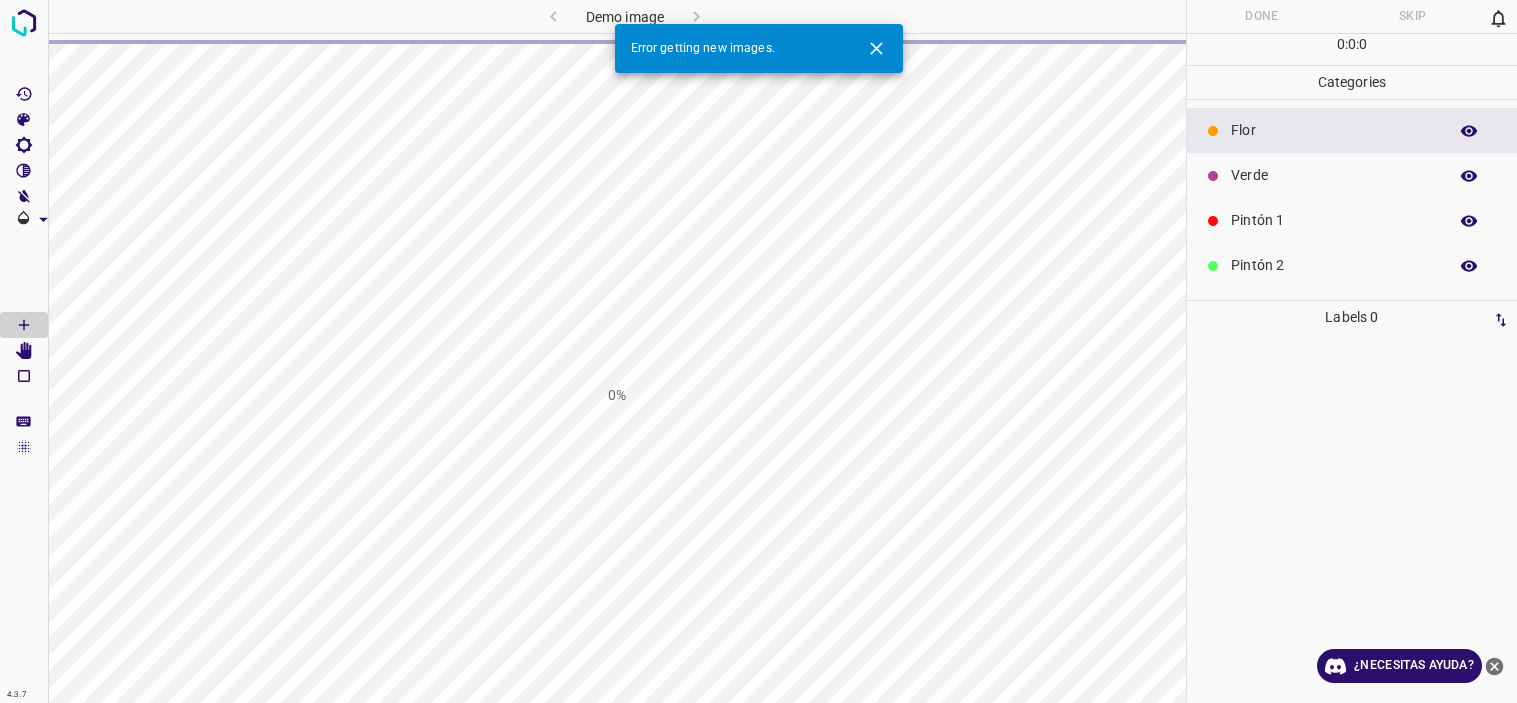 scroll, scrollTop: 0, scrollLeft: 0, axis: both 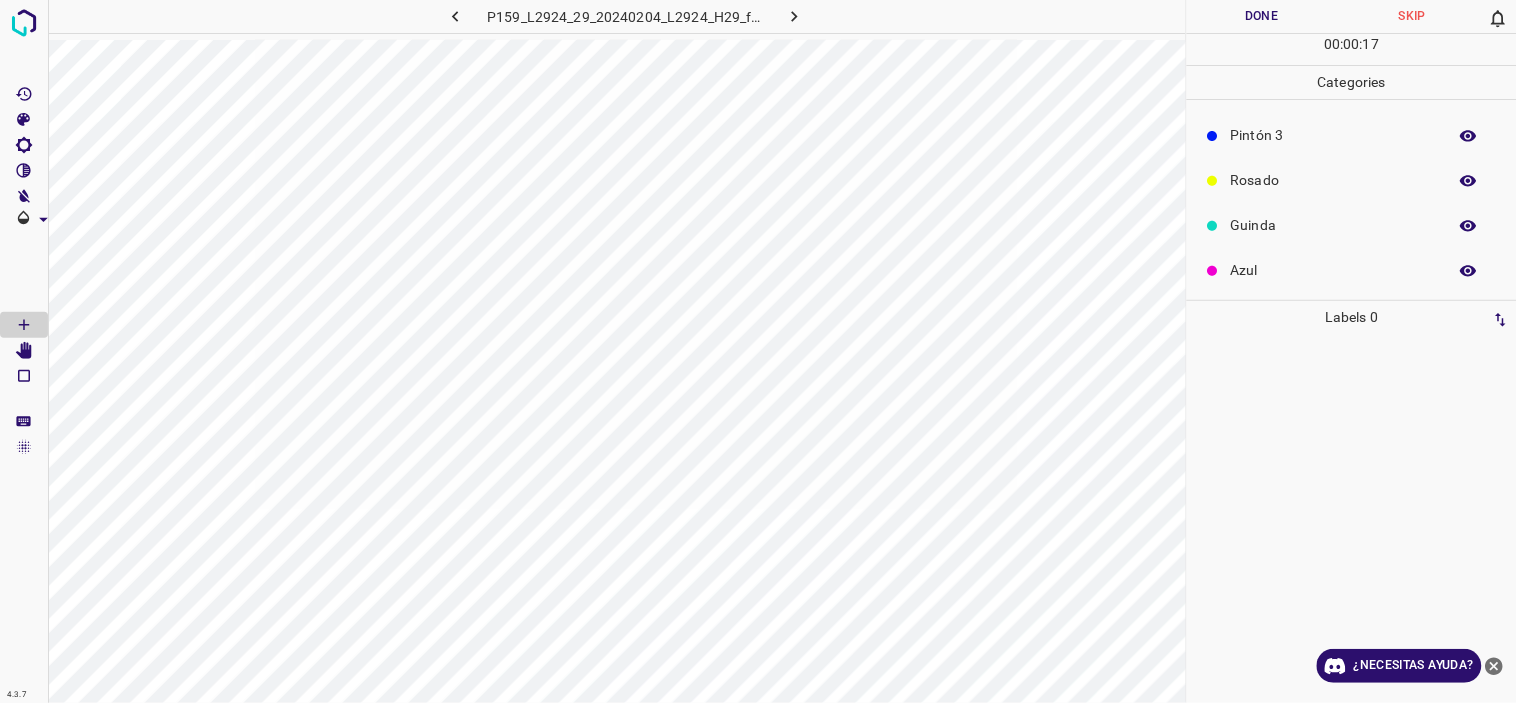 click on "Azul" at bounding box center (1334, 270) 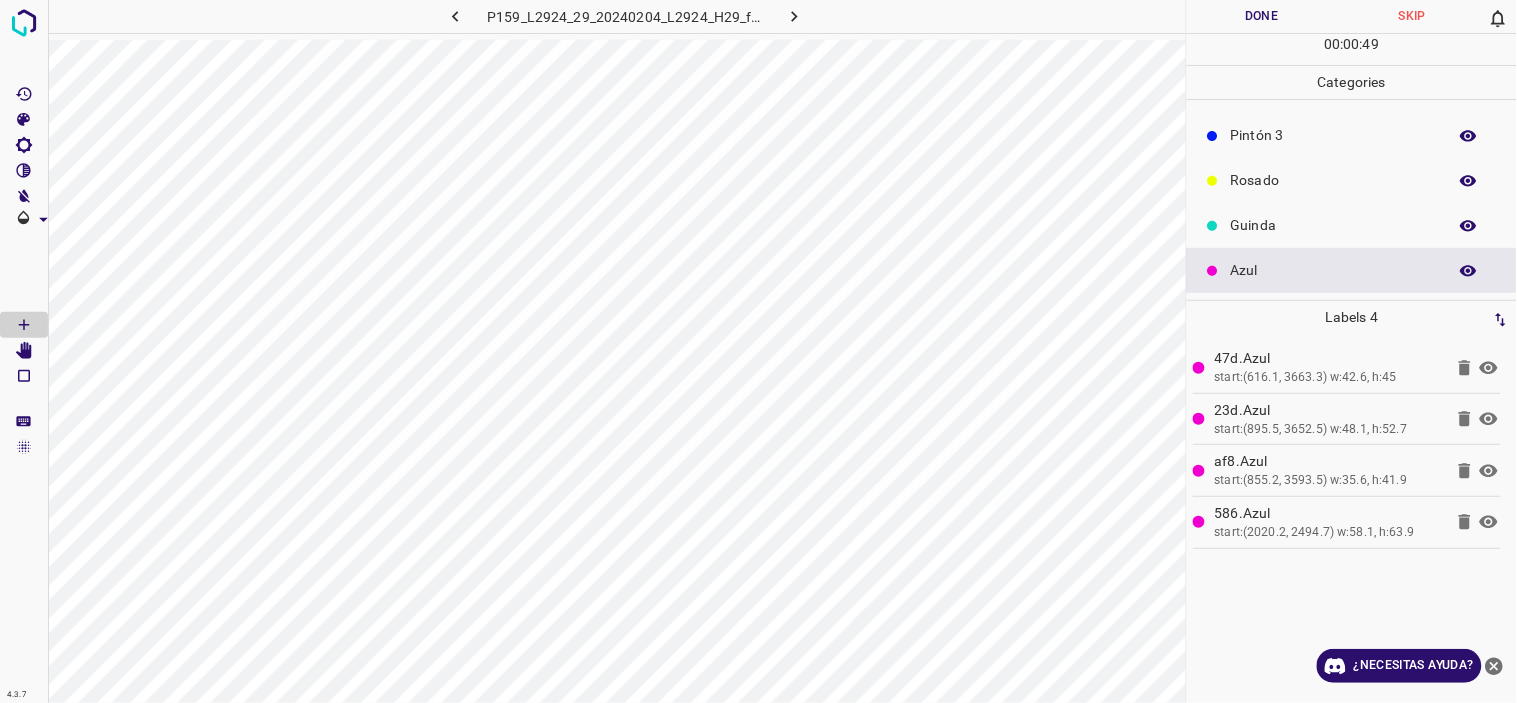 click on "Rosado" at bounding box center [1334, 180] 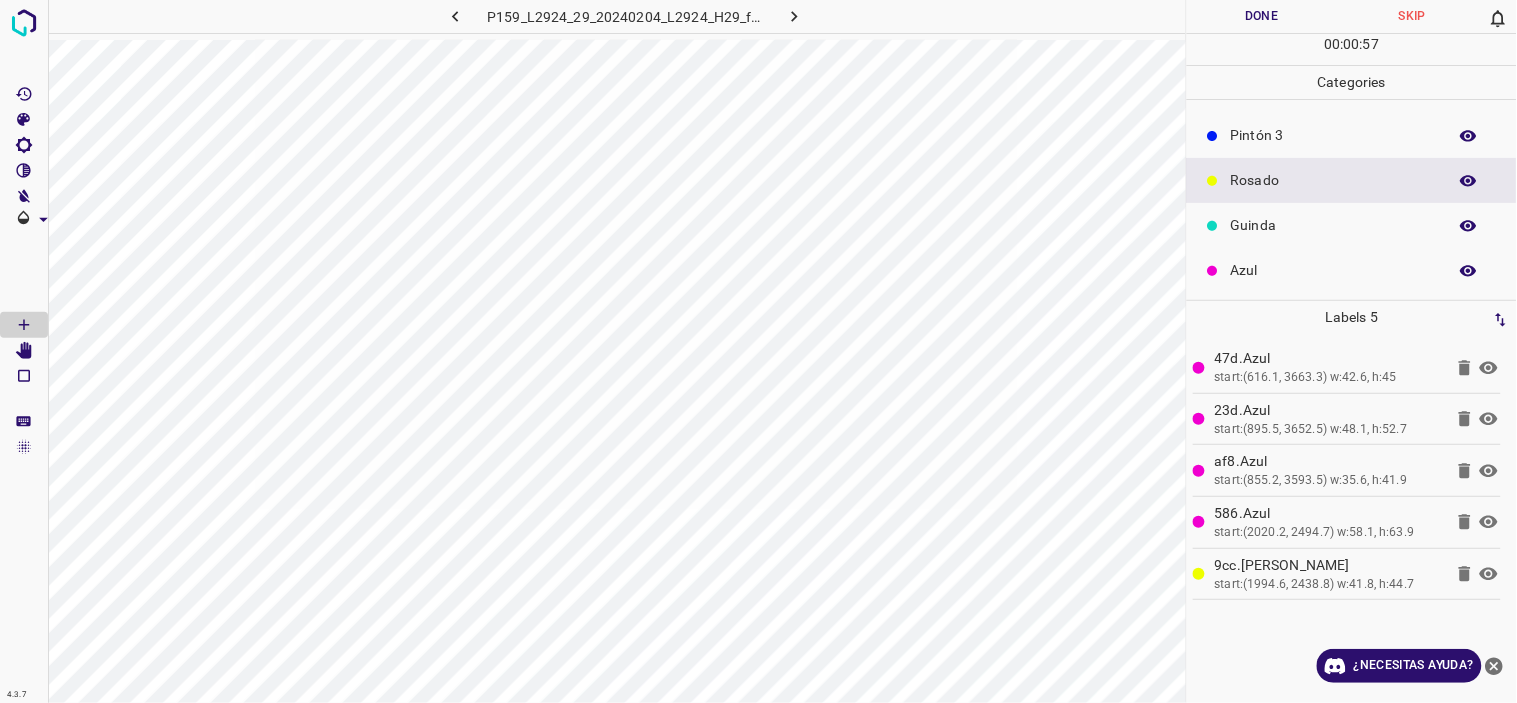 click on "Guinda" at bounding box center [1334, 225] 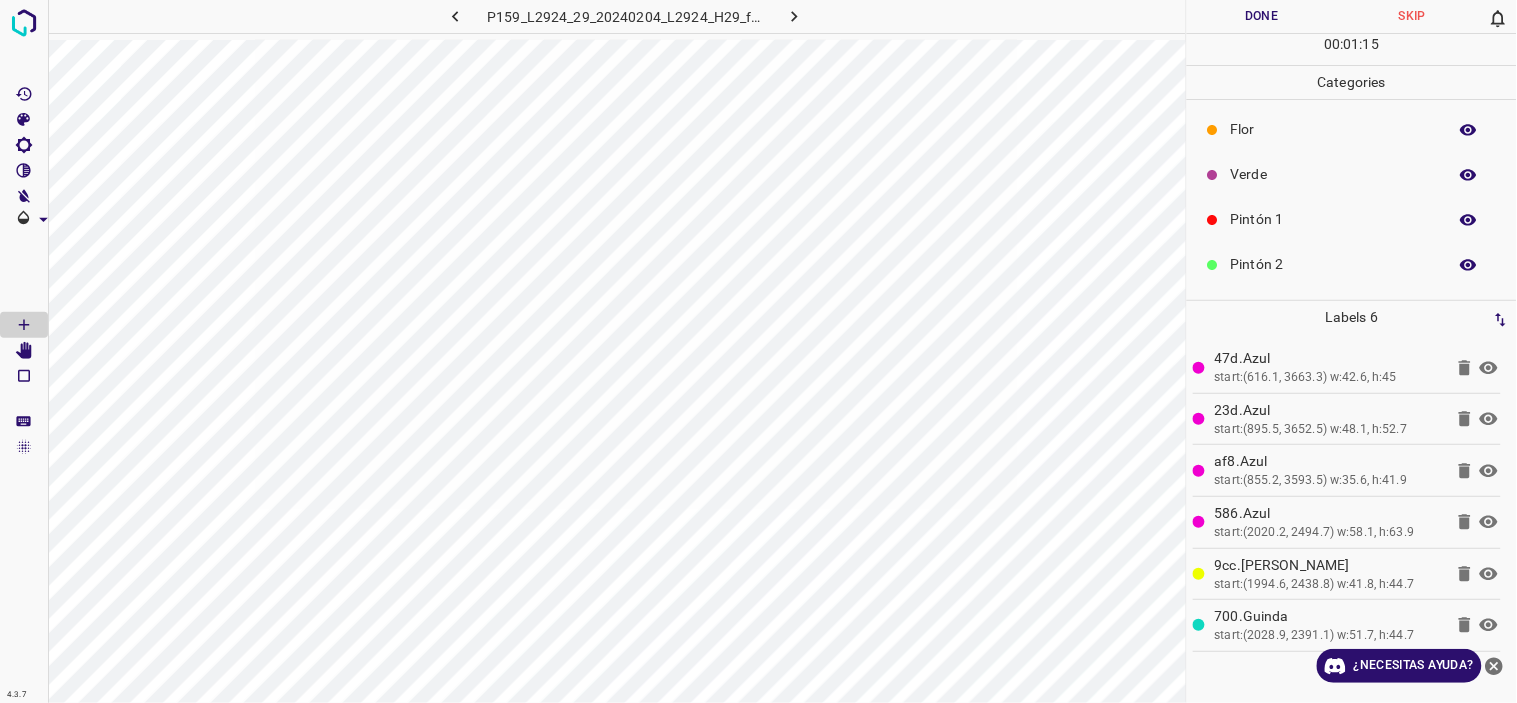 scroll, scrollTop: 0, scrollLeft: 0, axis: both 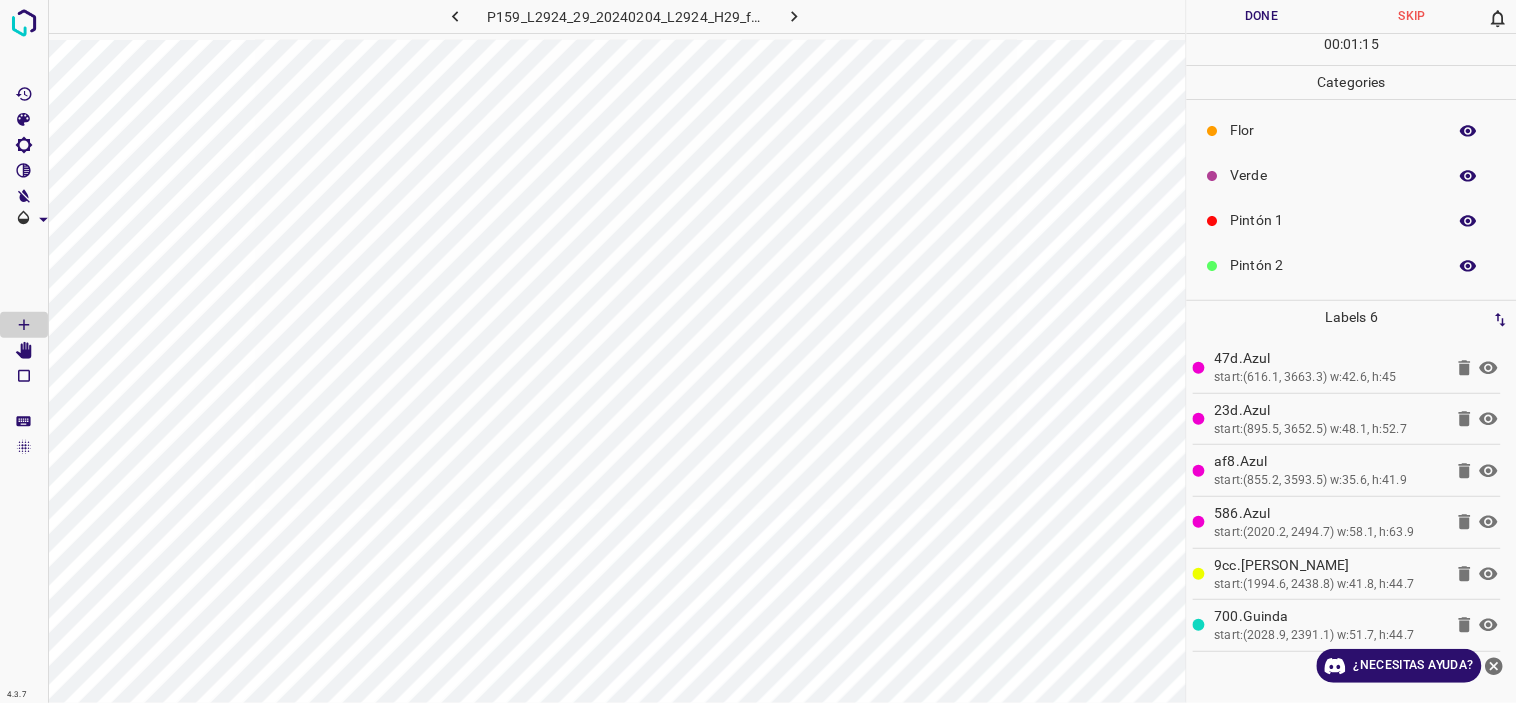 click on "Verde" at bounding box center (1334, 175) 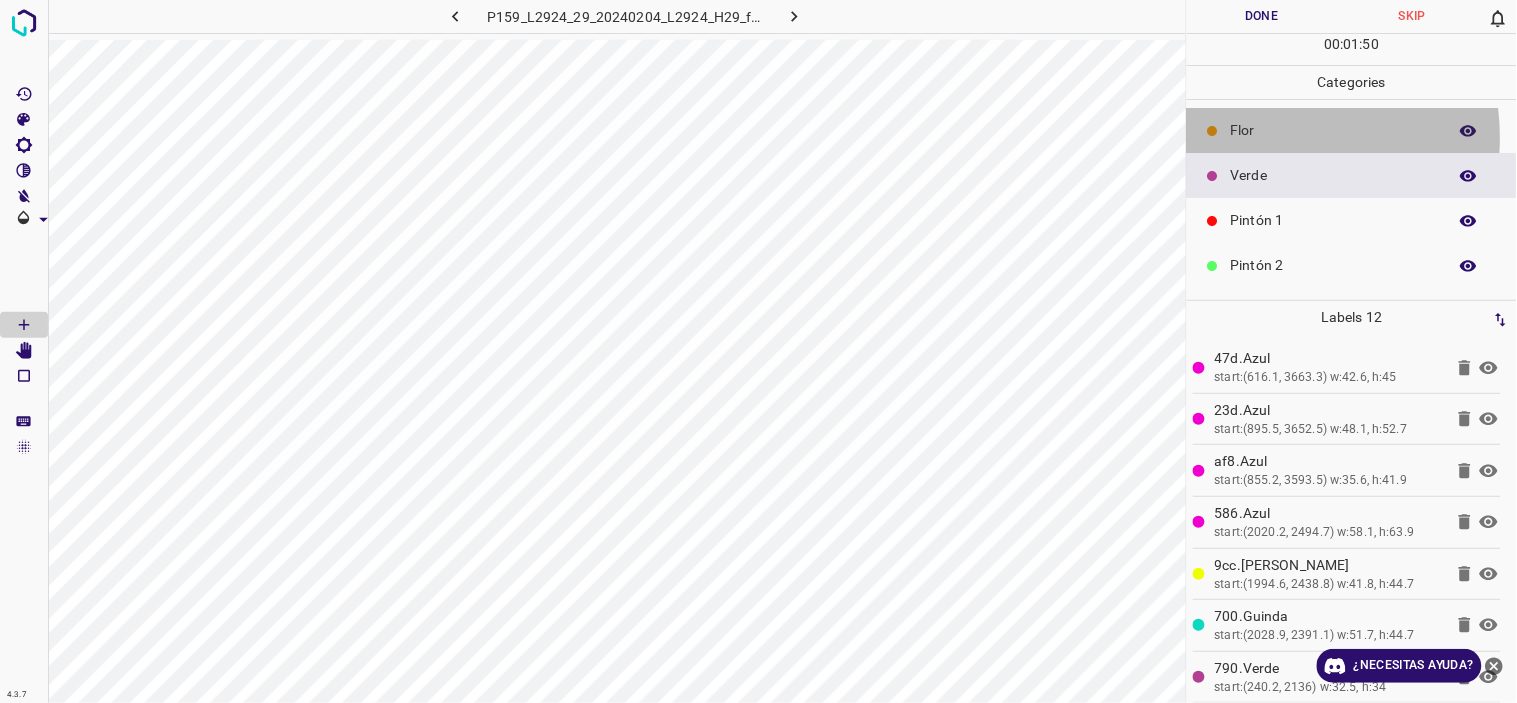 click on "Flor" at bounding box center (1334, 130) 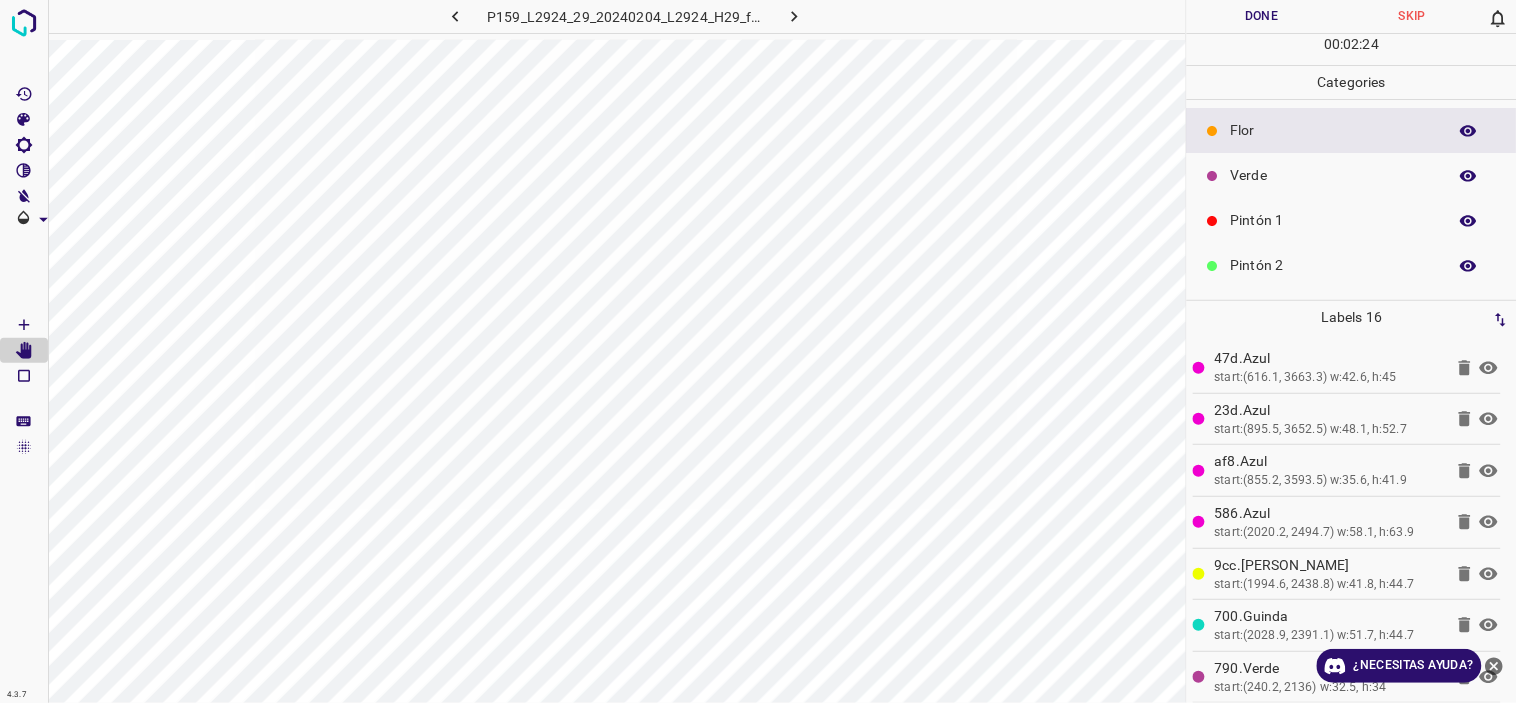 click on "Verde" at bounding box center (1334, 175) 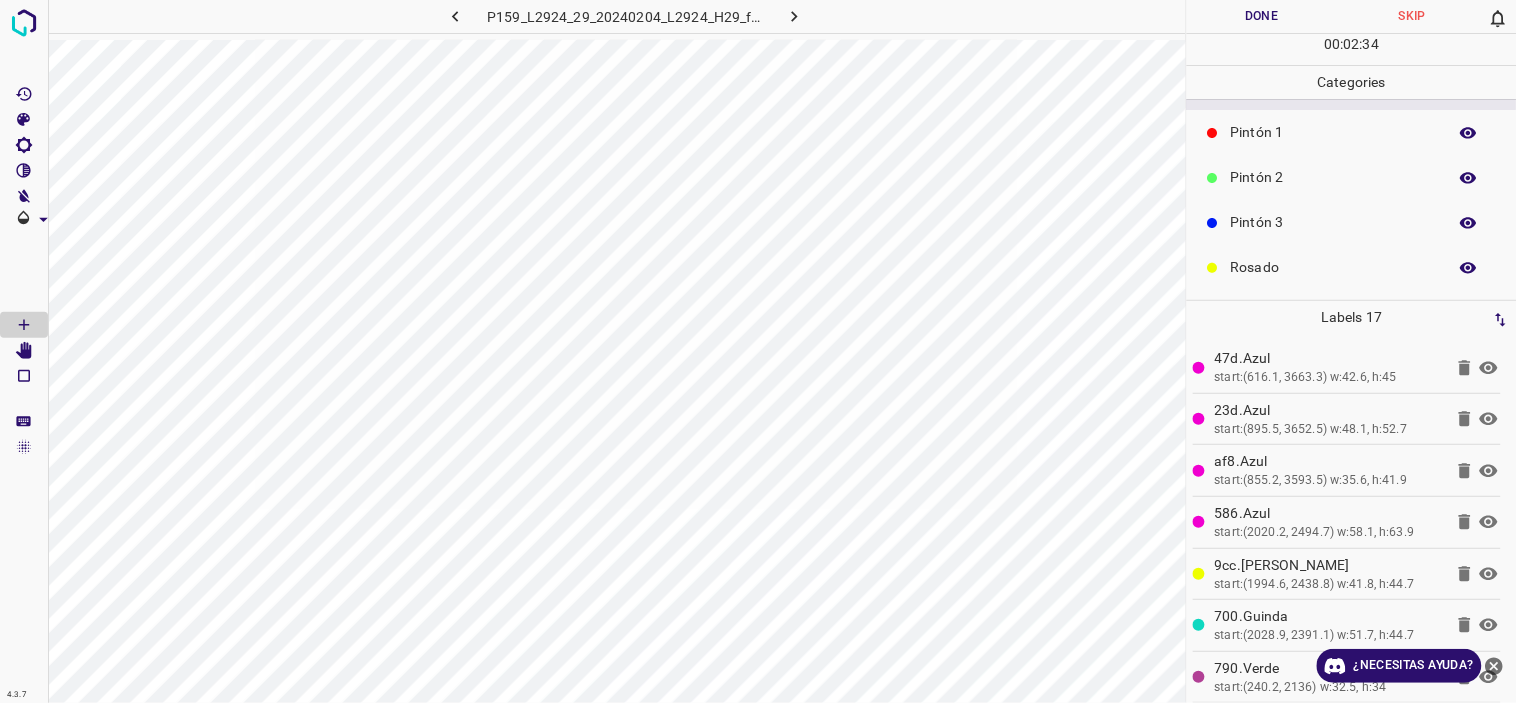 scroll, scrollTop: 175, scrollLeft: 0, axis: vertical 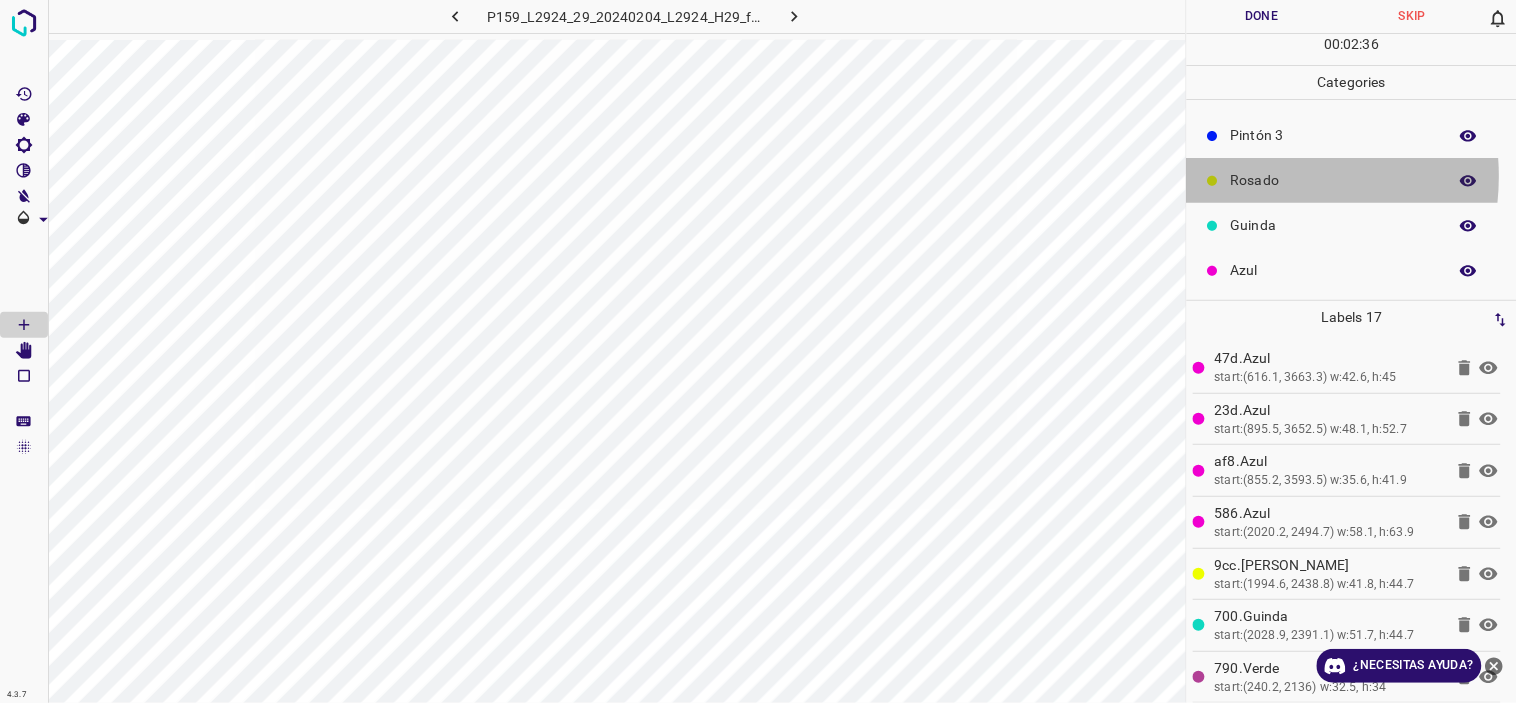 click on "Rosado" at bounding box center (1334, 180) 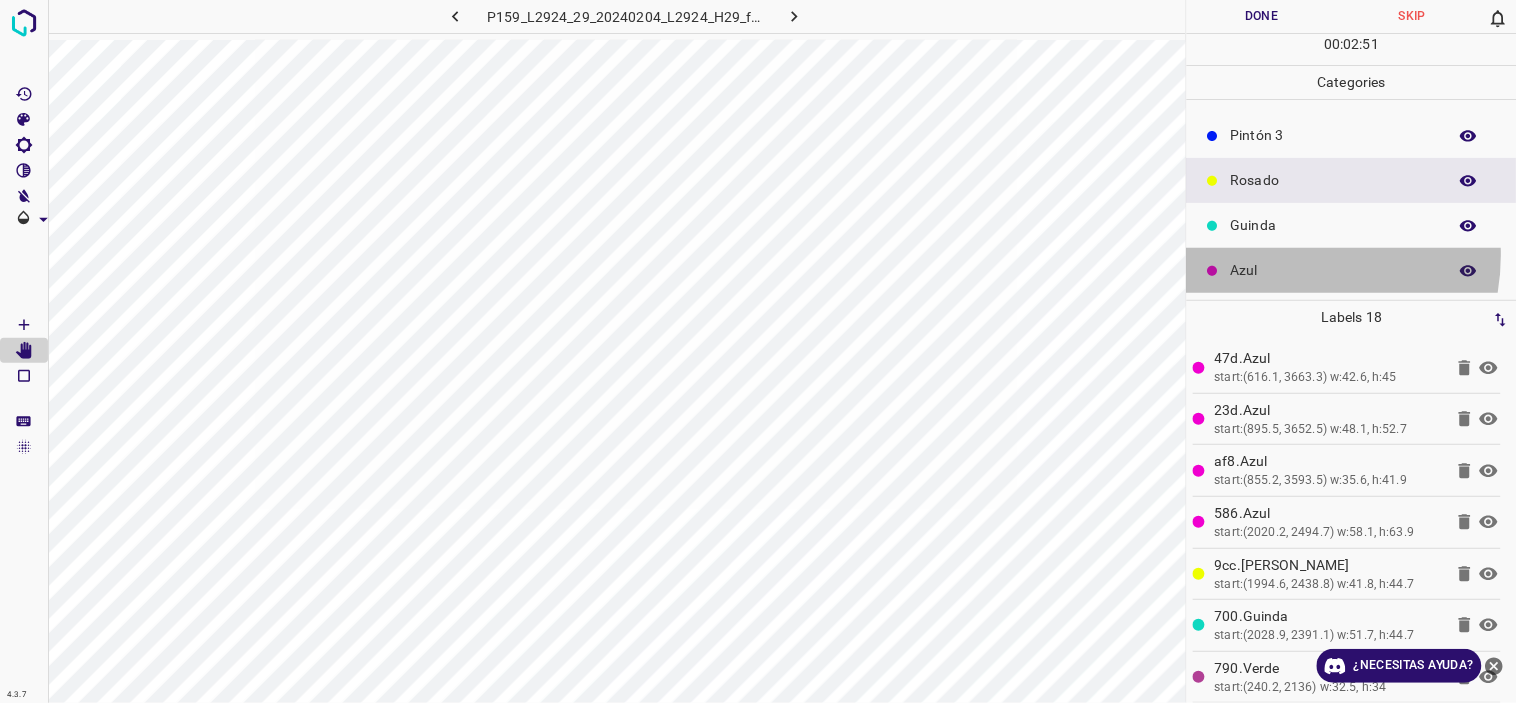 click on "Azul" at bounding box center (1352, 270) 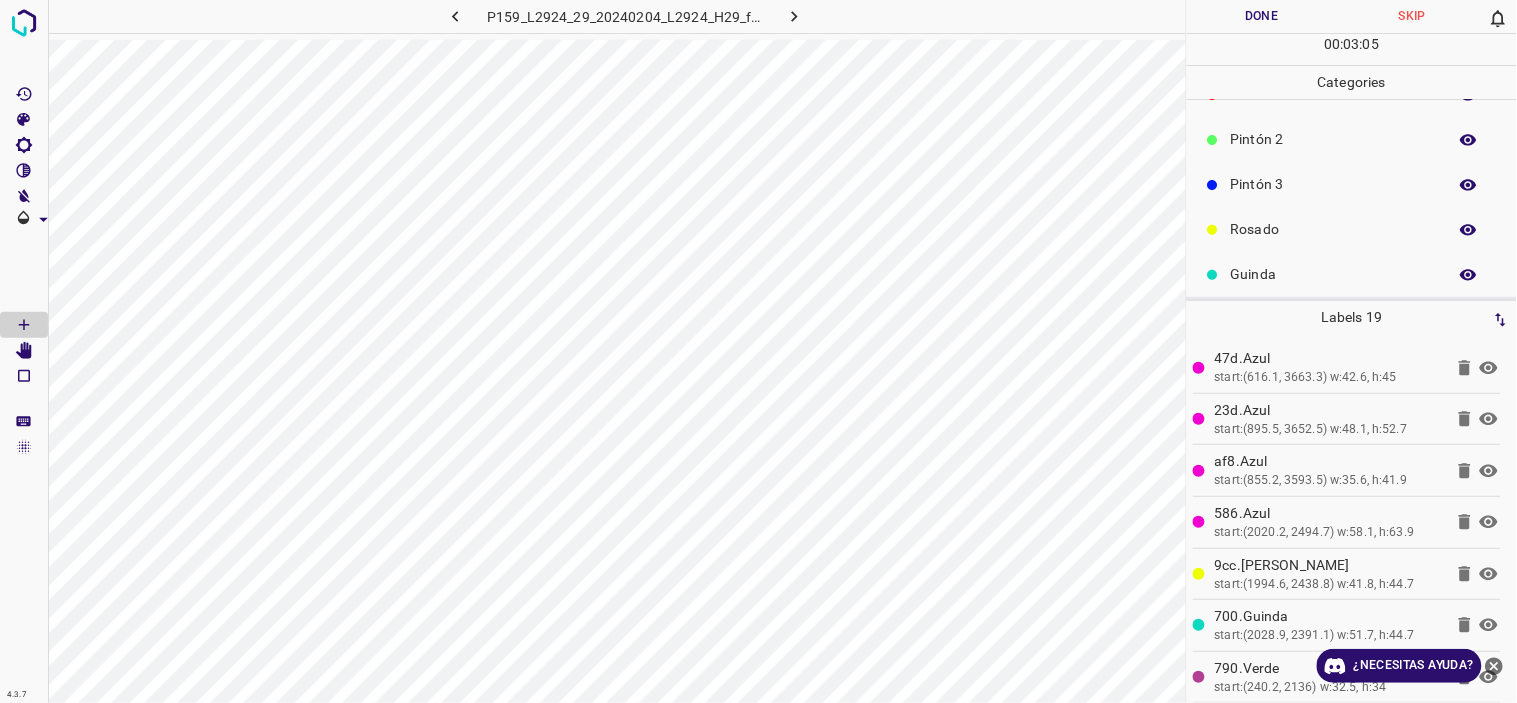 scroll, scrollTop: 0, scrollLeft: 0, axis: both 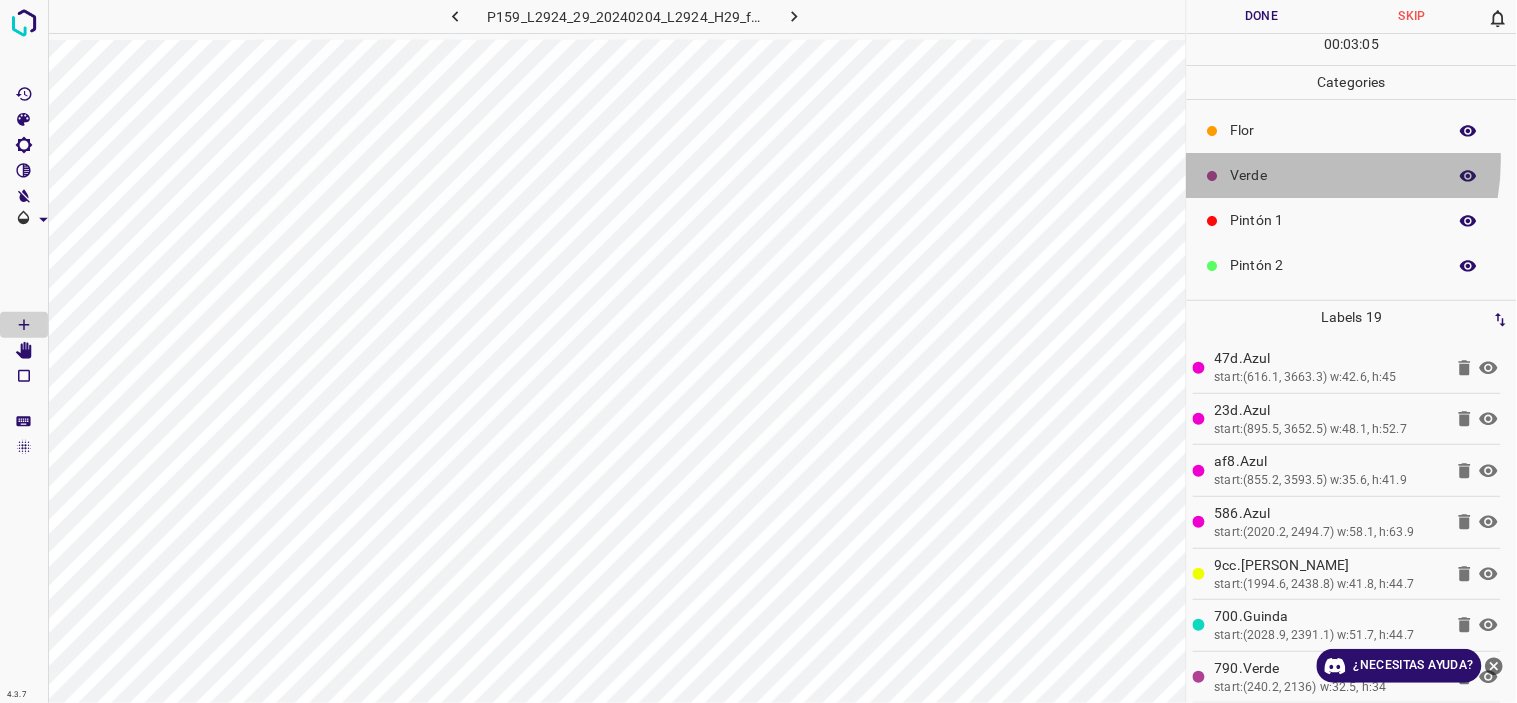 click on "Verde" at bounding box center [1352, 175] 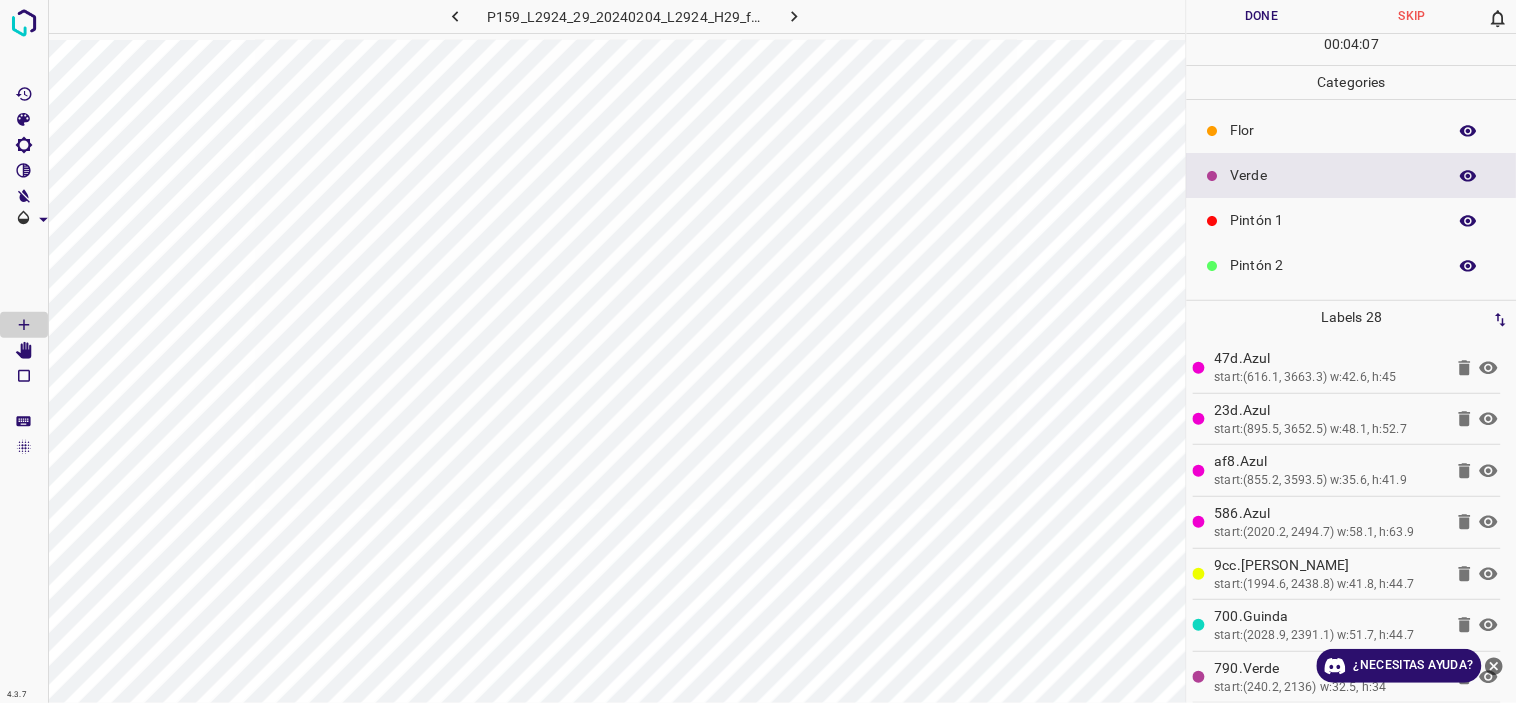 scroll, scrollTop: 111, scrollLeft: 0, axis: vertical 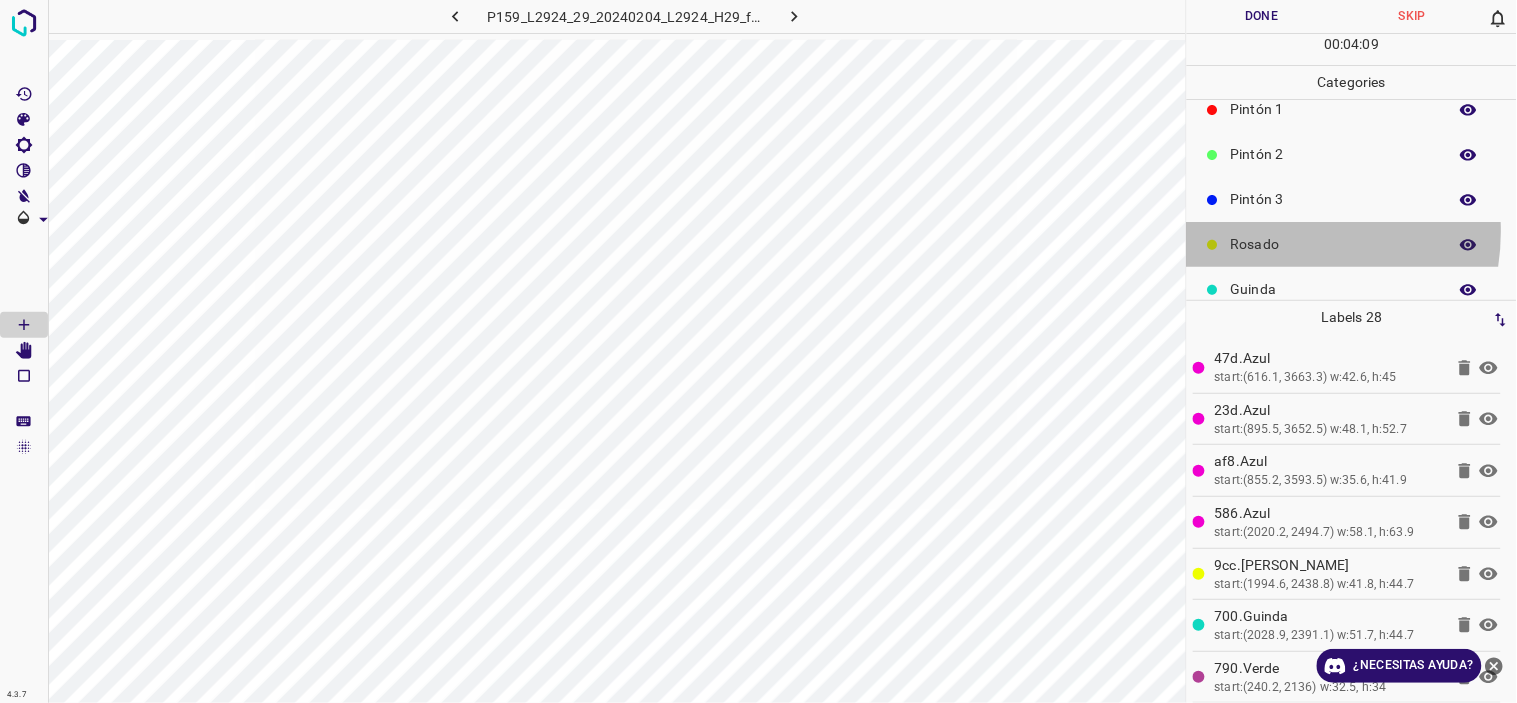 click on "Rosado" at bounding box center [1352, 244] 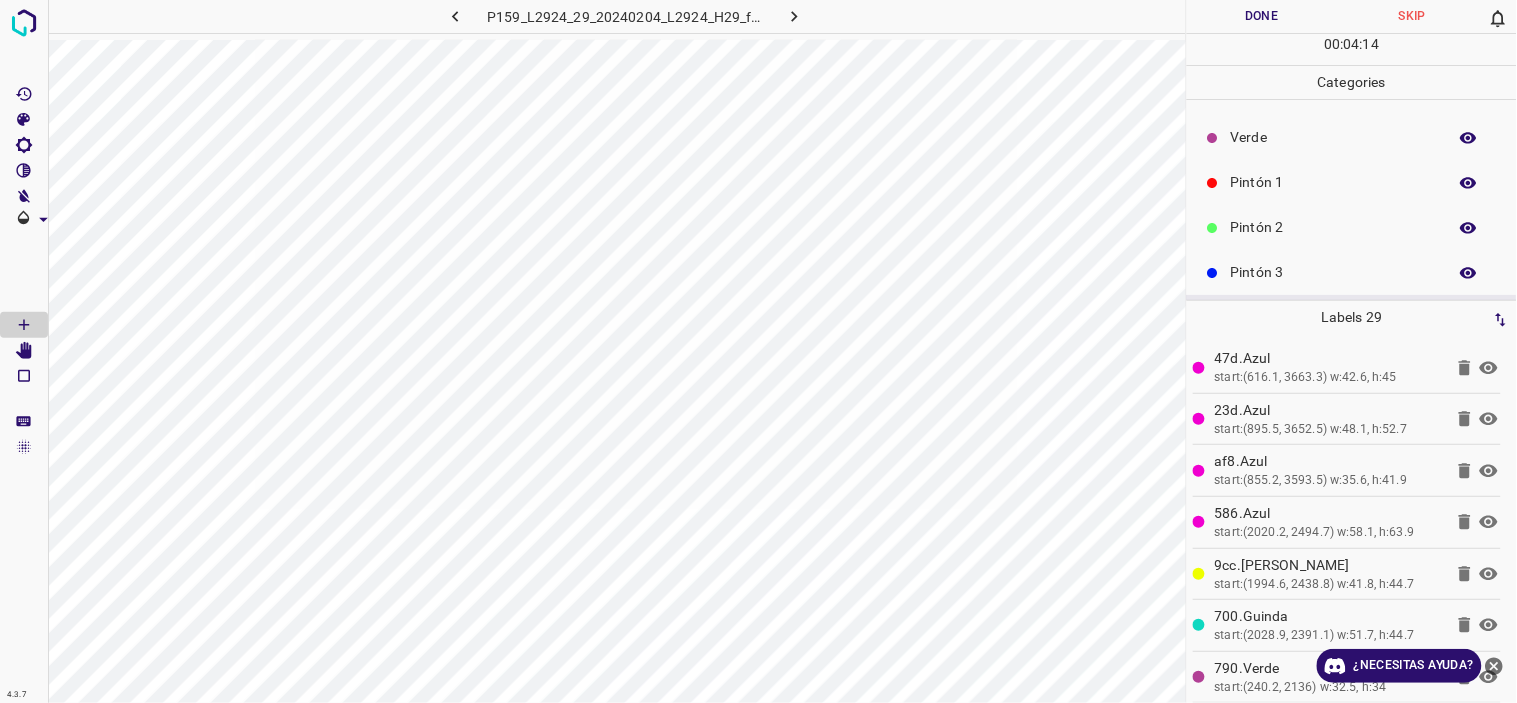 scroll, scrollTop: 0, scrollLeft: 0, axis: both 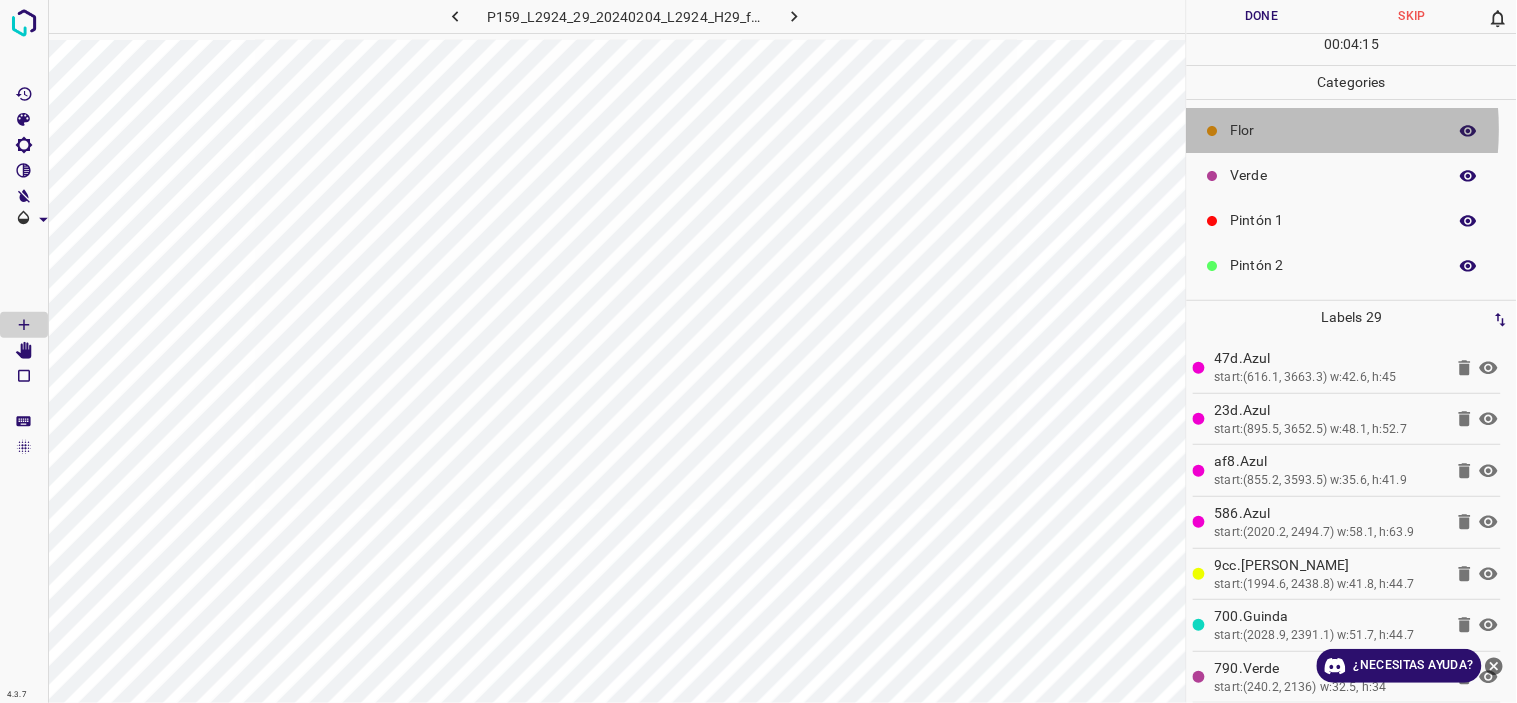 click on "Flor" at bounding box center [1334, 130] 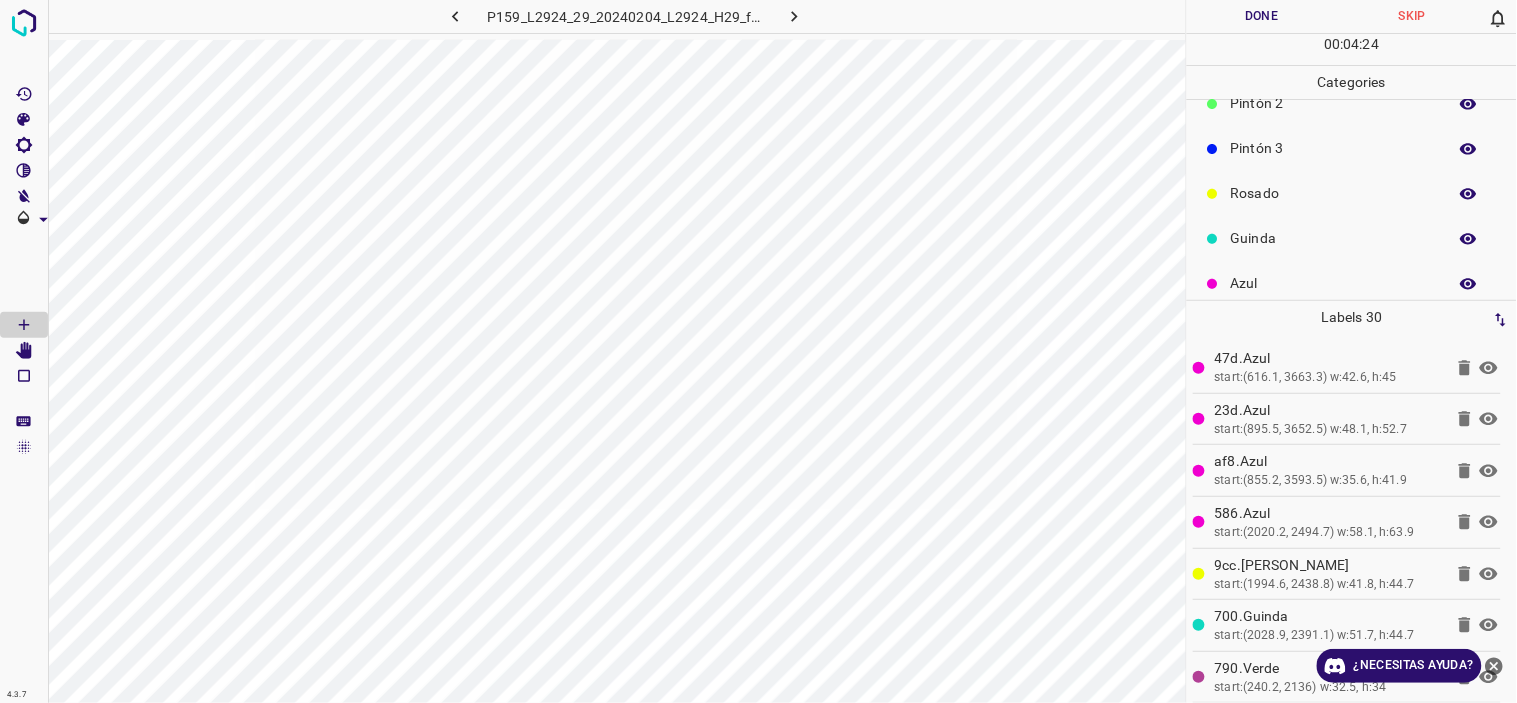 scroll, scrollTop: 175, scrollLeft: 0, axis: vertical 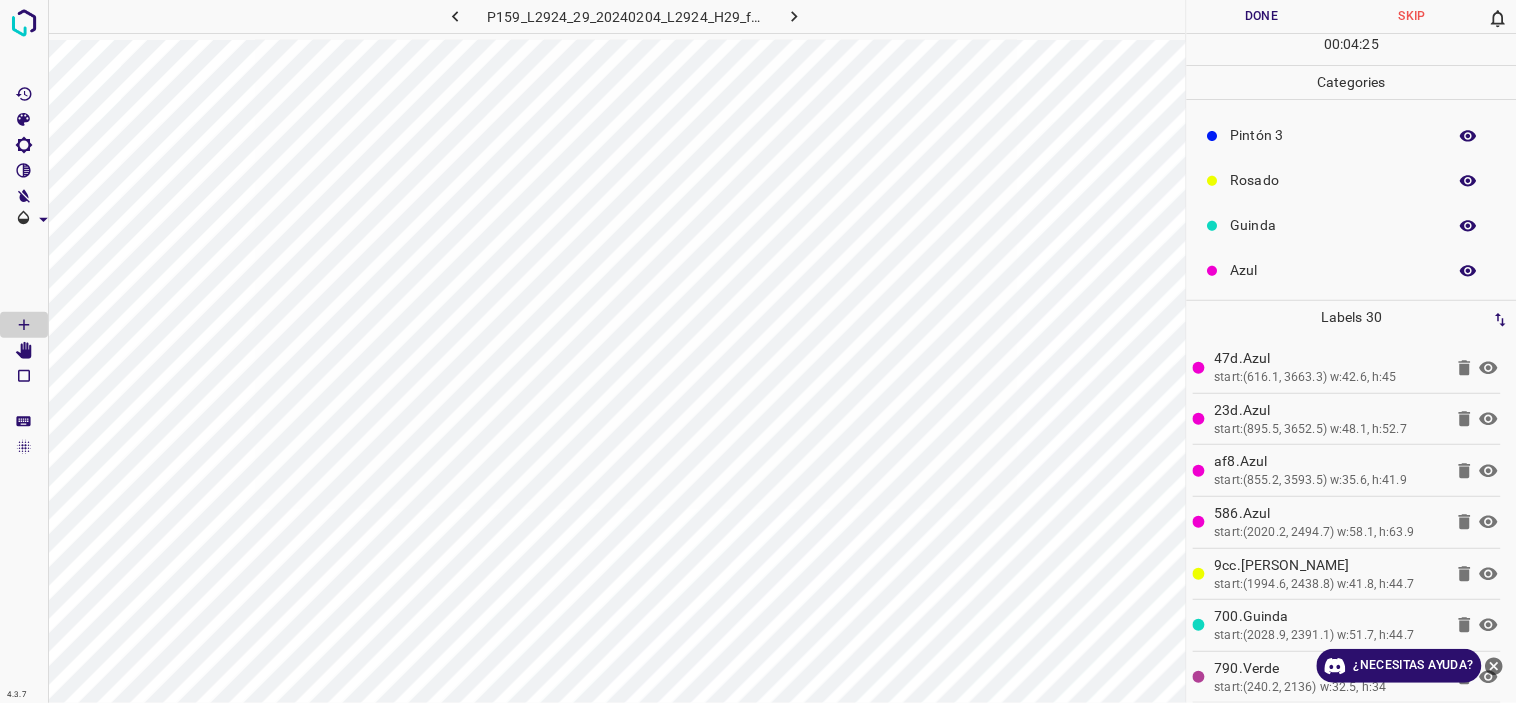 click on "Rosado" at bounding box center (1334, 180) 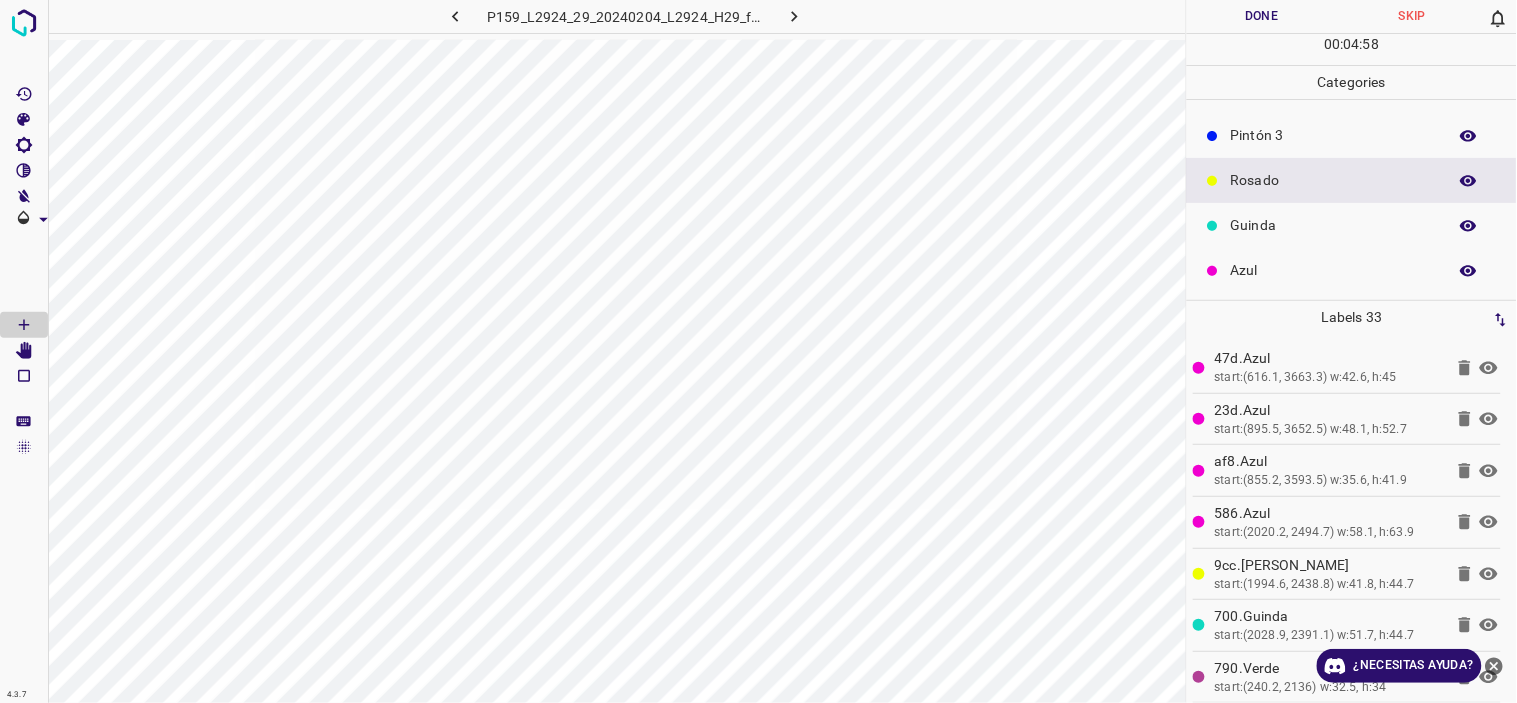 scroll, scrollTop: 0, scrollLeft: 0, axis: both 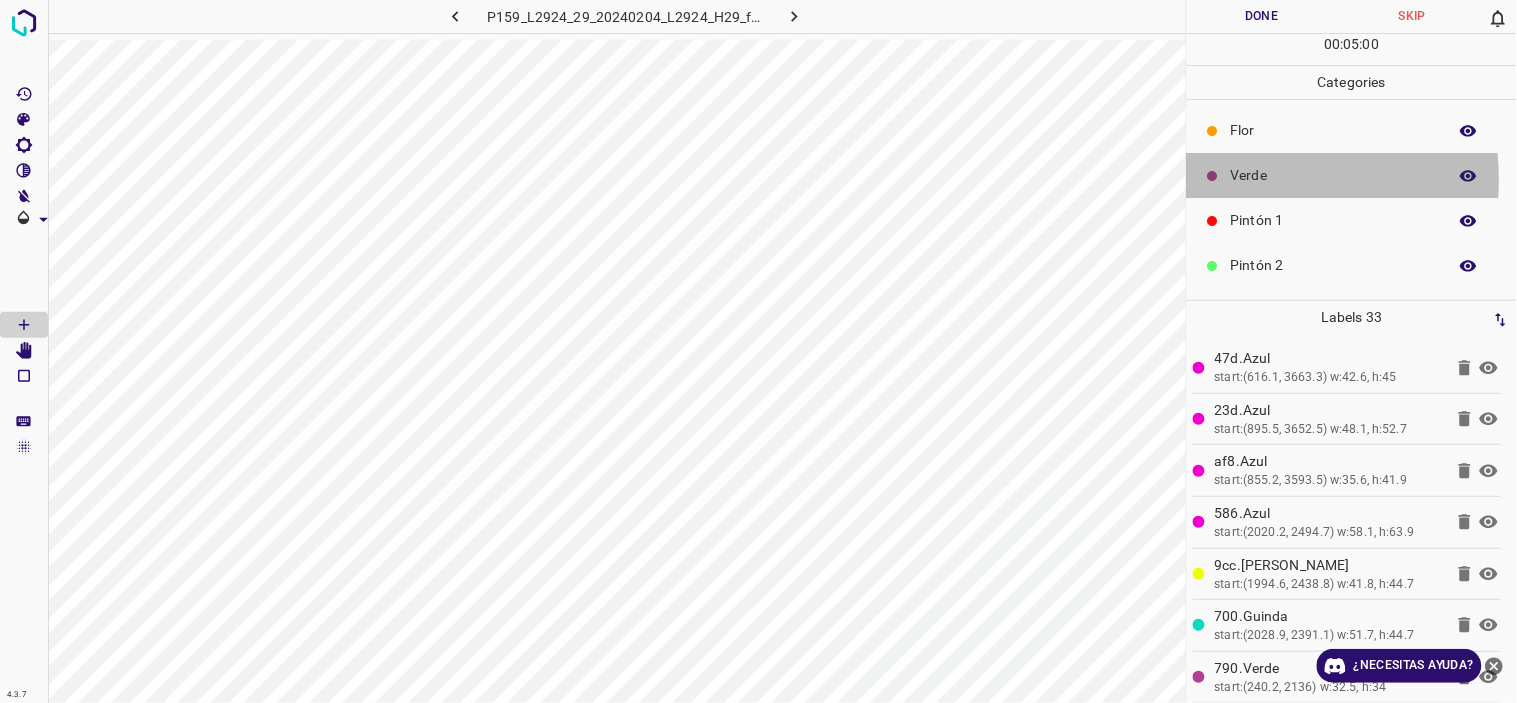 click on "Verde" at bounding box center [1334, 175] 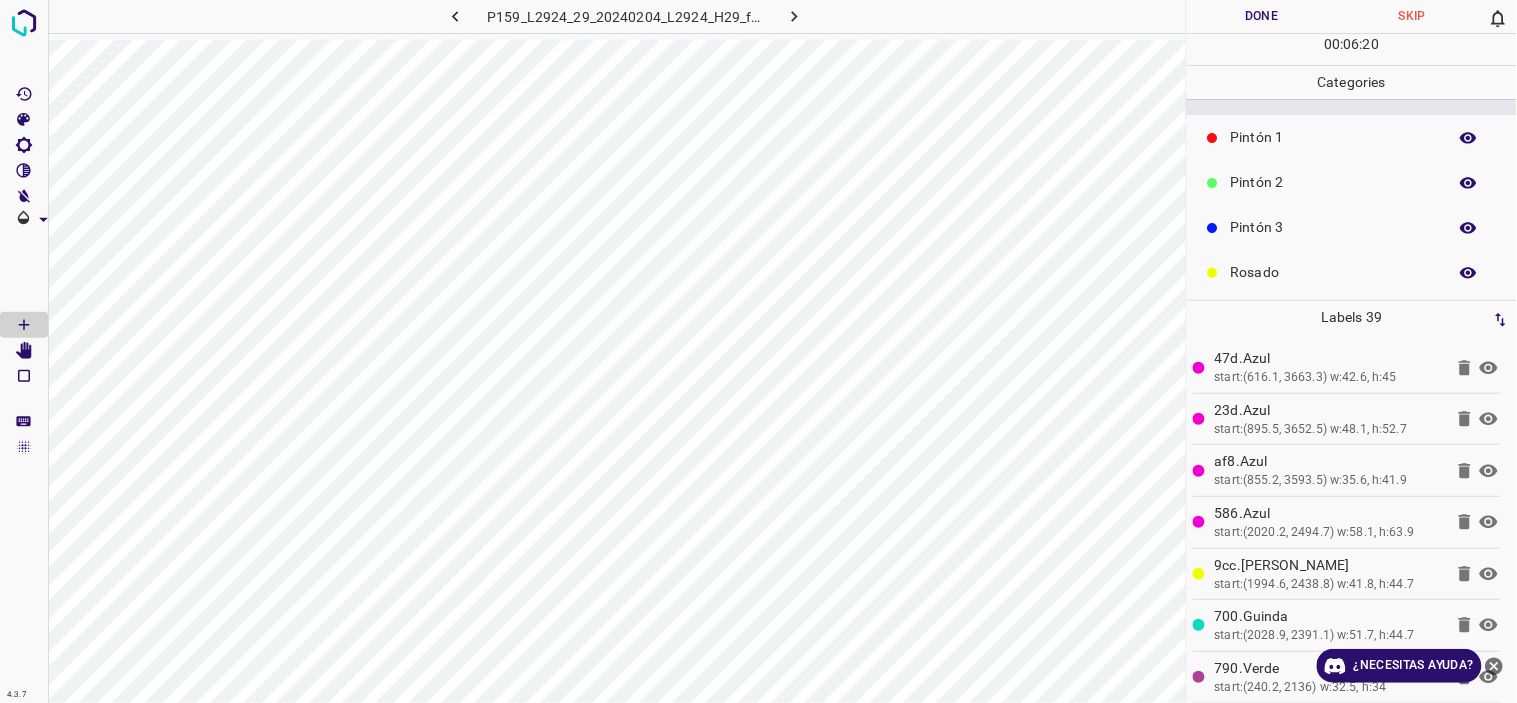 scroll, scrollTop: 175, scrollLeft: 0, axis: vertical 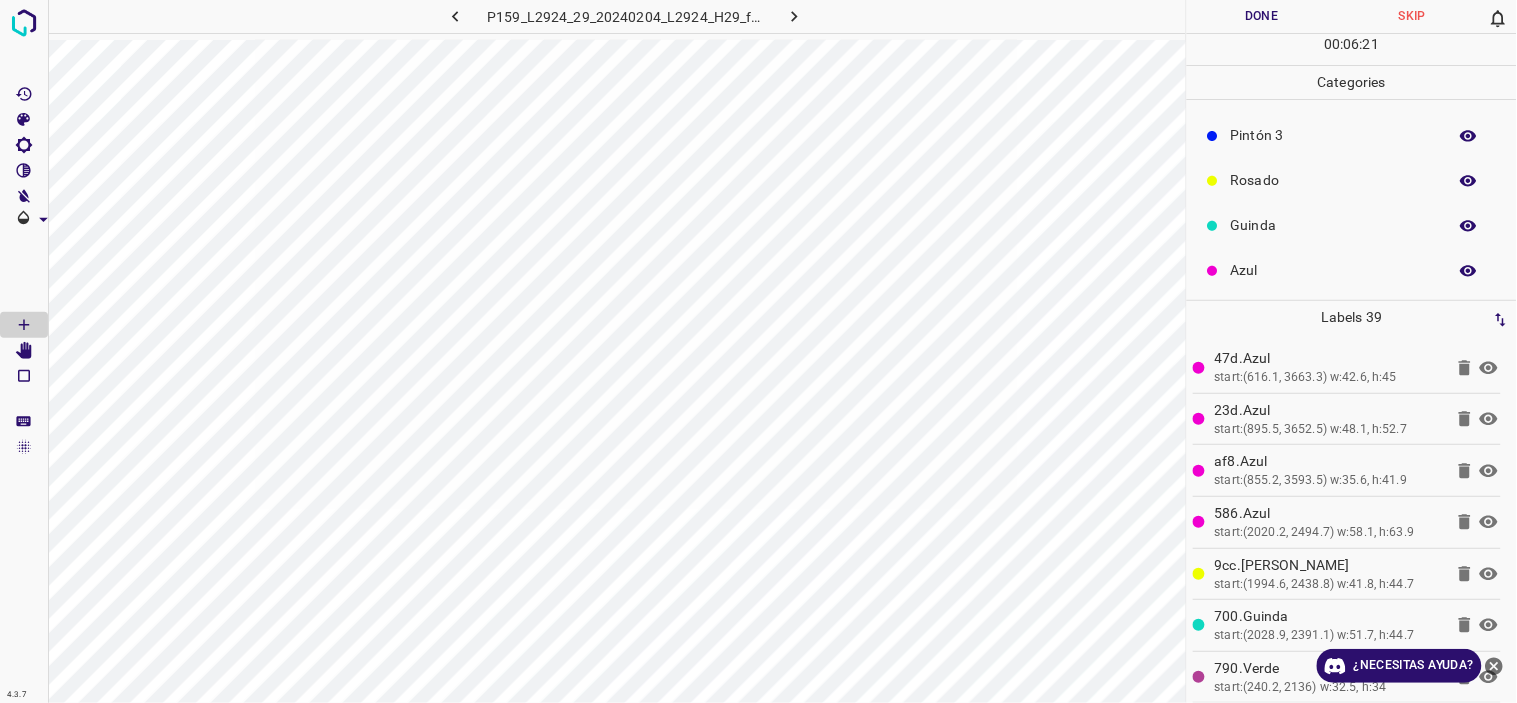click on "Azul" at bounding box center (1352, 270) 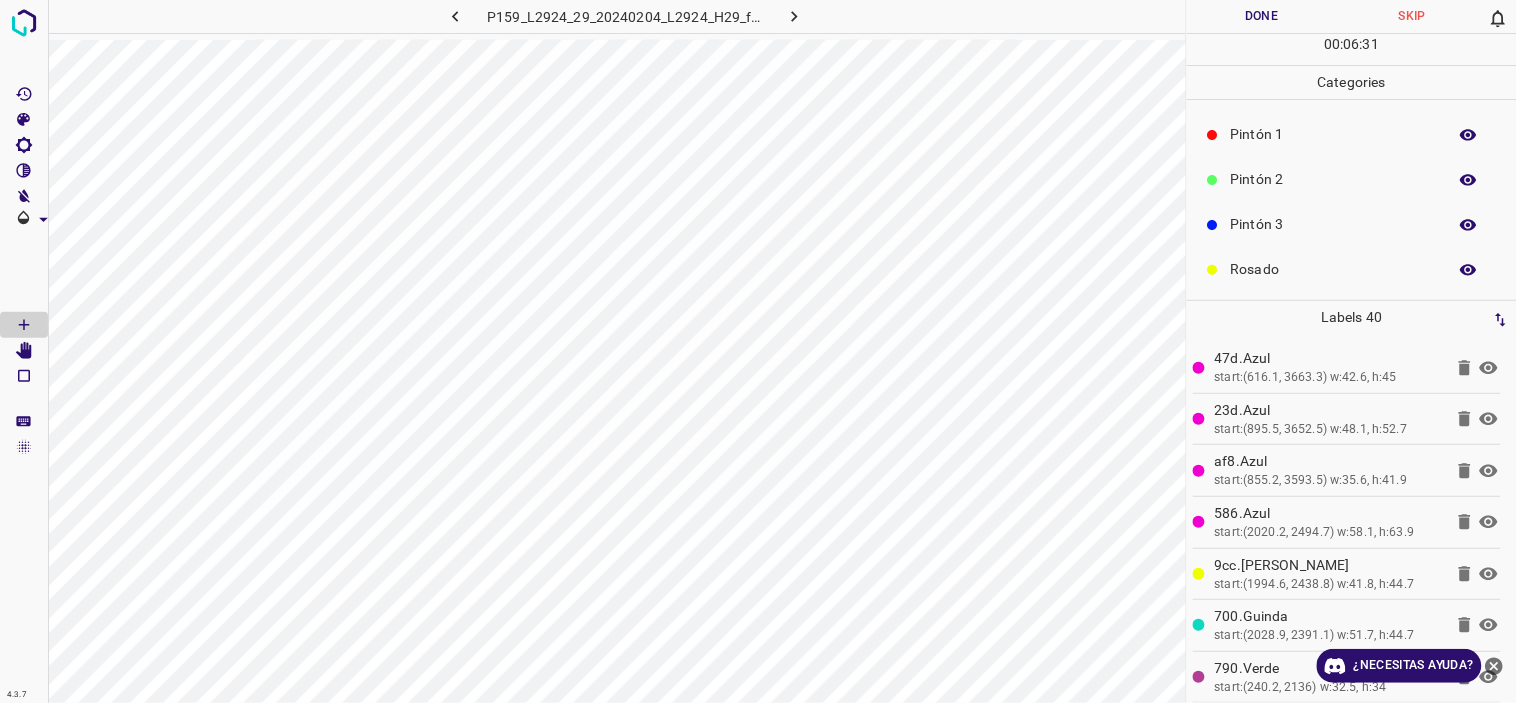 scroll, scrollTop: 0, scrollLeft: 0, axis: both 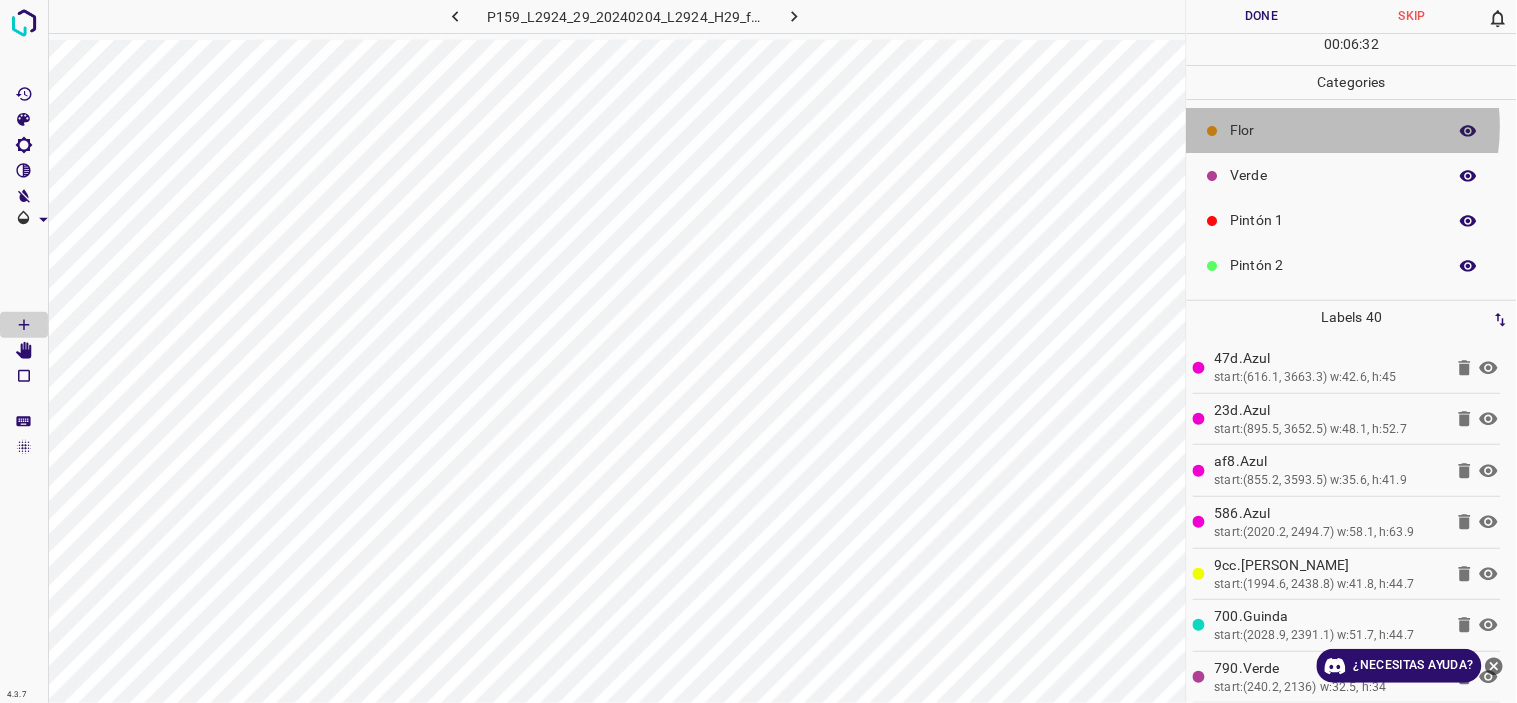 drag, startPoint x: 1297, startPoint y: 127, endPoint x: 1236, endPoint y: 237, distance: 125.781555 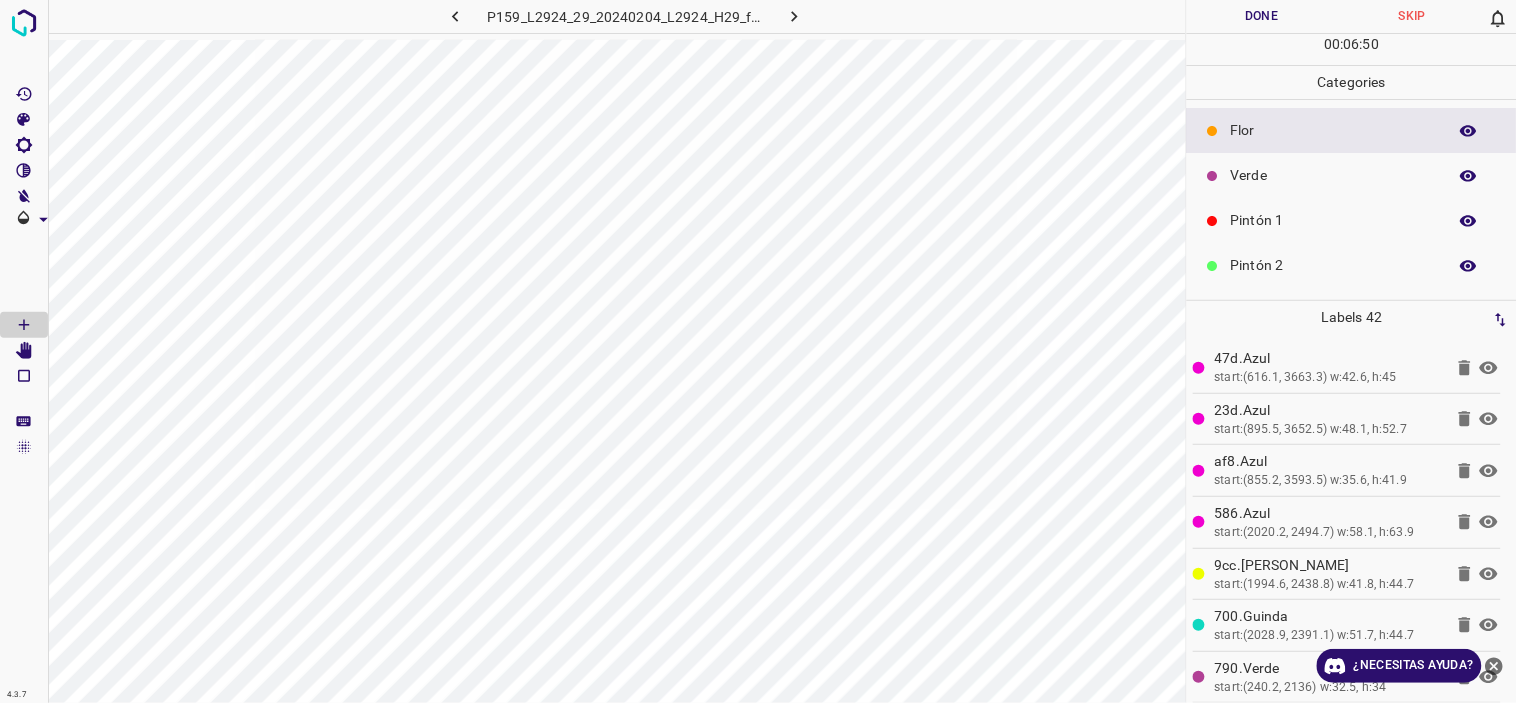 click on "Verde" at bounding box center [1334, 175] 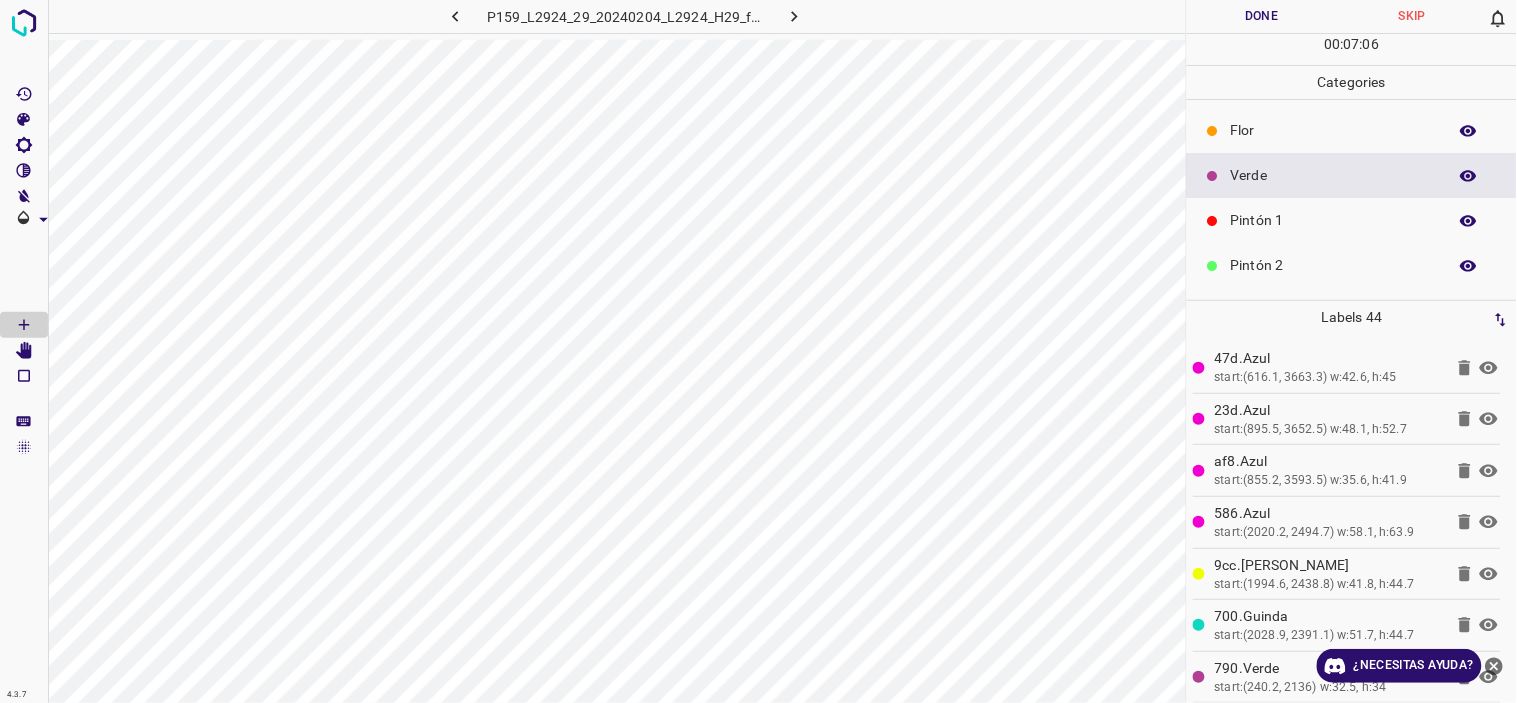 click on "Pintón 1" at bounding box center (1352, 220) 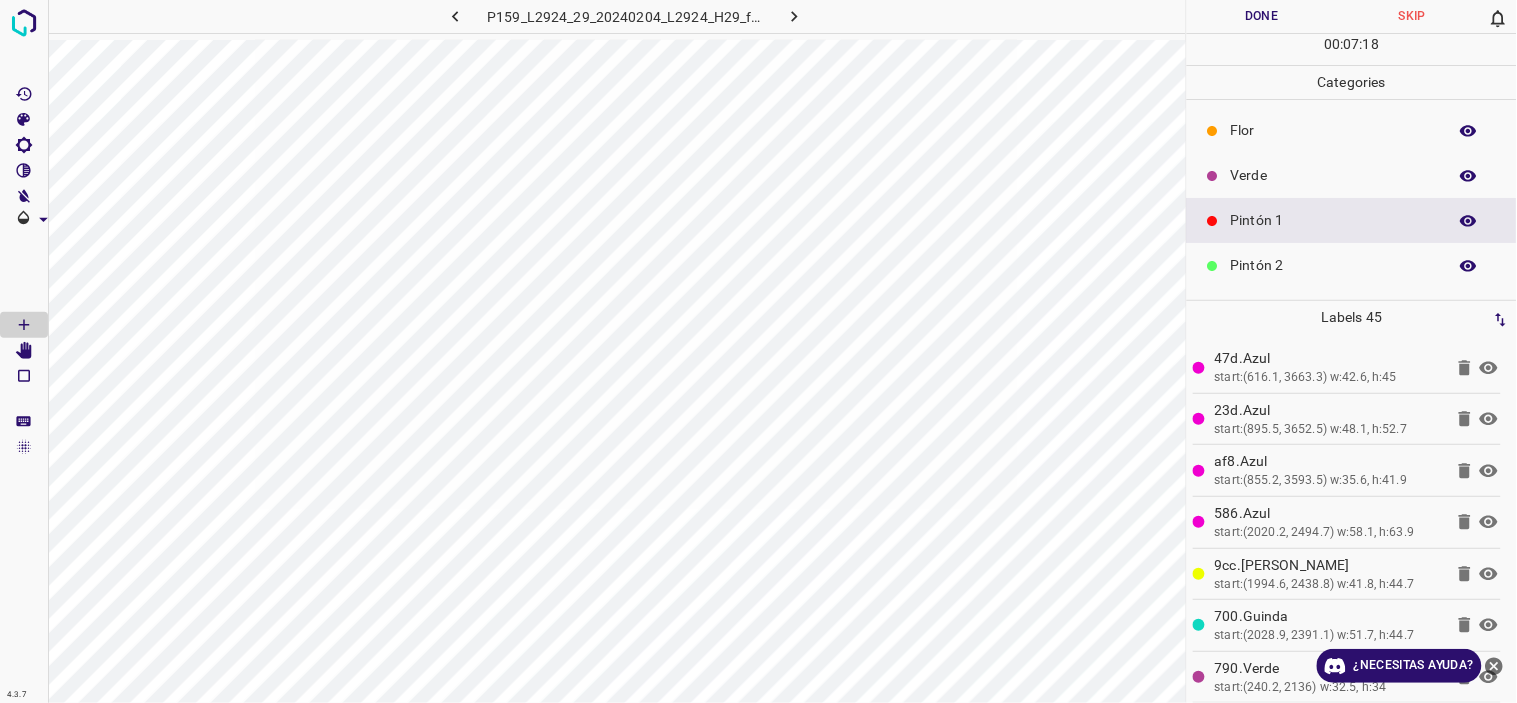 scroll, scrollTop: 111, scrollLeft: 0, axis: vertical 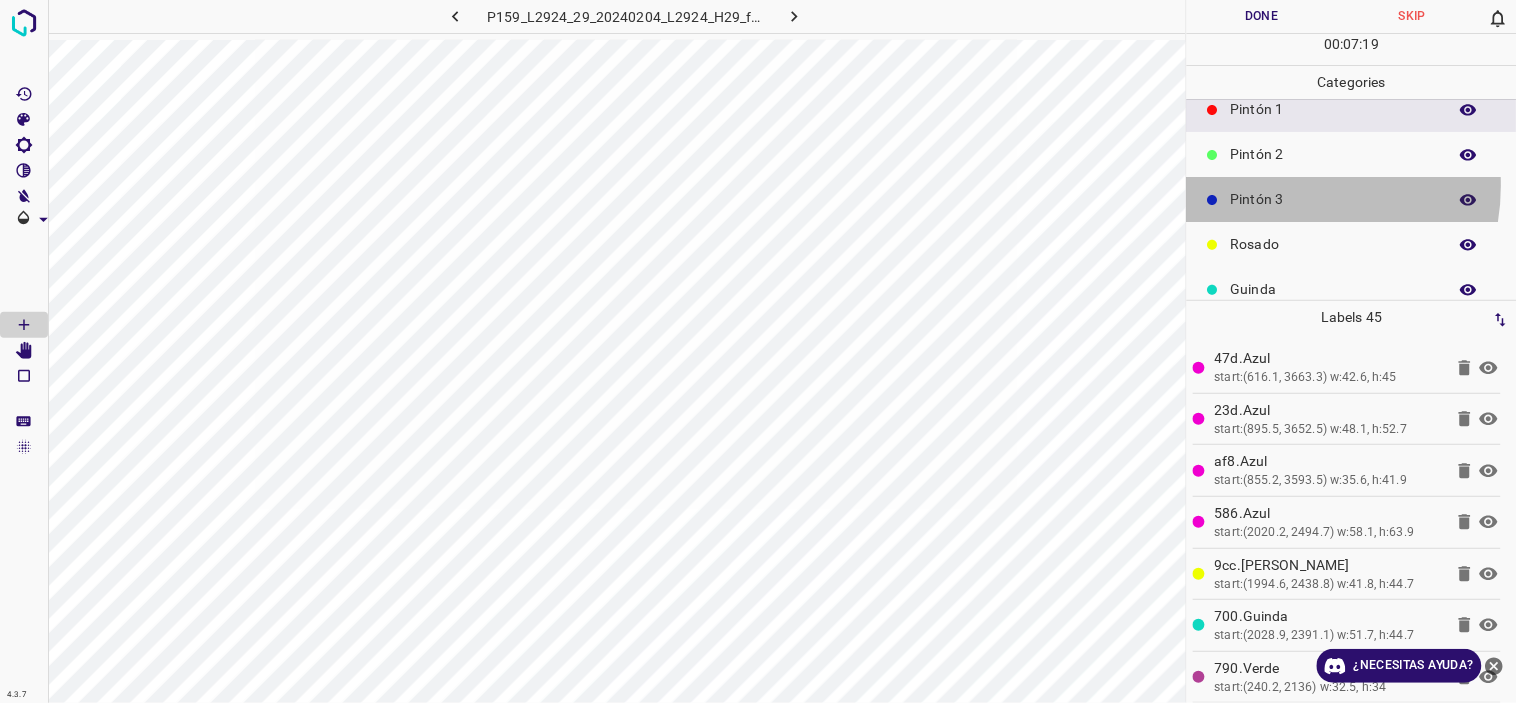 click on "Pintón 3" at bounding box center (1352, 199) 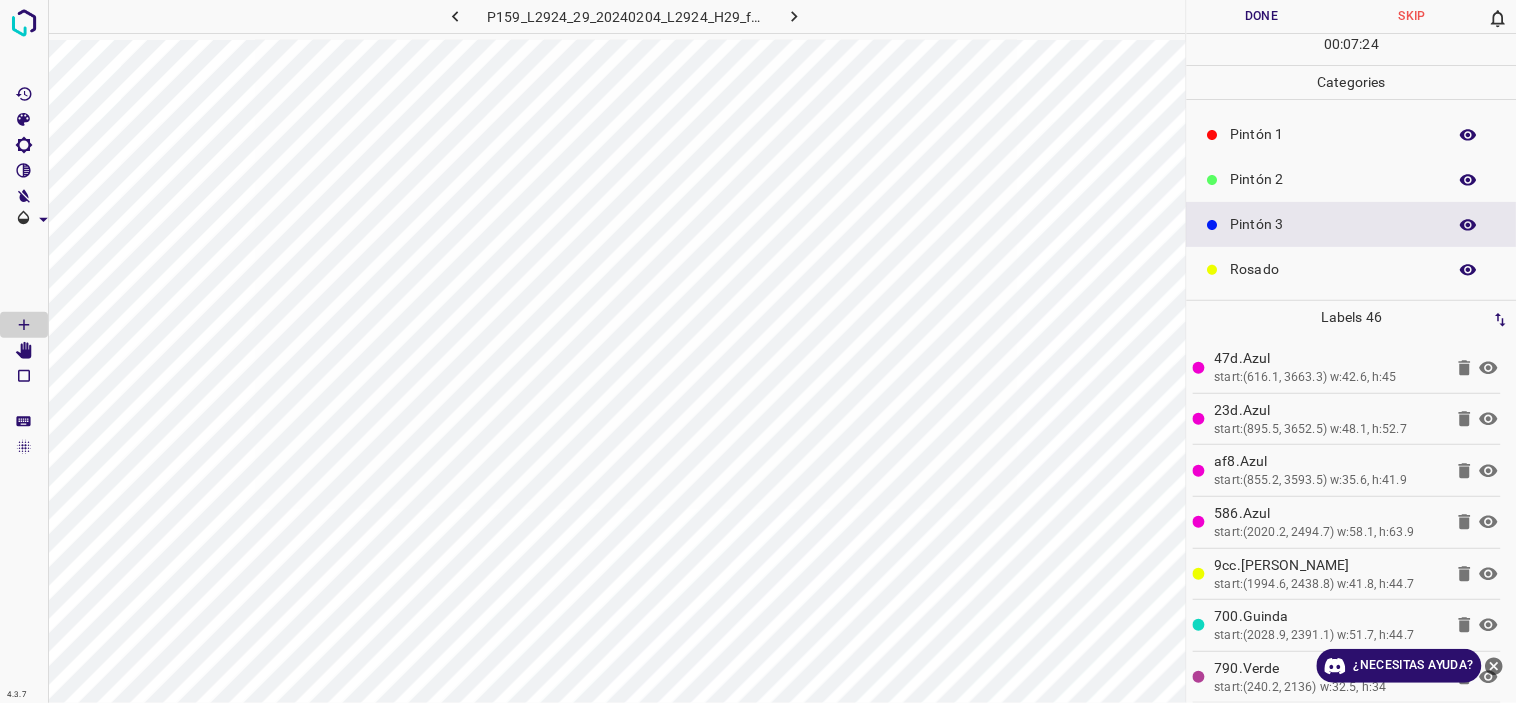 scroll, scrollTop: 0, scrollLeft: 0, axis: both 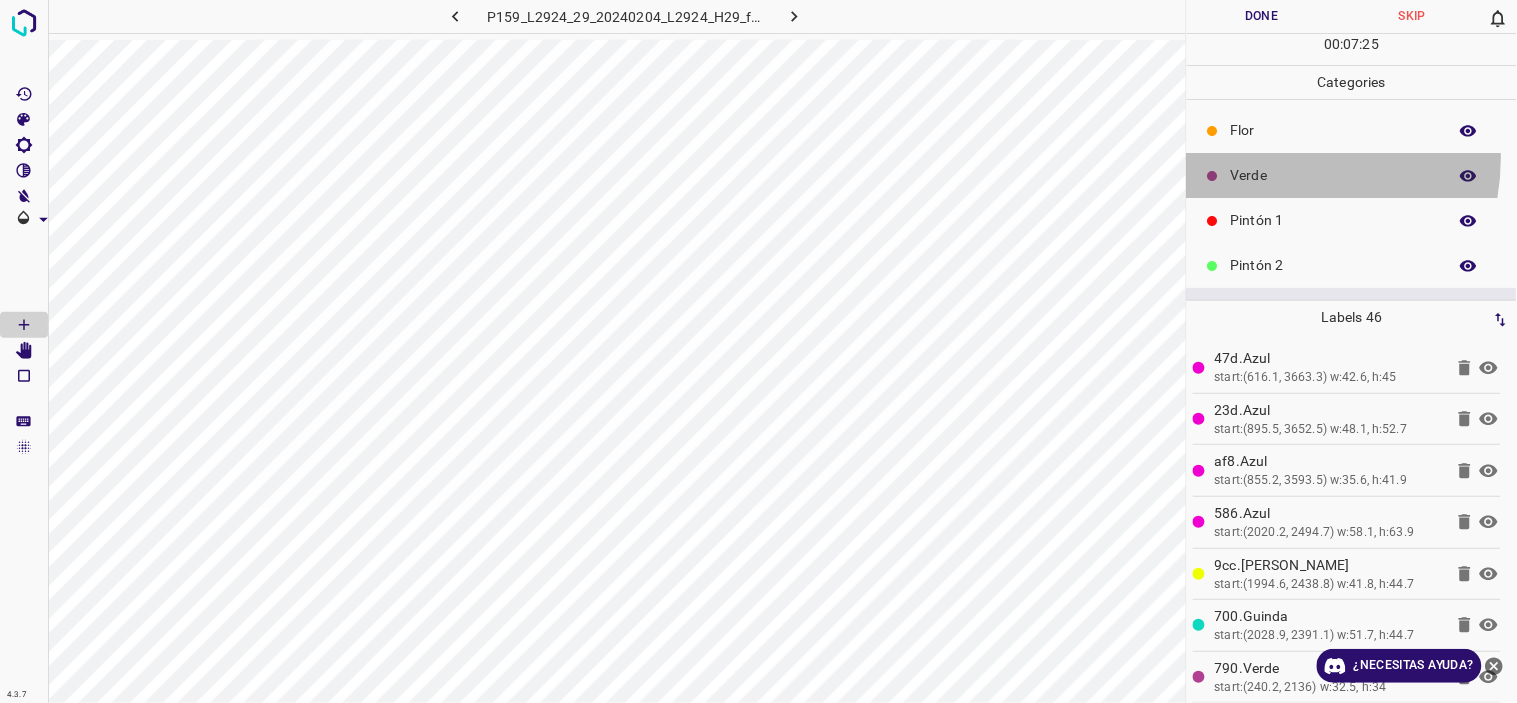 click on "Verde" at bounding box center [1352, 175] 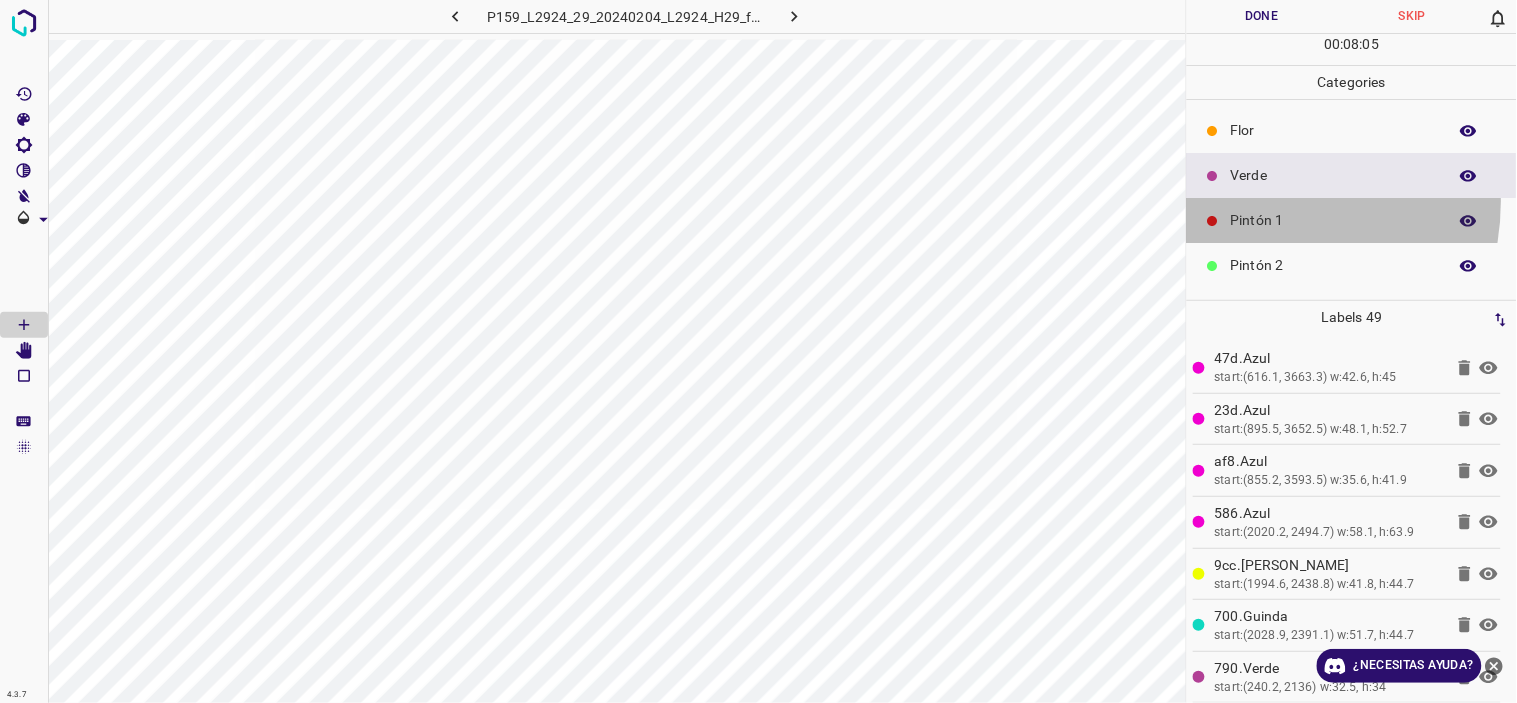click on "Pintón 1" at bounding box center [1352, 220] 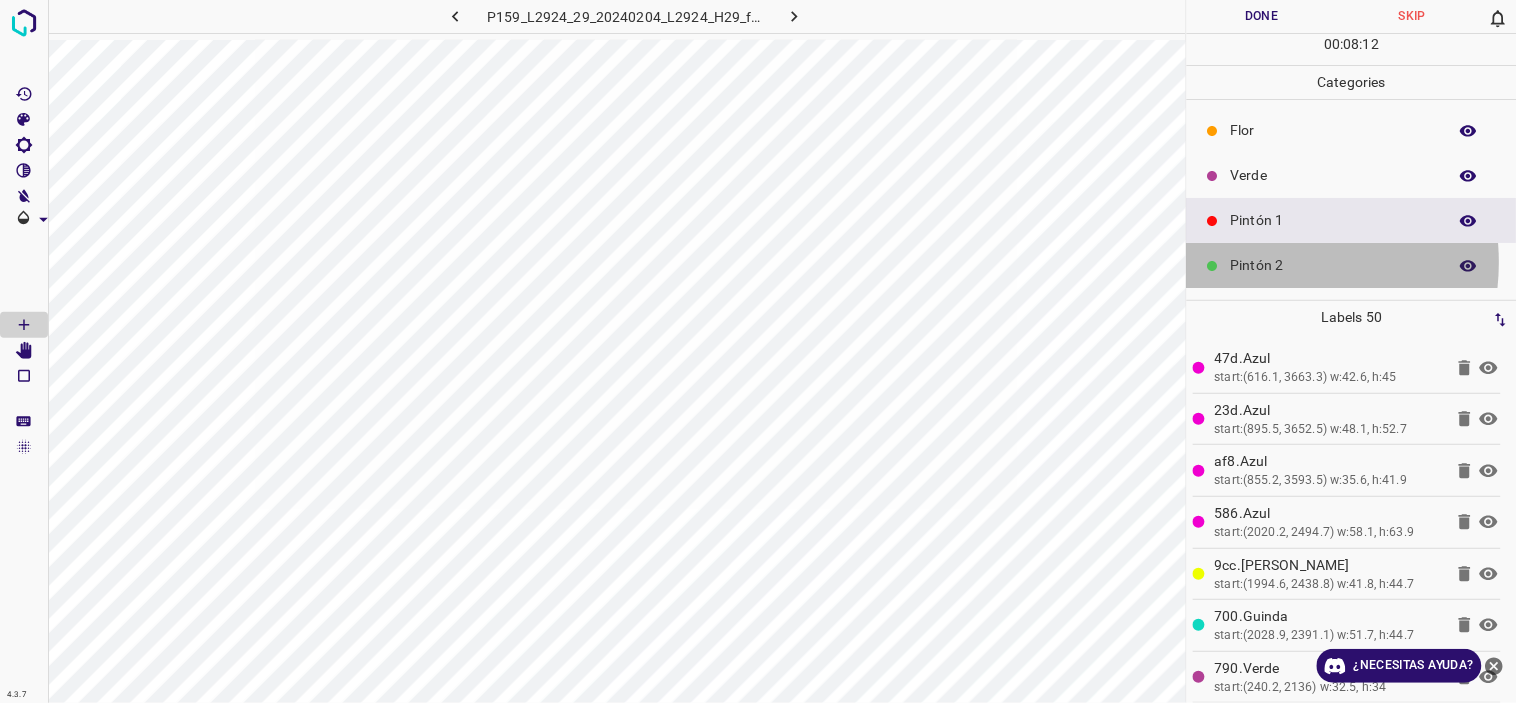 drag, startPoint x: 1261, startPoint y: 263, endPoint x: 1214, endPoint y: 262, distance: 47.010635 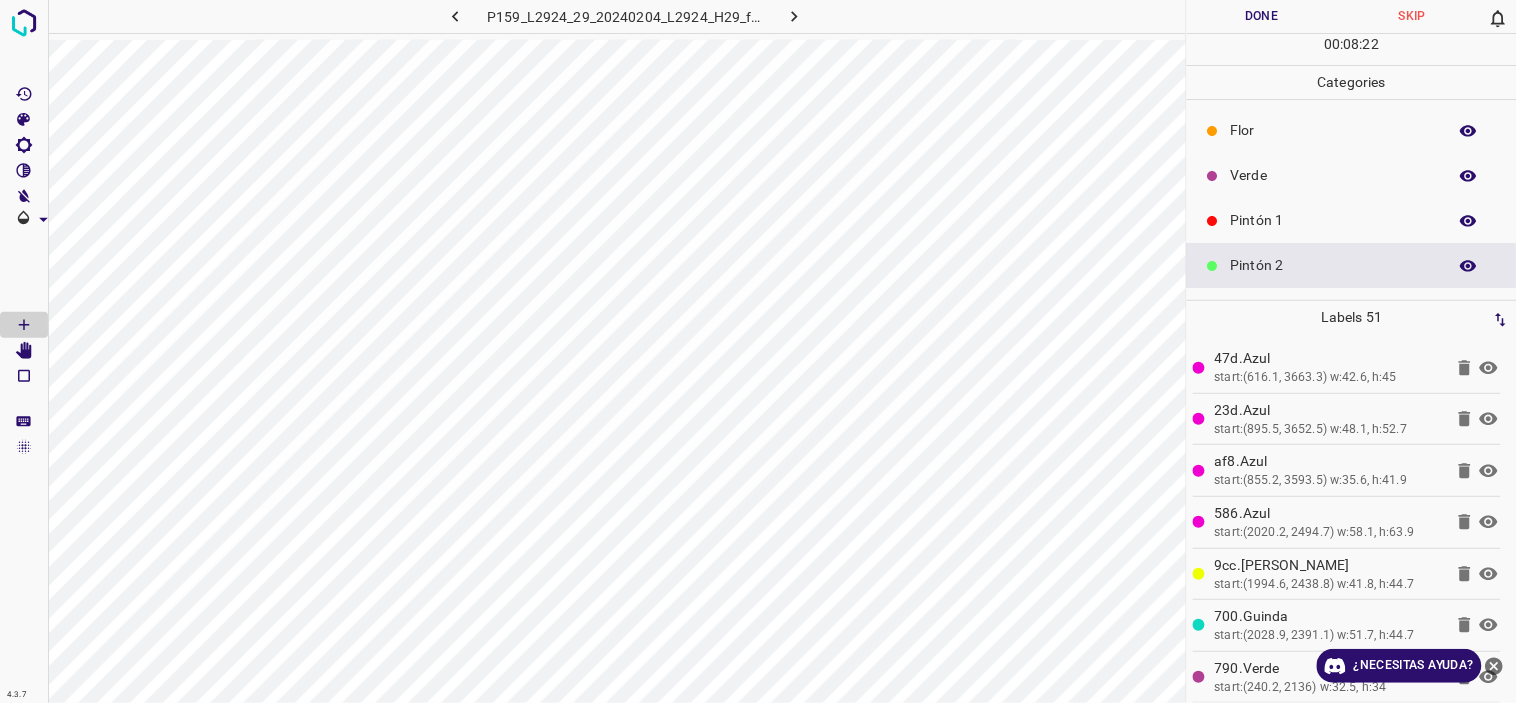 scroll, scrollTop: 175, scrollLeft: 0, axis: vertical 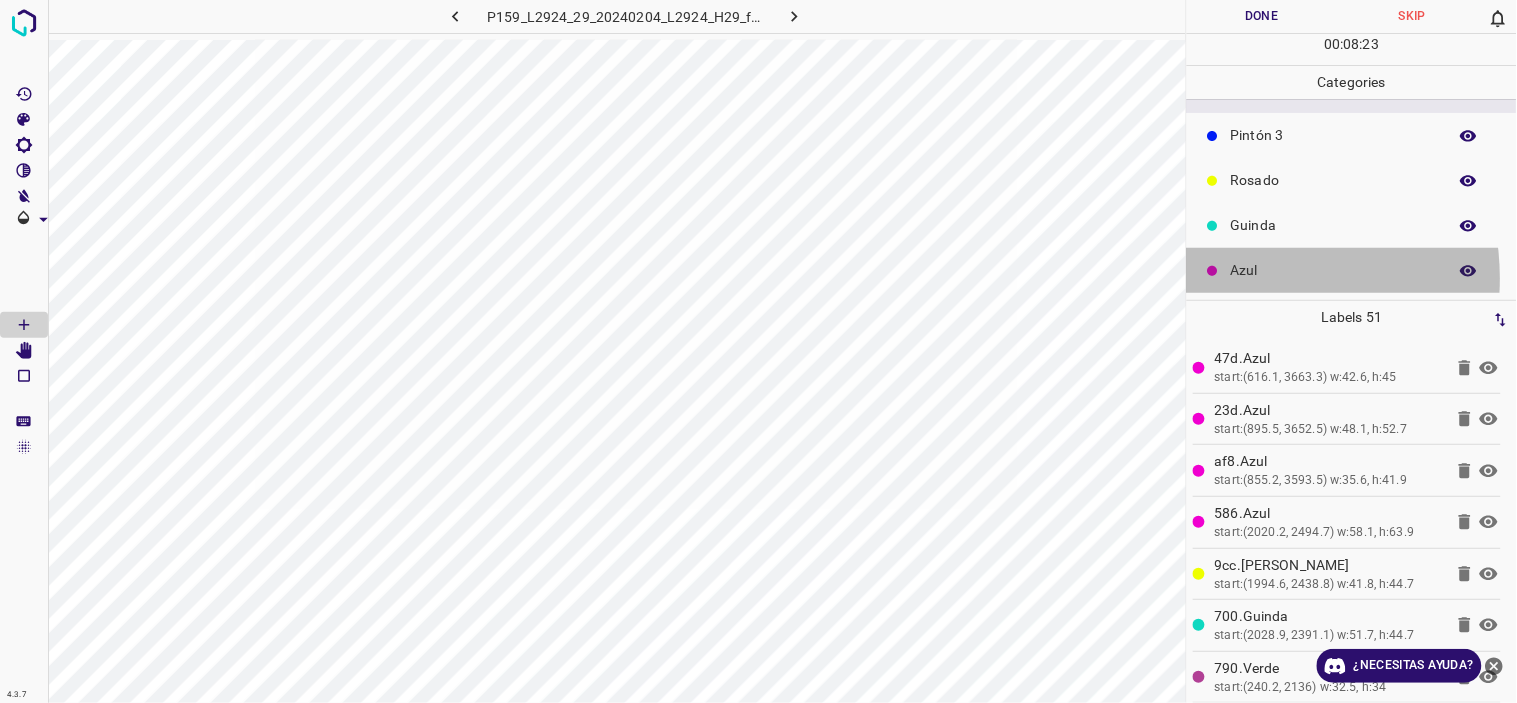 drag, startPoint x: 1236, startPoint y: 278, endPoint x: 1226, endPoint y: 276, distance: 10.198039 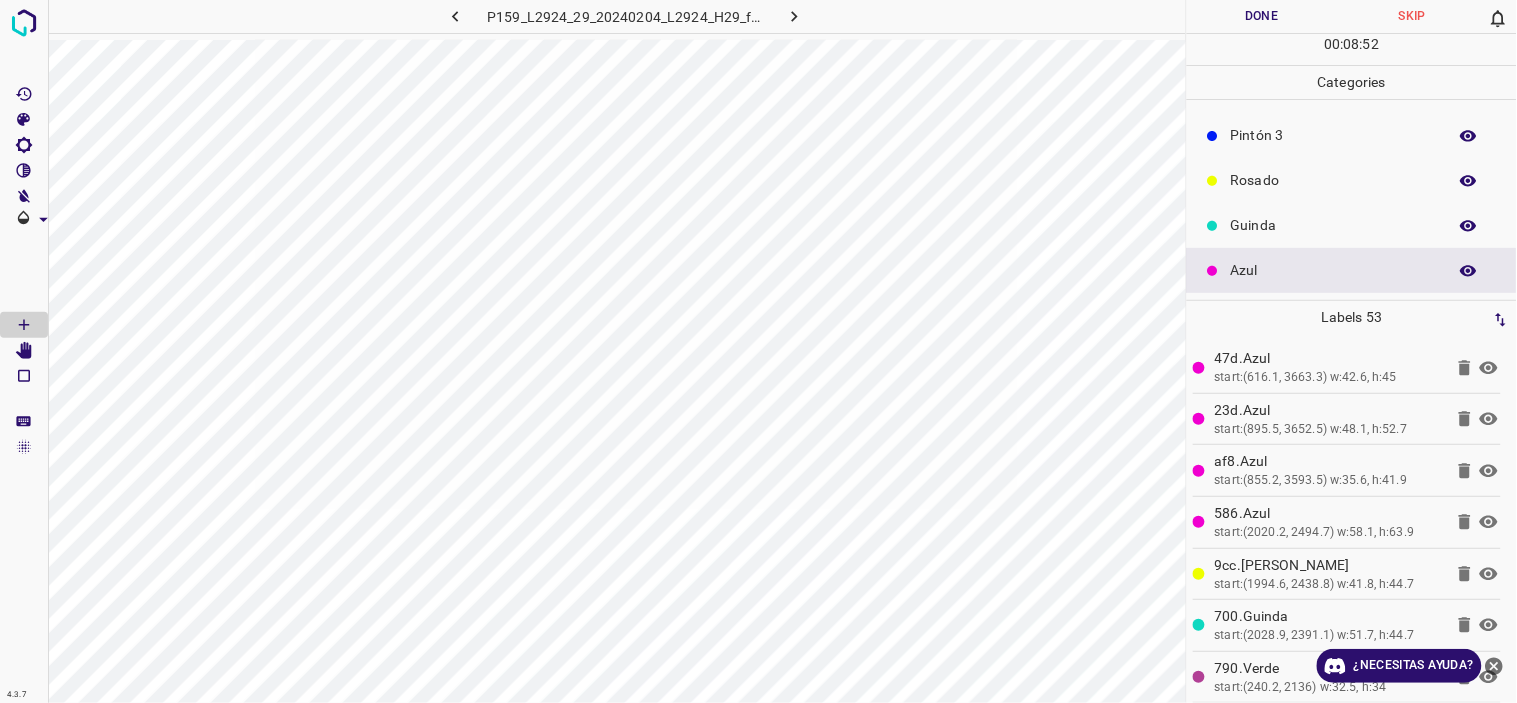 scroll, scrollTop: 0, scrollLeft: 0, axis: both 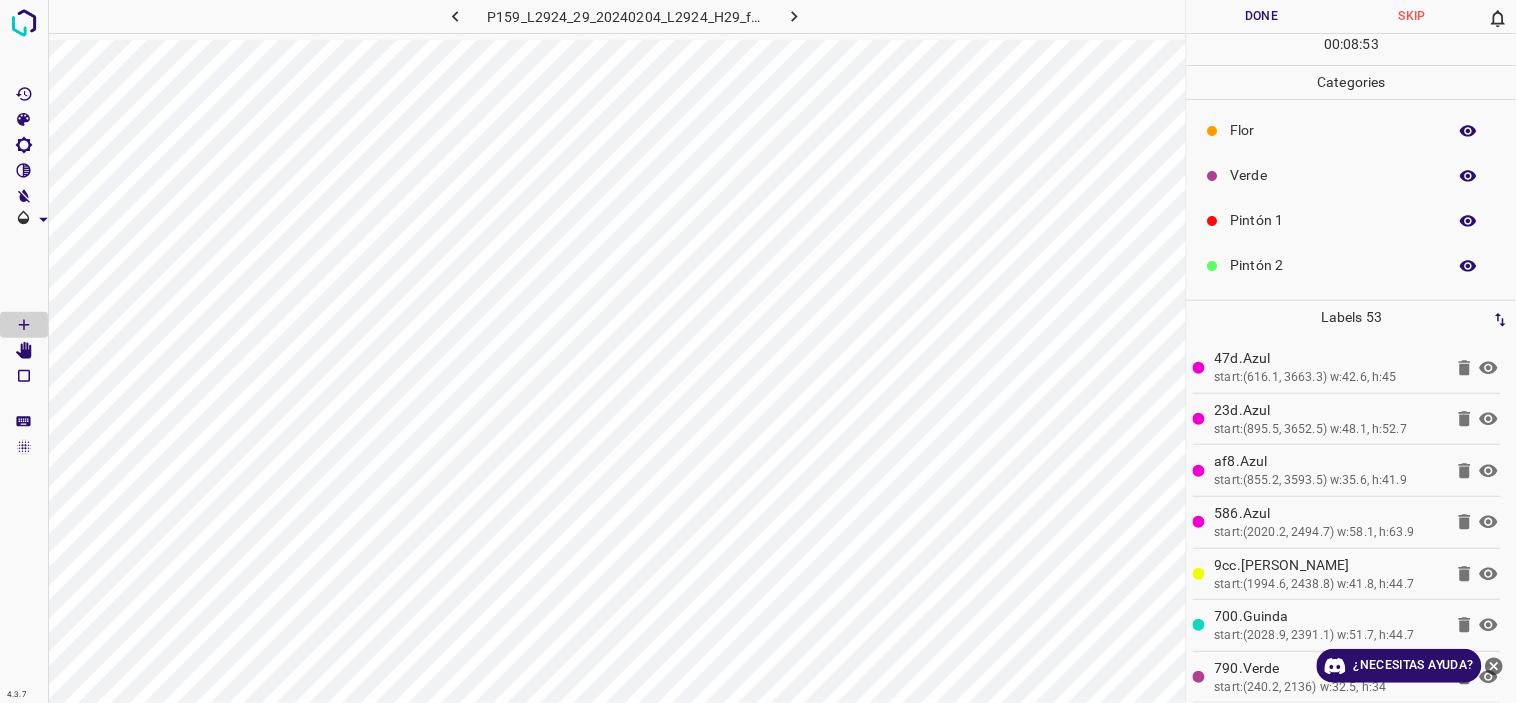 click on "Verde" at bounding box center (1352, 175) 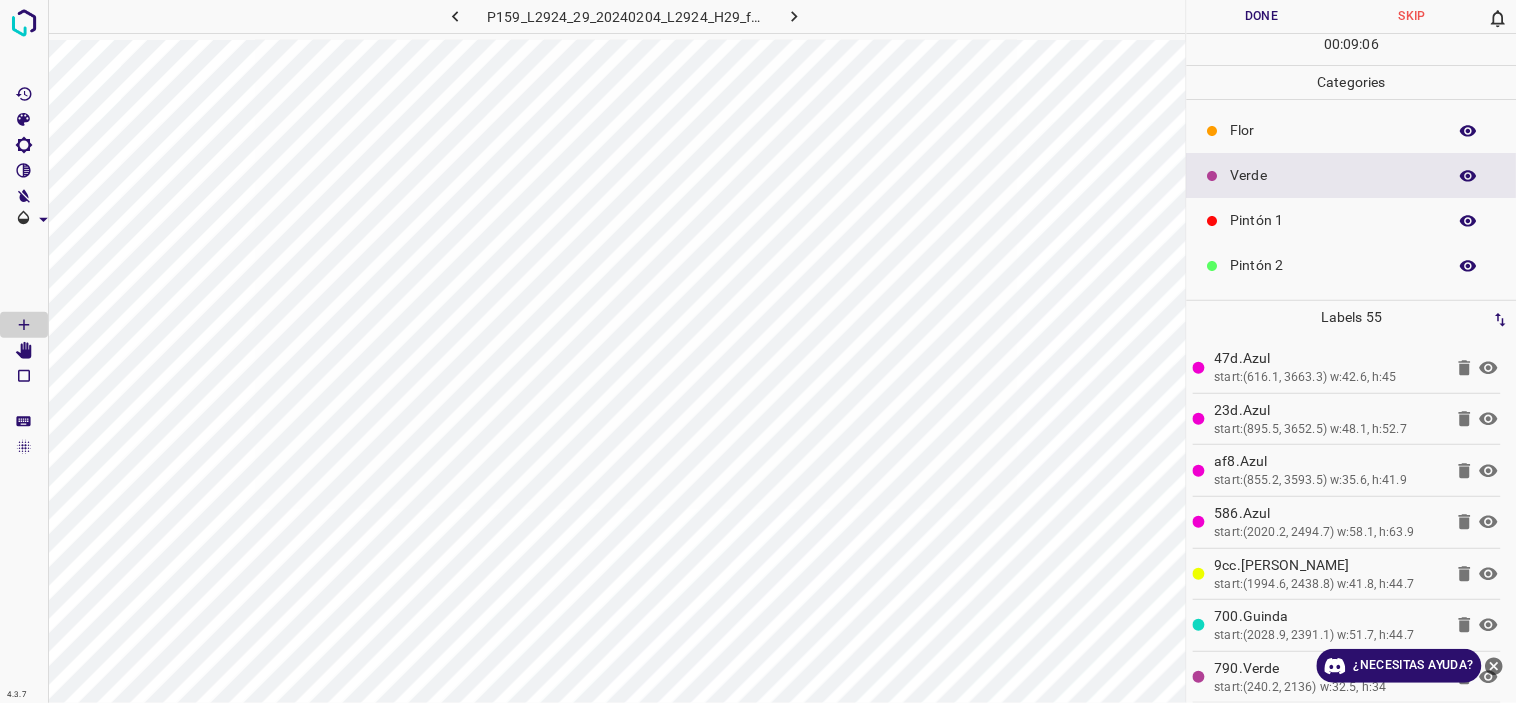click on "Pintón 2" at bounding box center [1334, 265] 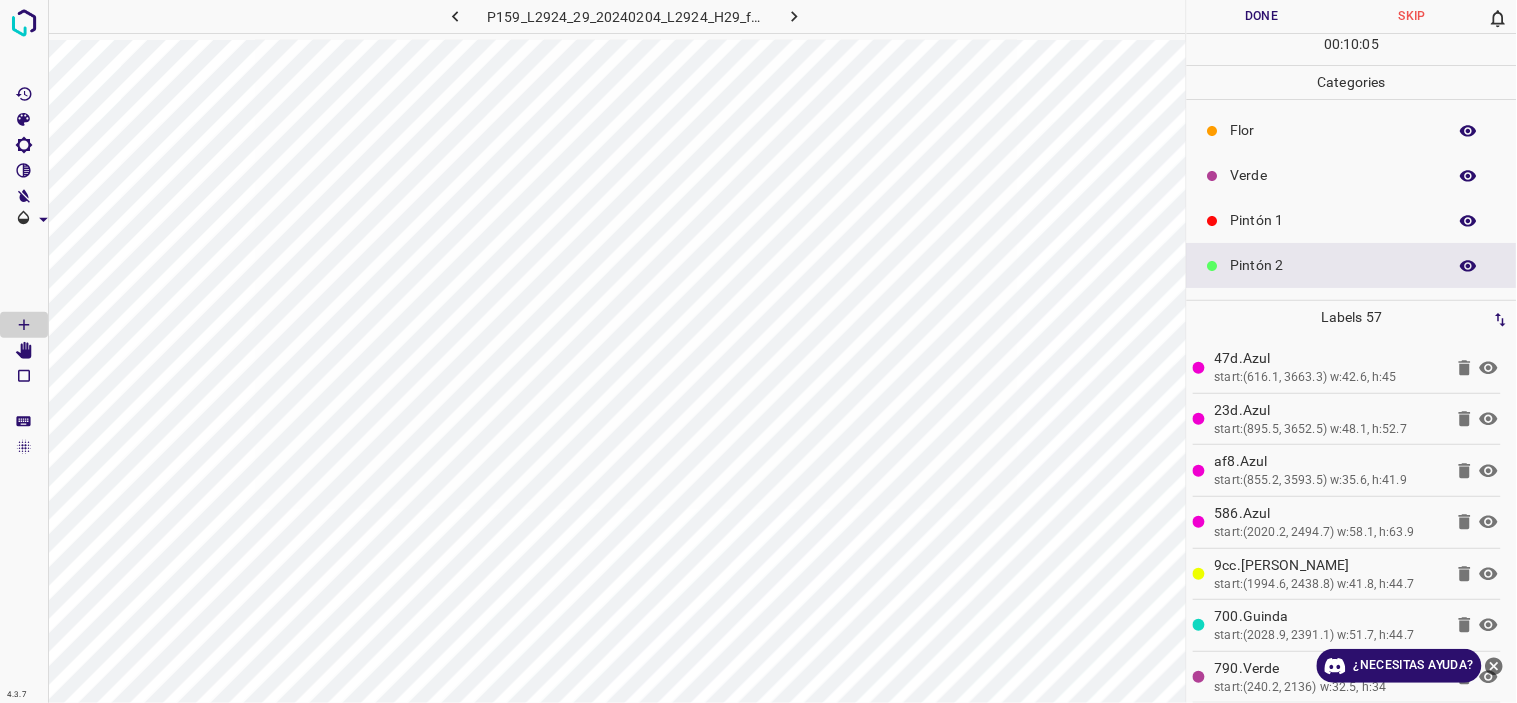 scroll, scrollTop: 111, scrollLeft: 0, axis: vertical 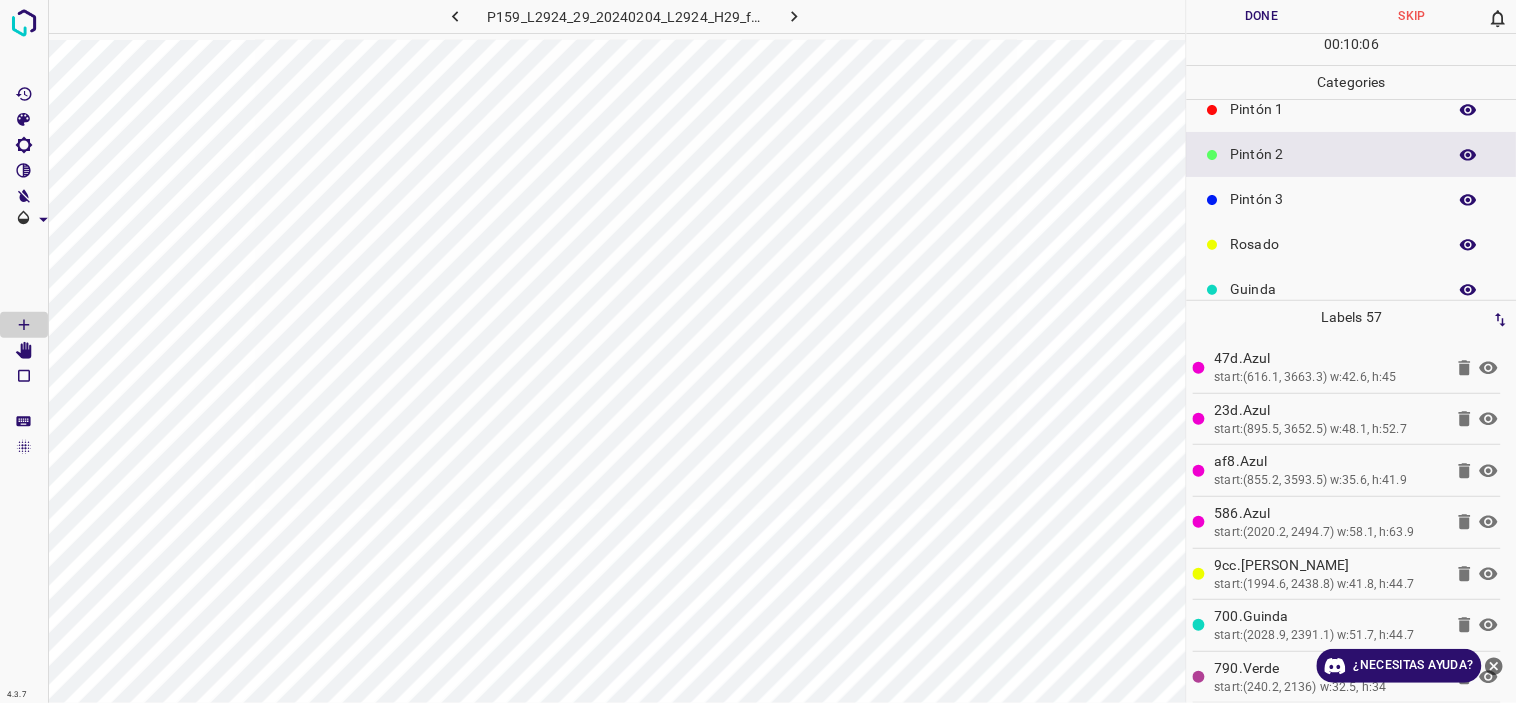 click on "Pintón 3" at bounding box center [1352, 199] 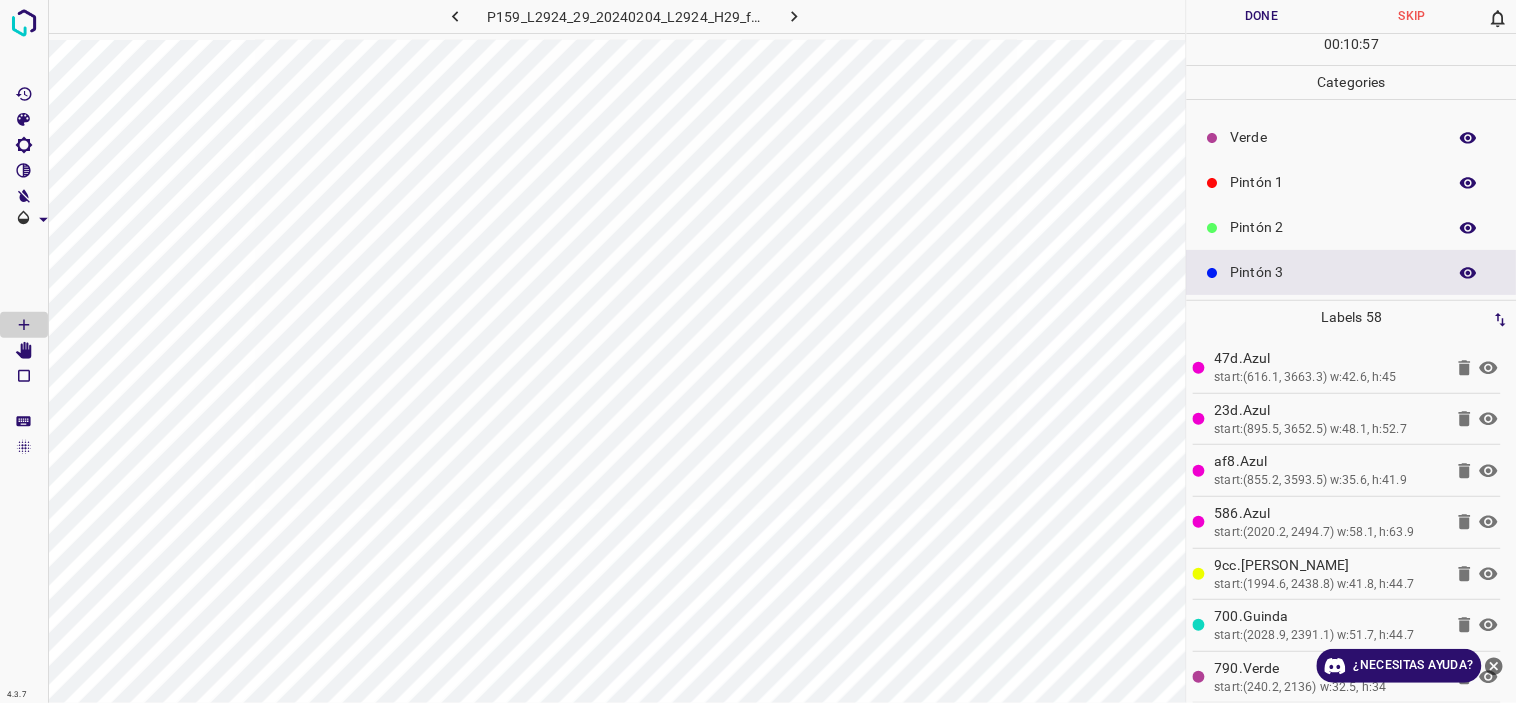 scroll, scrollTop: 0, scrollLeft: 0, axis: both 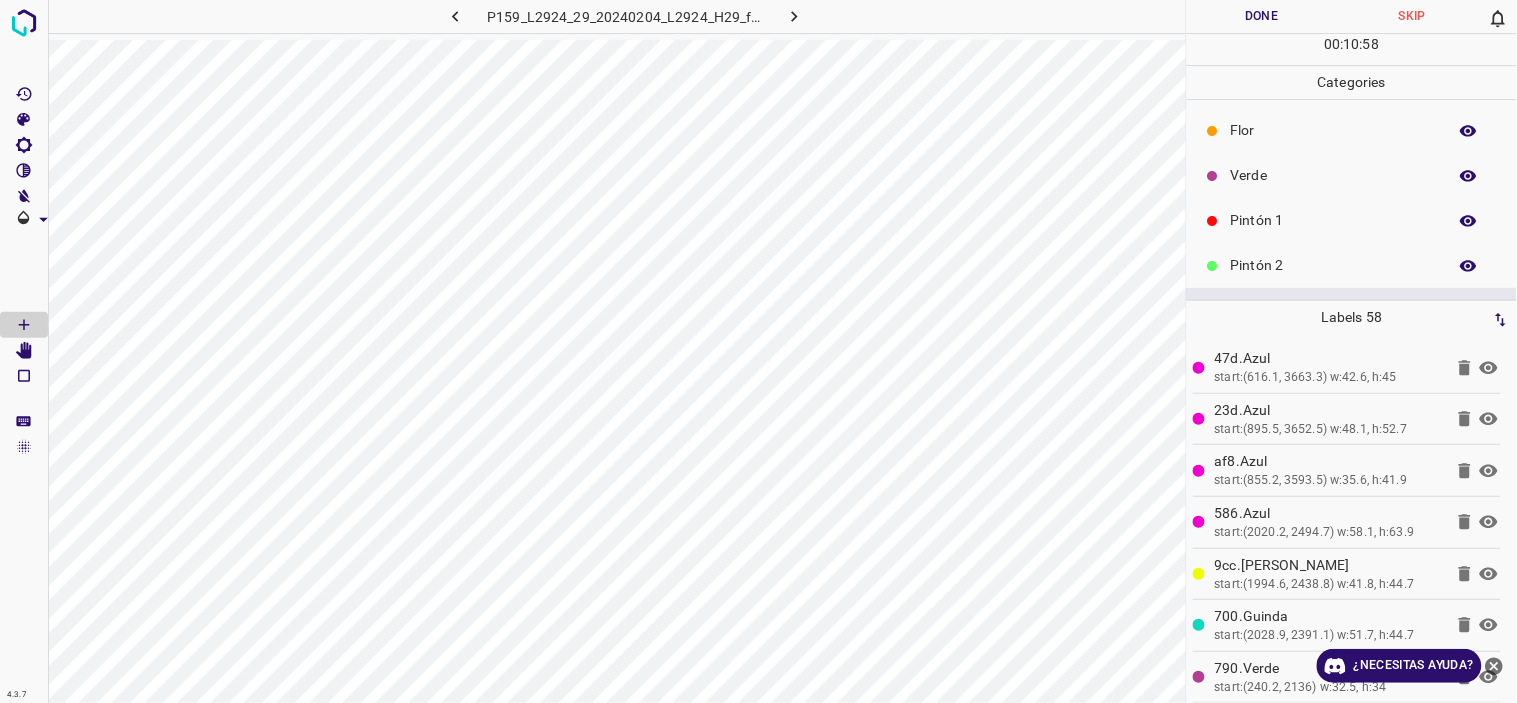 click on "Verde" at bounding box center [1352, 175] 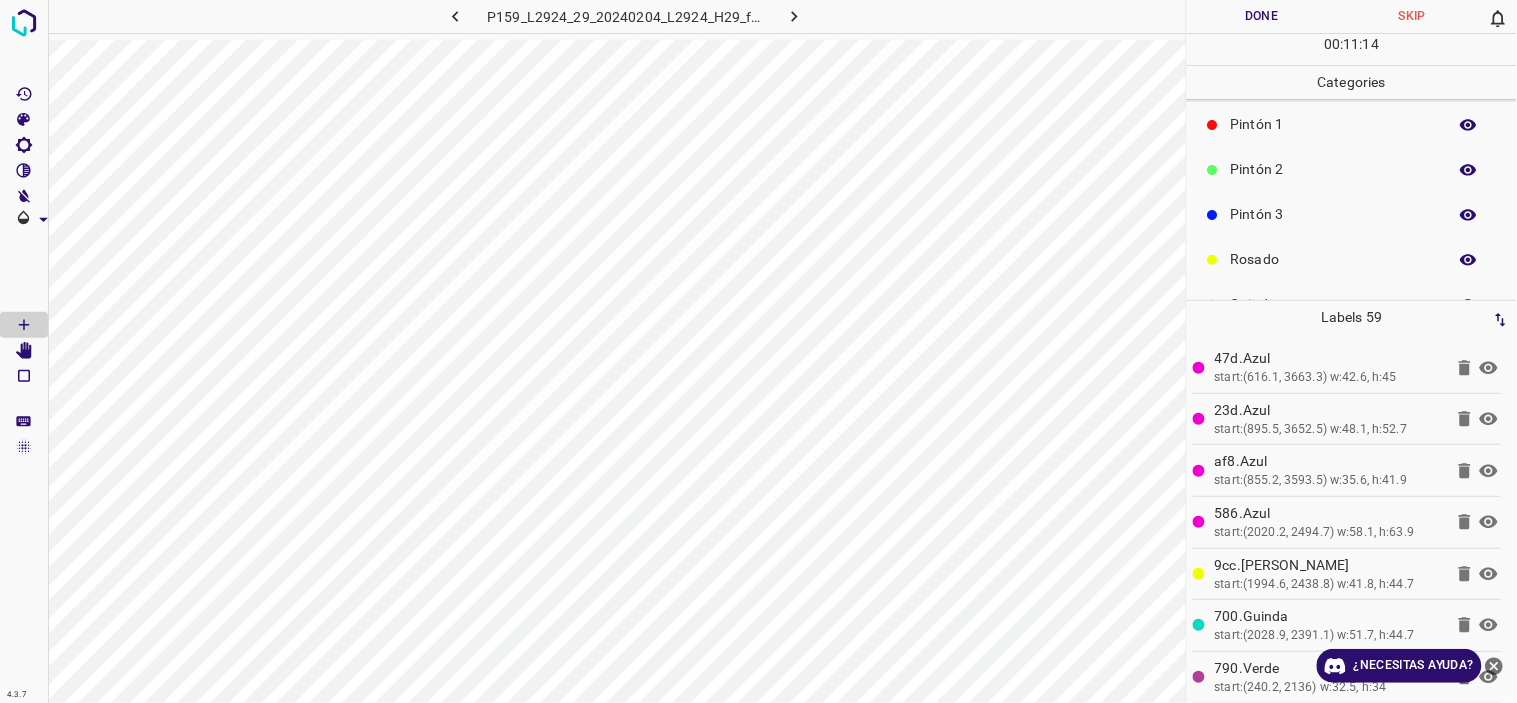 scroll, scrollTop: 175, scrollLeft: 0, axis: vertical 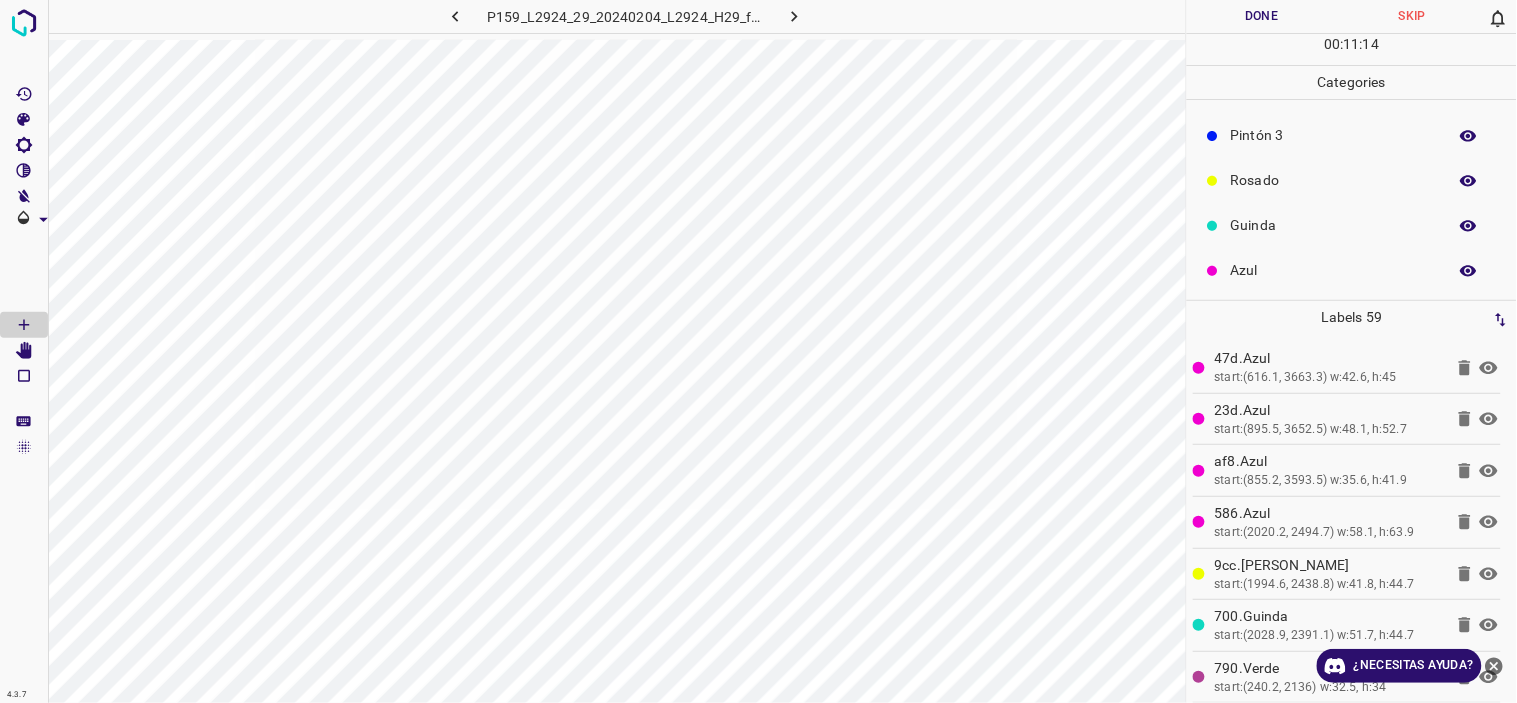 click on "Azul" at bounding box center [1334, 270] 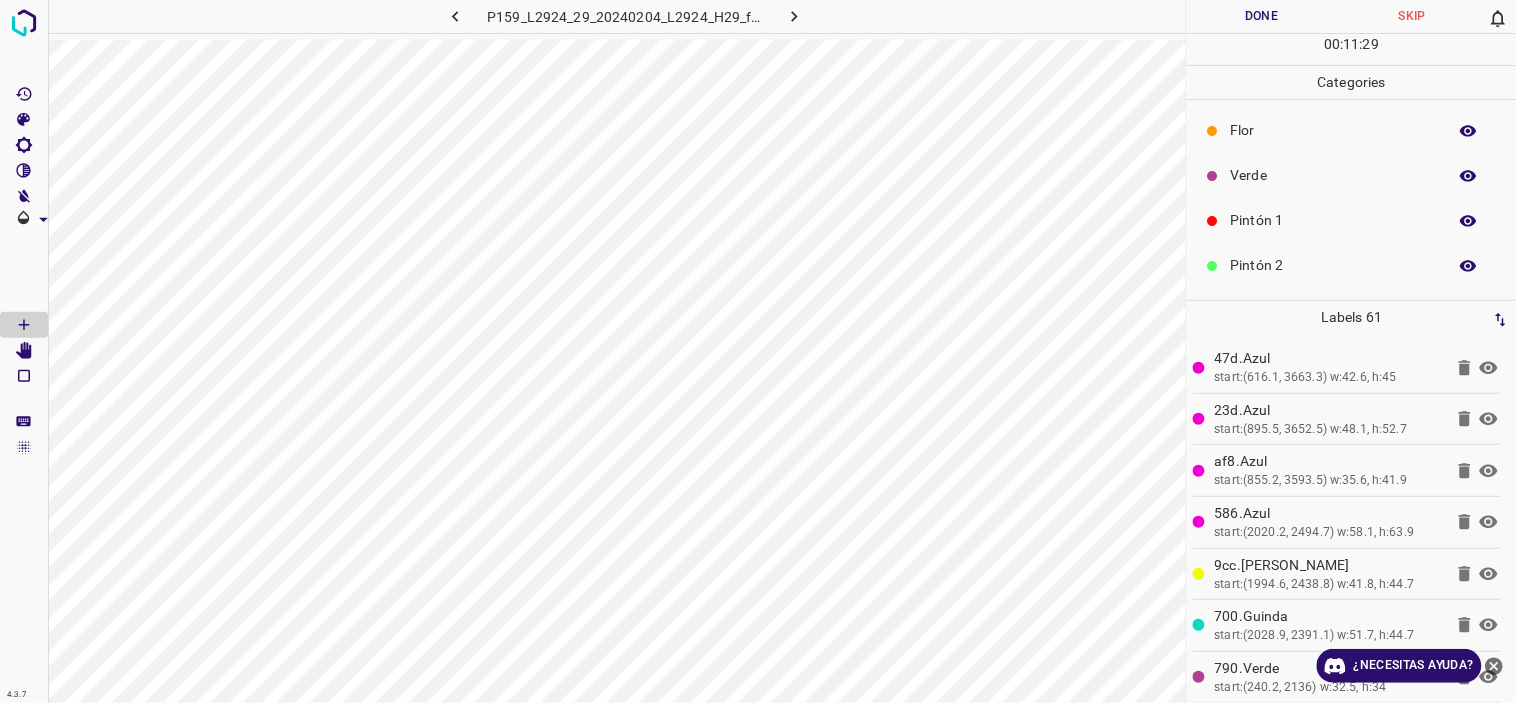 scroll, scrollTop: 111, scrollLeft: 0, axis: vertical 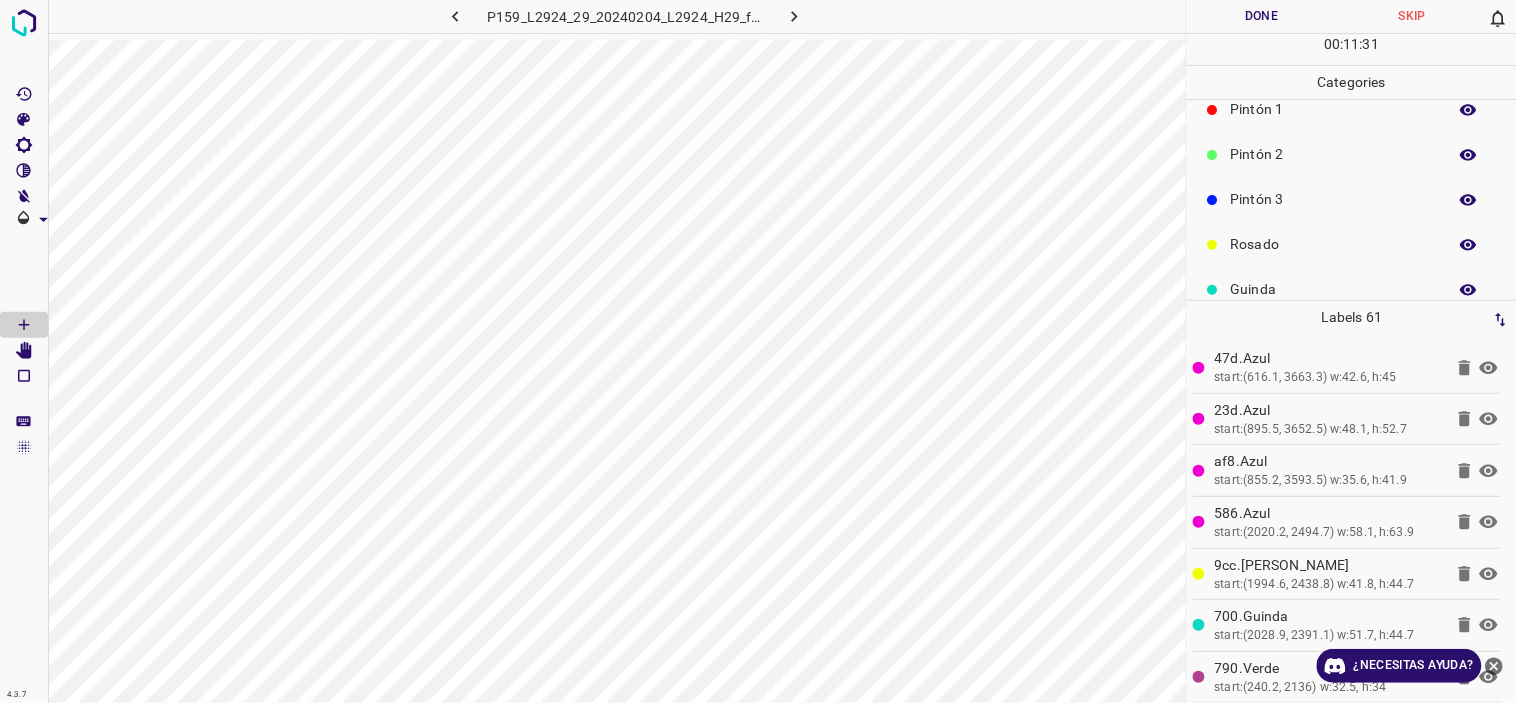 click on "Pintón 3" at bounding box center [1334, 199] 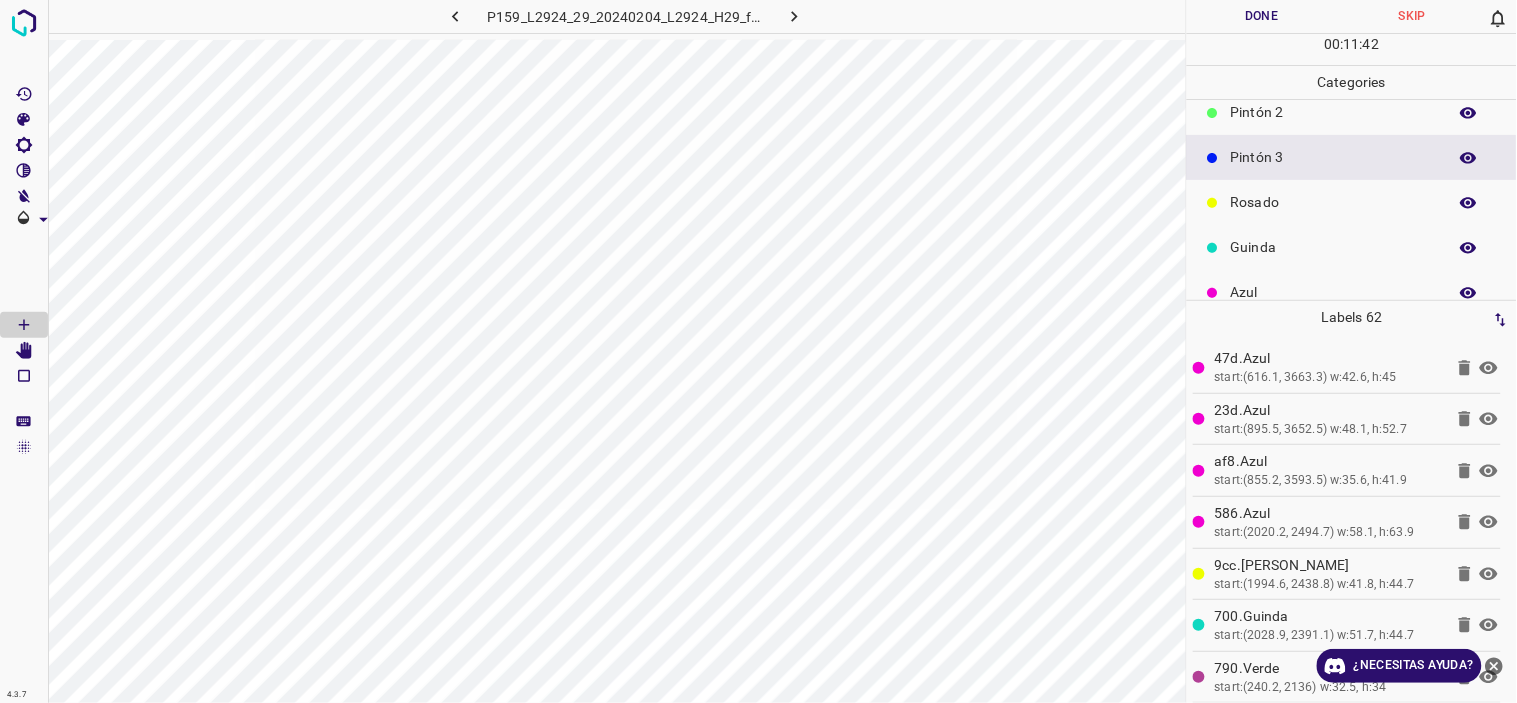 scroll, scrollTop: 175, scrollLeft: 0, axis: vertical 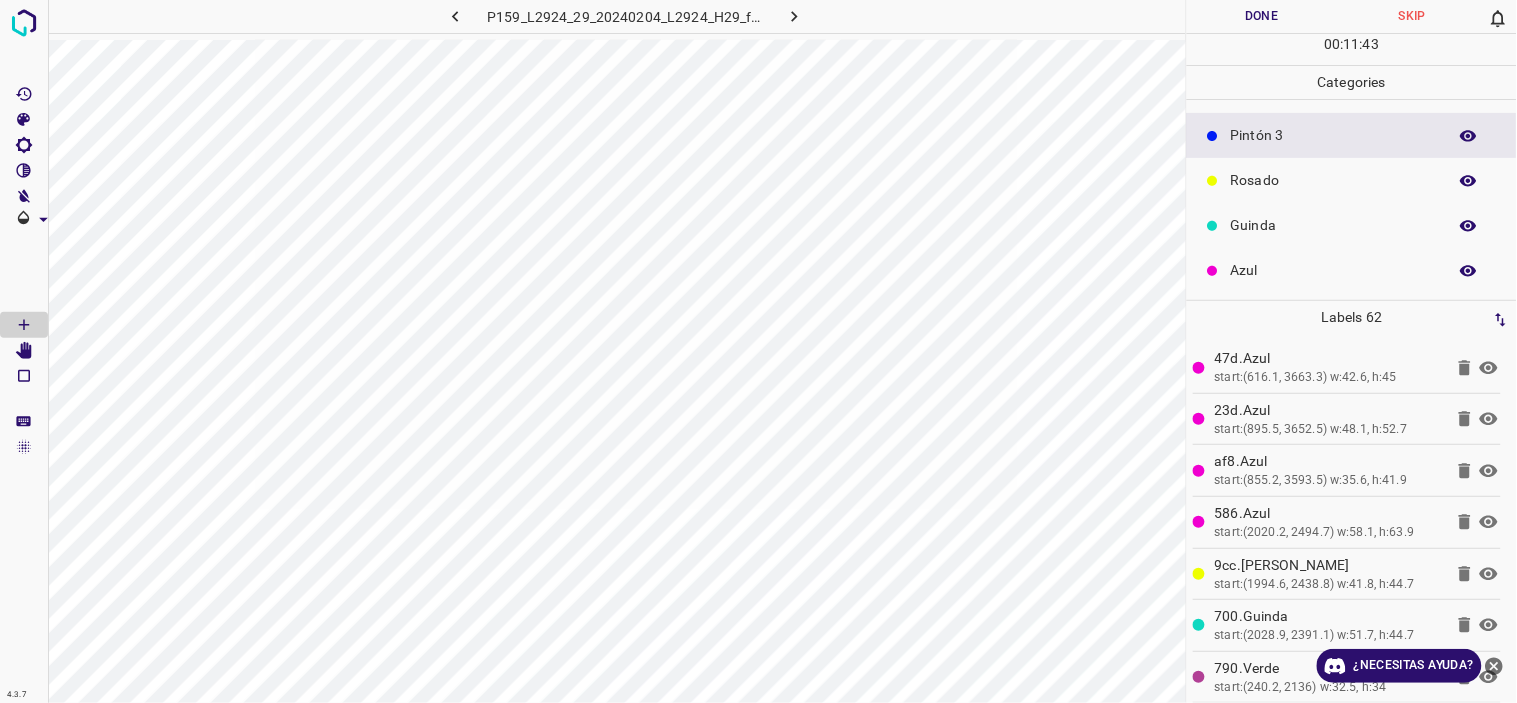 drag, startPoint x: 1327, startPoint y: 210, endPoint x: 1240, endPoint y: 223, distance: 87.965904 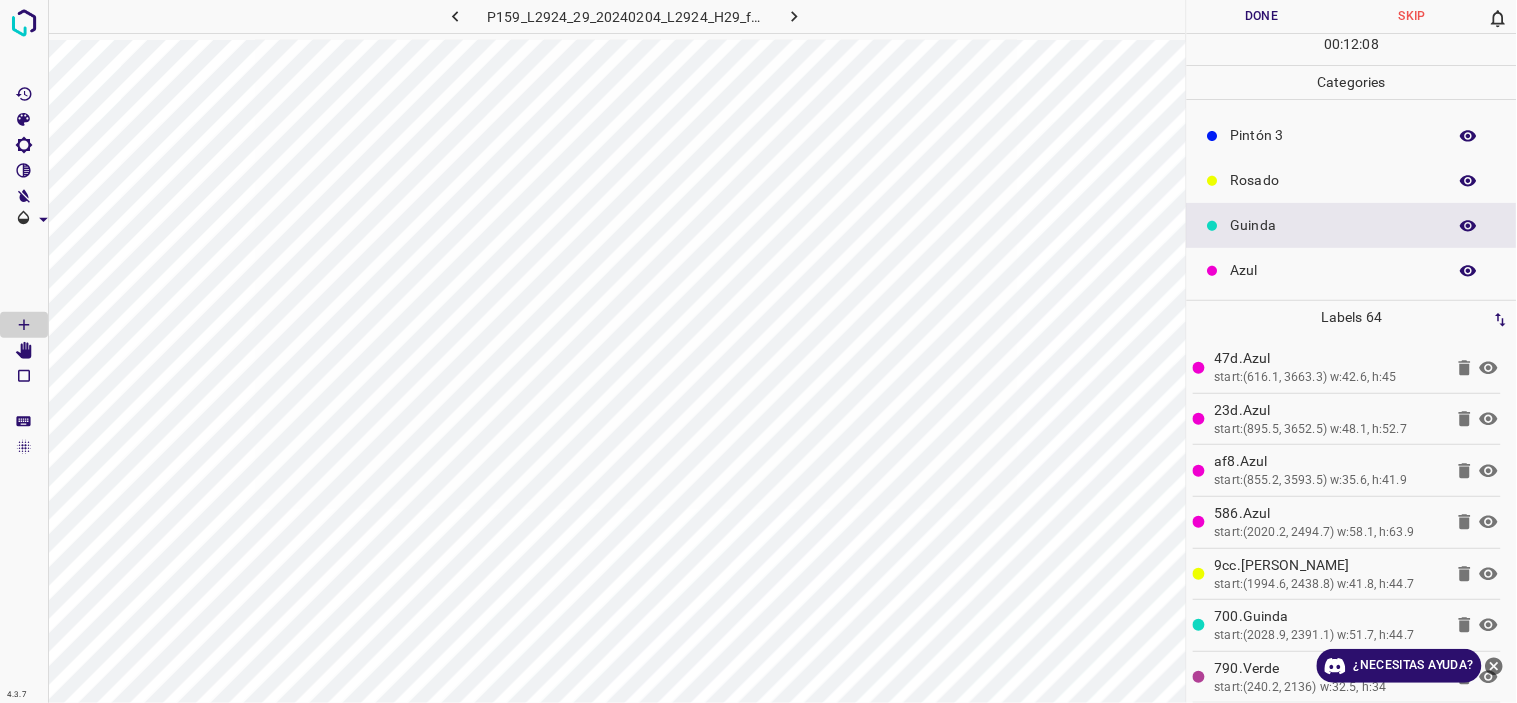 click on "Azul" at bounding box center (1352, 270) 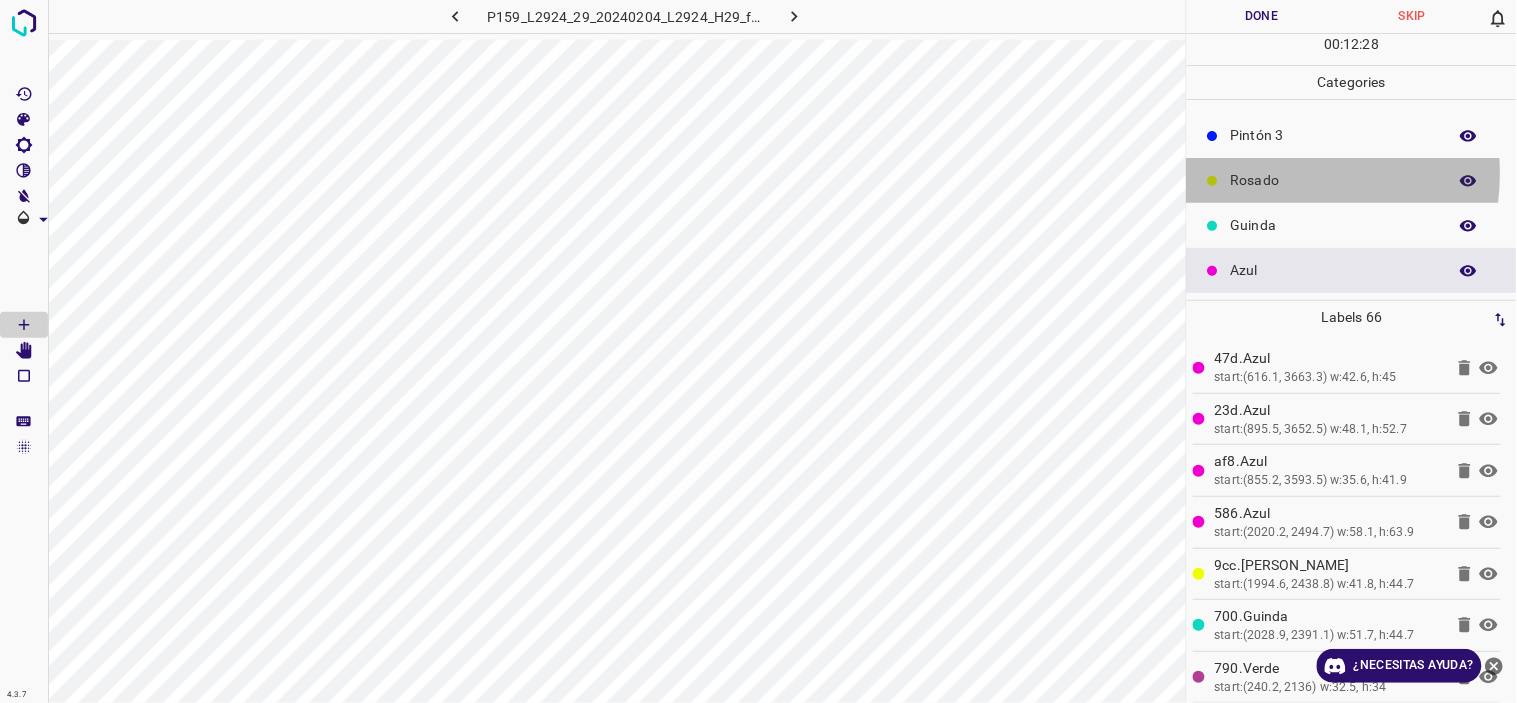 click on "Rosado" at bounding box center (1334, 180) 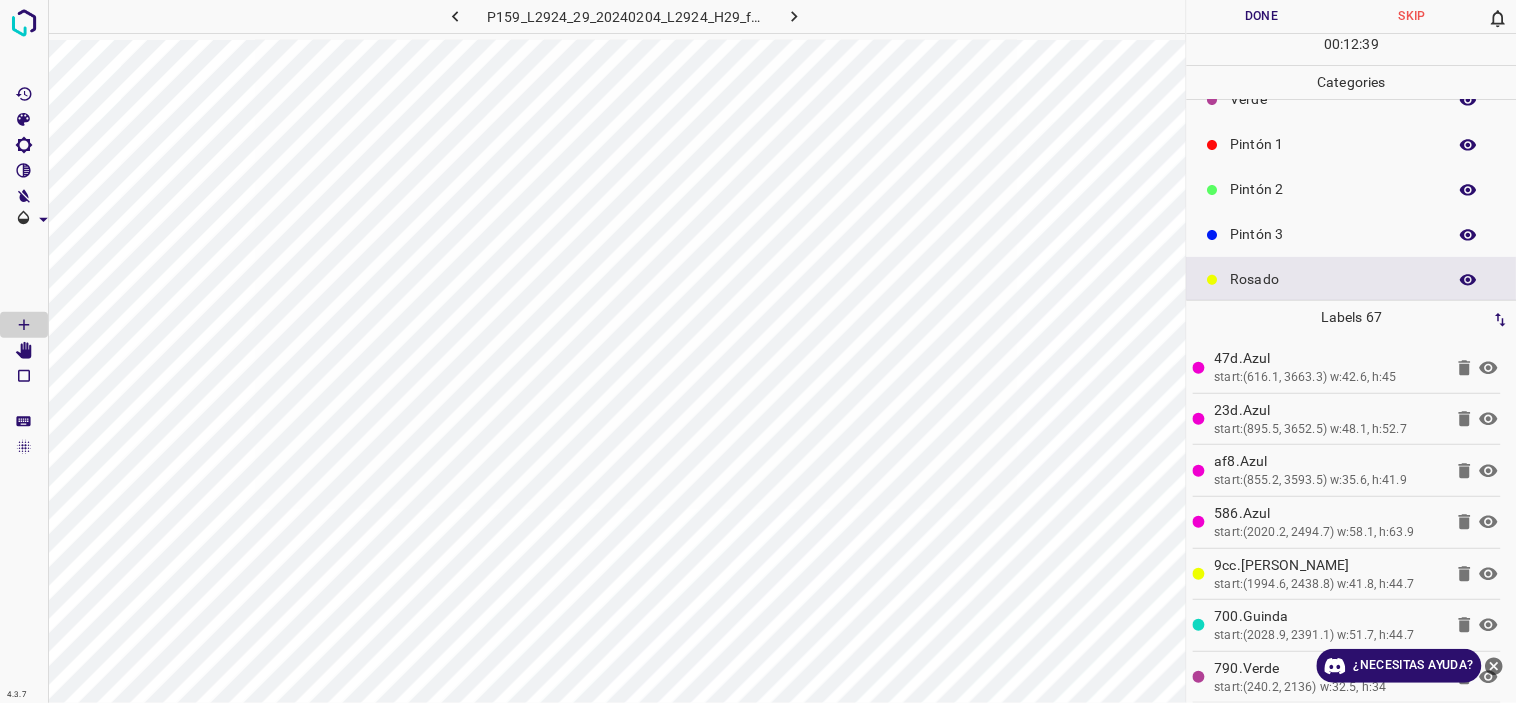 scroll, scrollTop: 0, scrollLeft: 0, axis: both 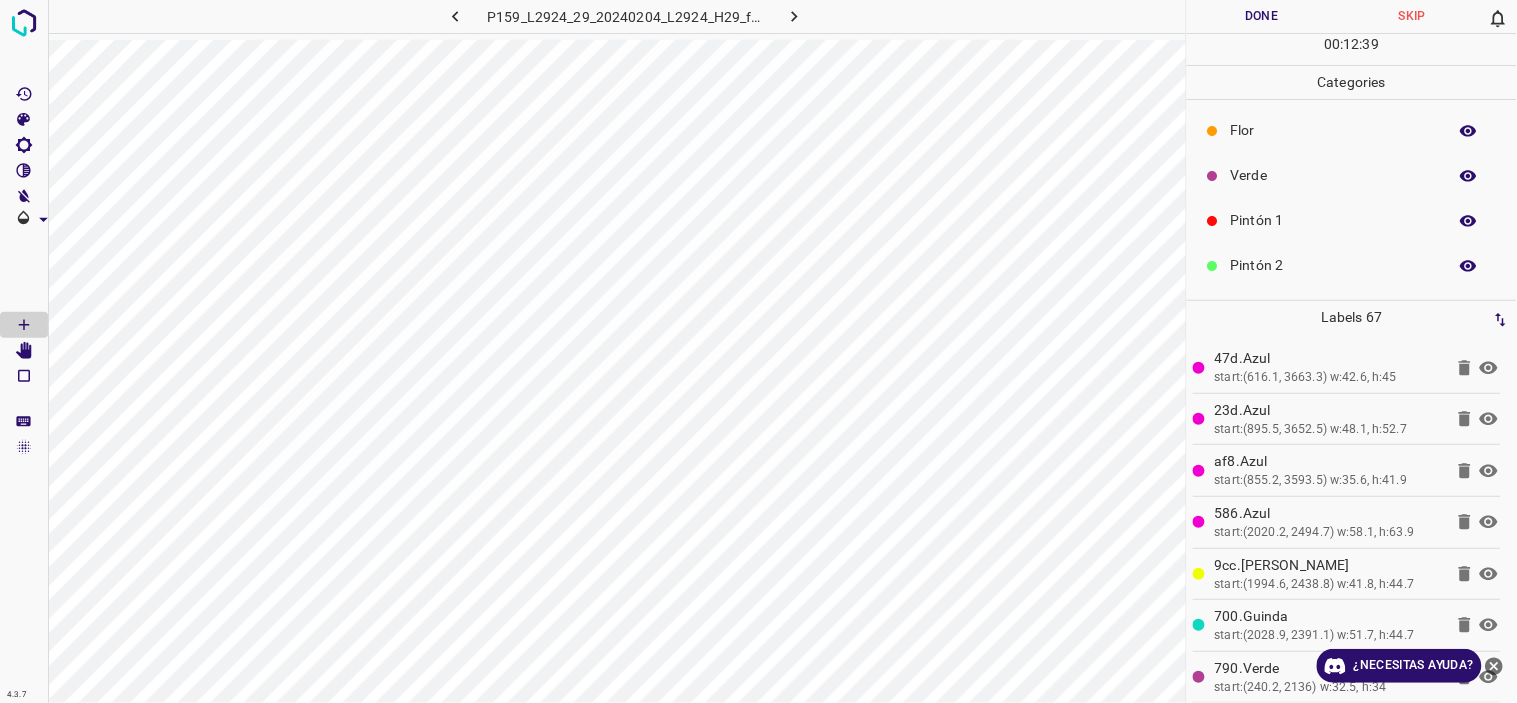 click on "Verde" at bounding box center (1334, 175) 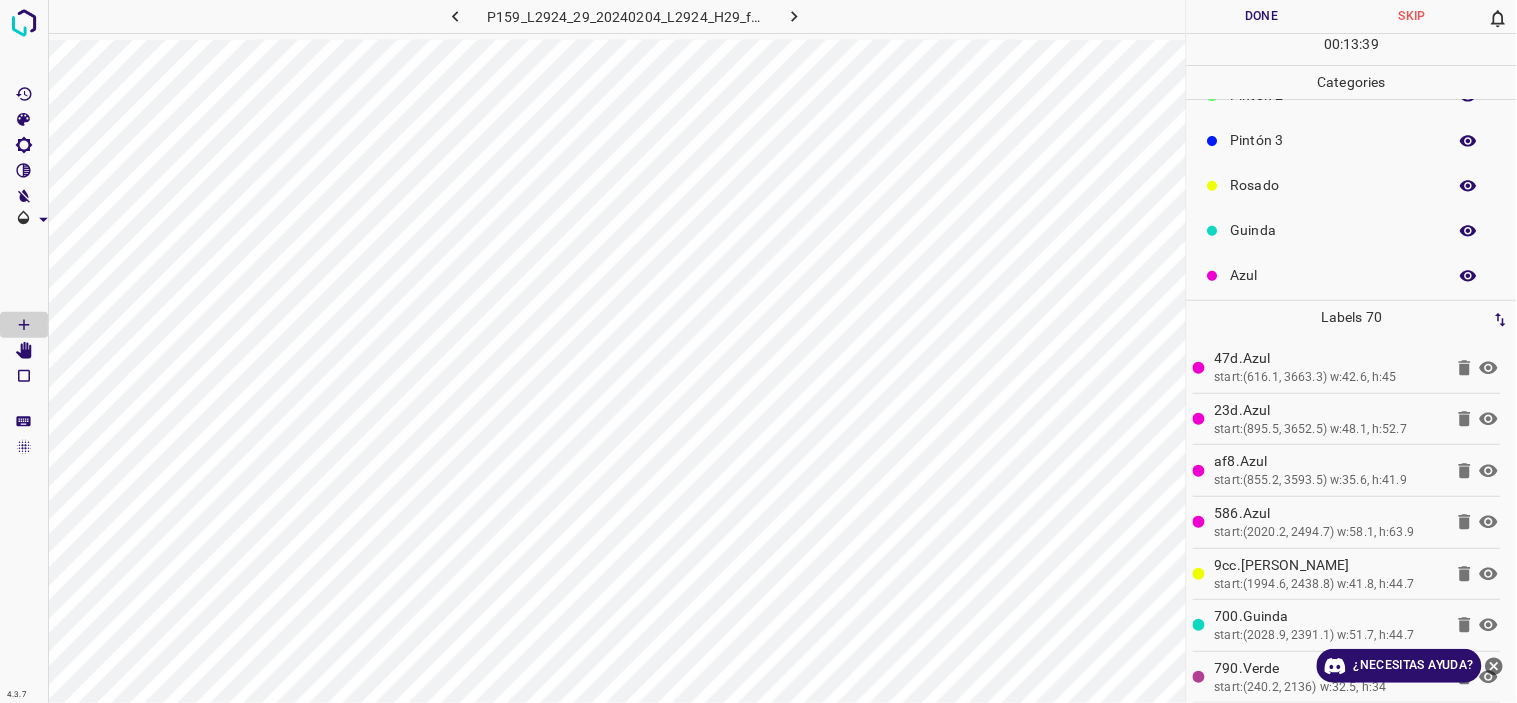 scroll, scrollTop: 175, scrollLeft: 0, axis: vertical 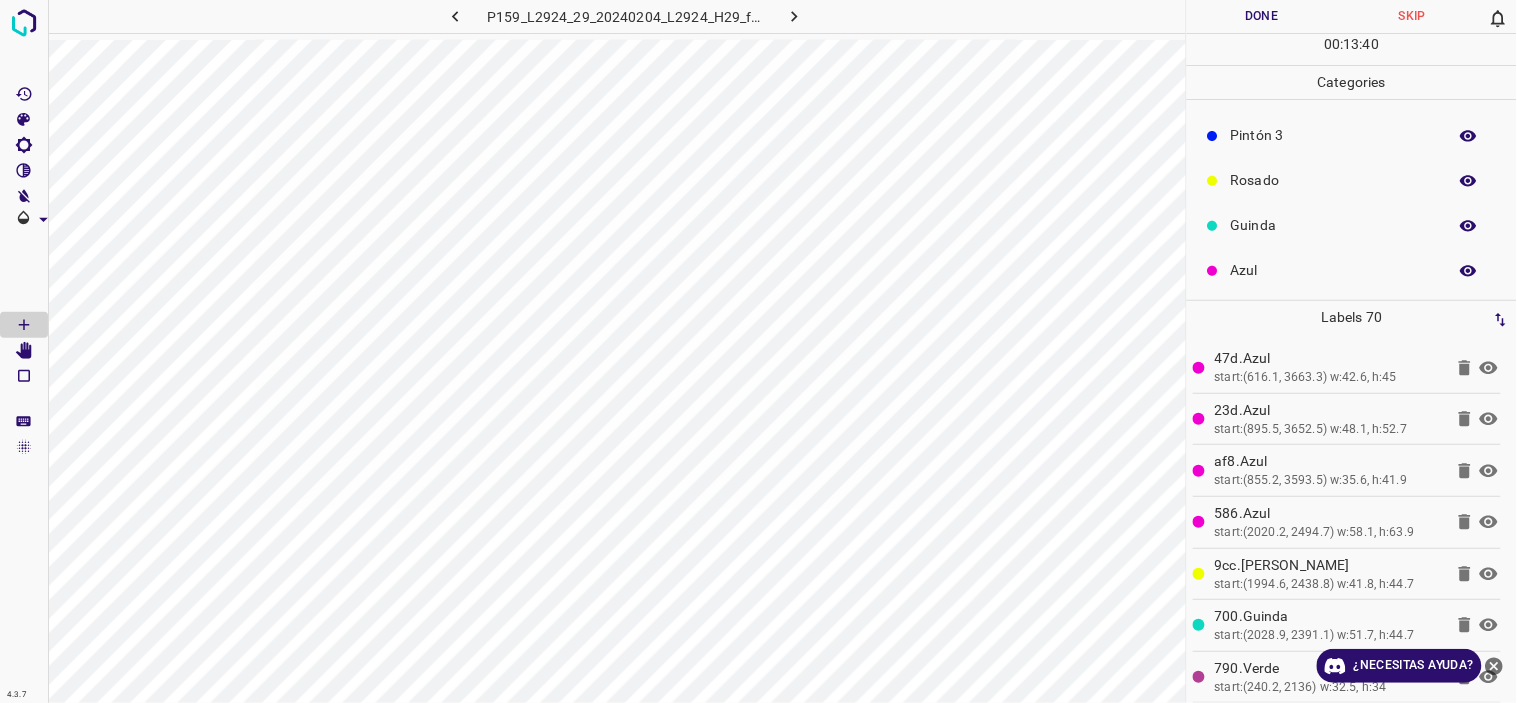 click on "Guinda" at bounding box center (1334, 225) 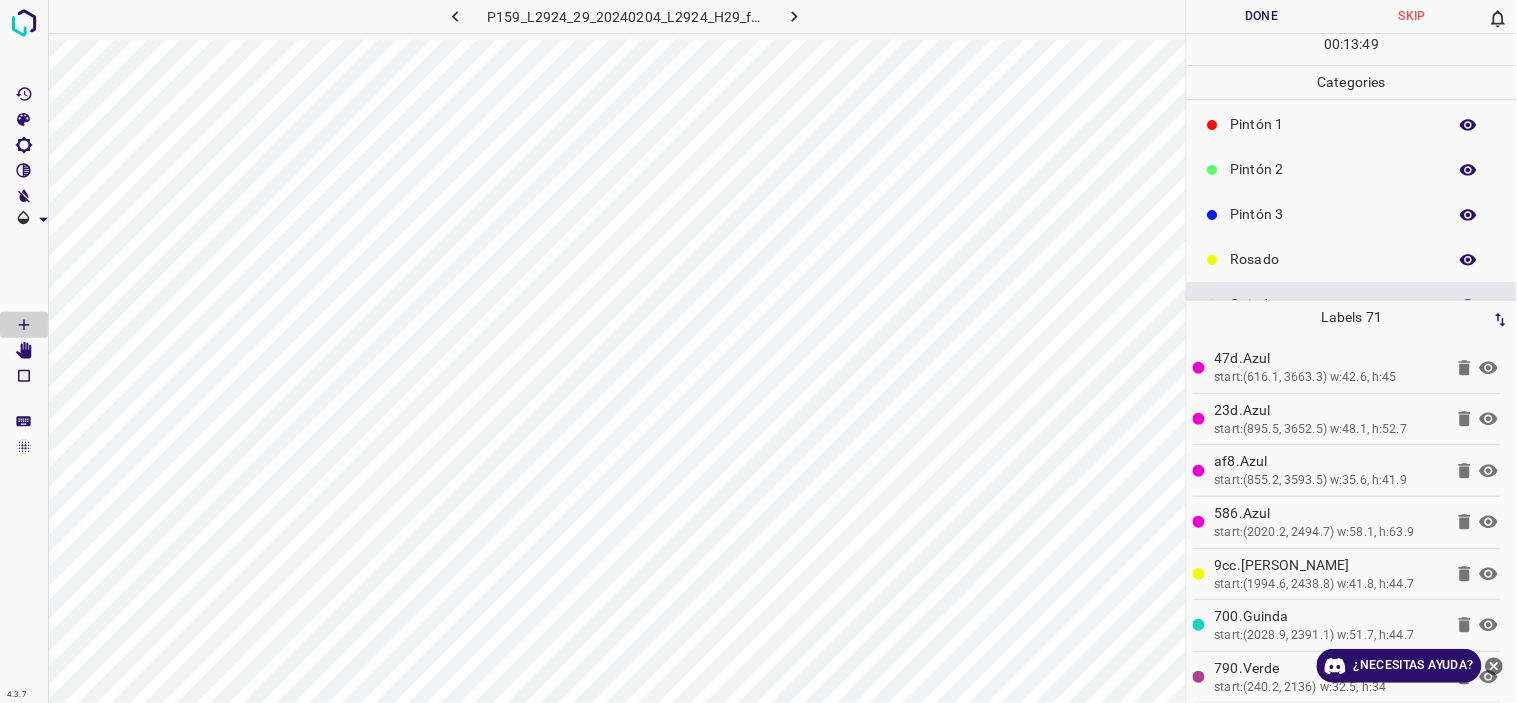 scroll, scrollTop: 0, scrollLeft: 0, axis: both 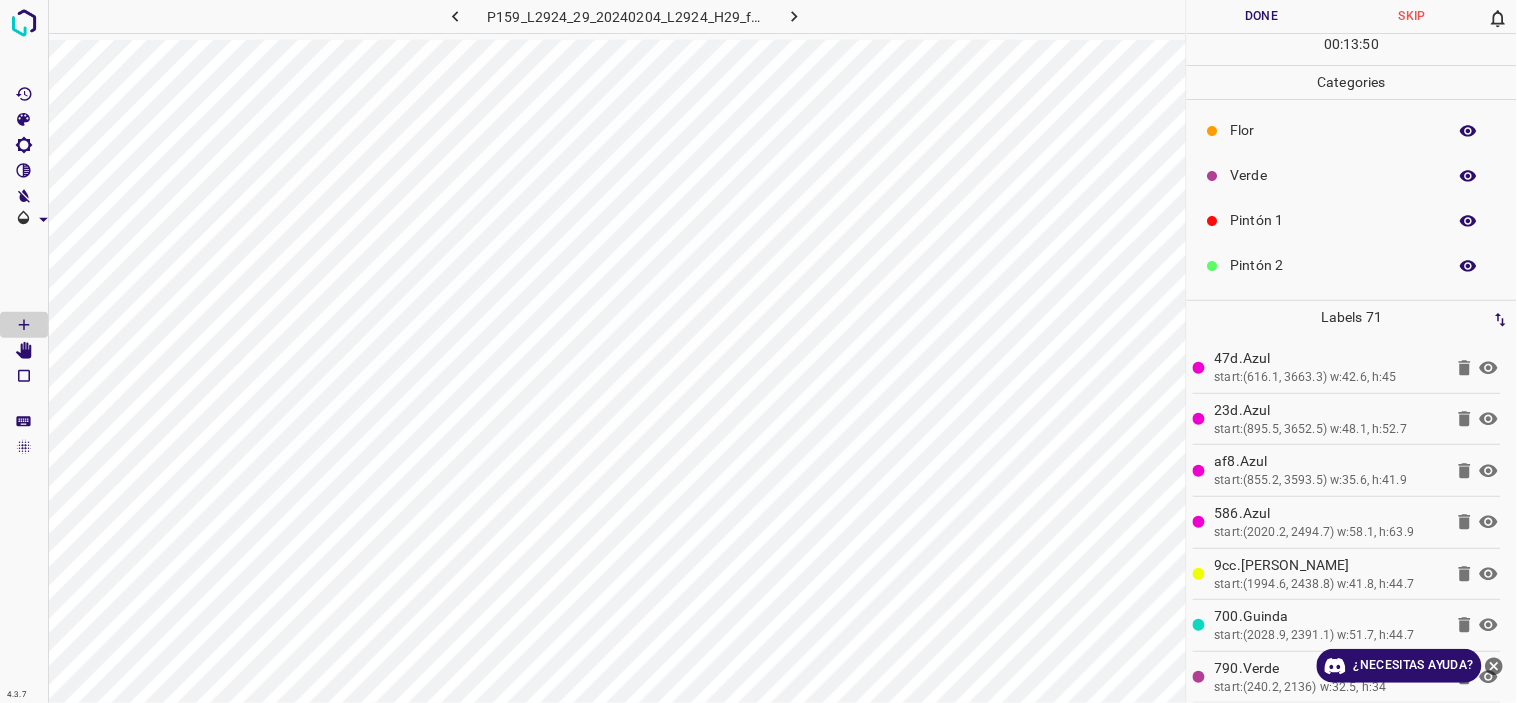 click on "Verde" at bounding box center (1334, 175) 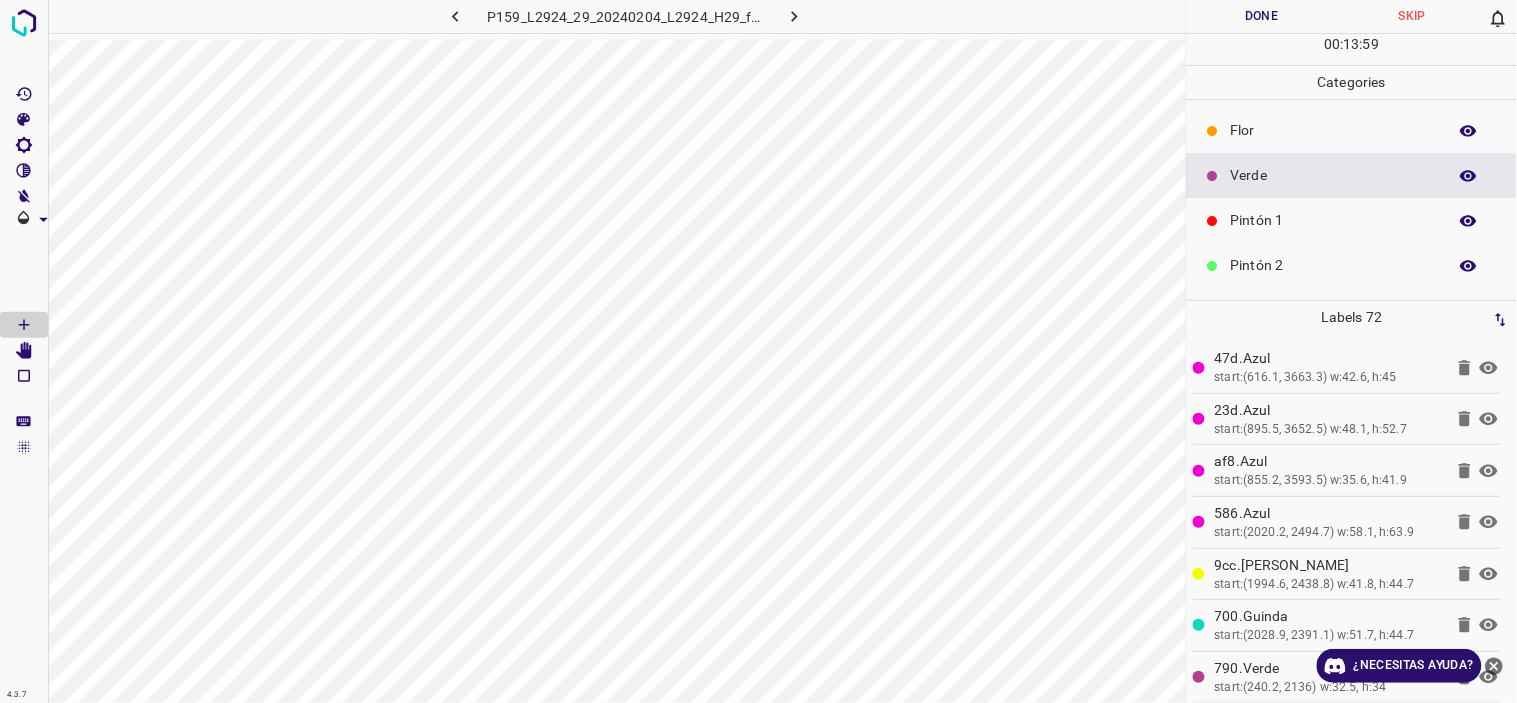 click on "Flor" at bounding box center (1334, 130) 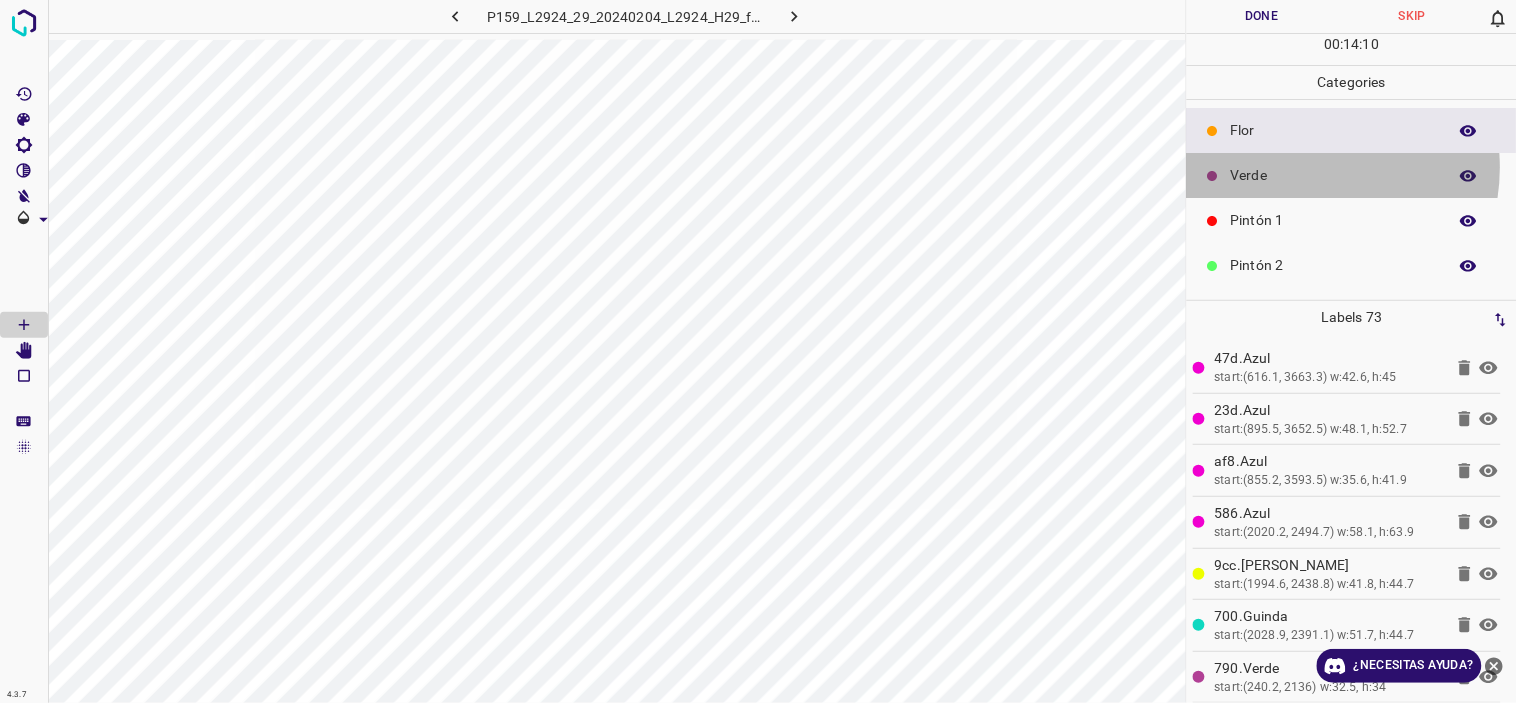 drag, startPoint x: 1301, startPoint y: 168, endPoint x: 1282, endPoint y: 168, distance: 19 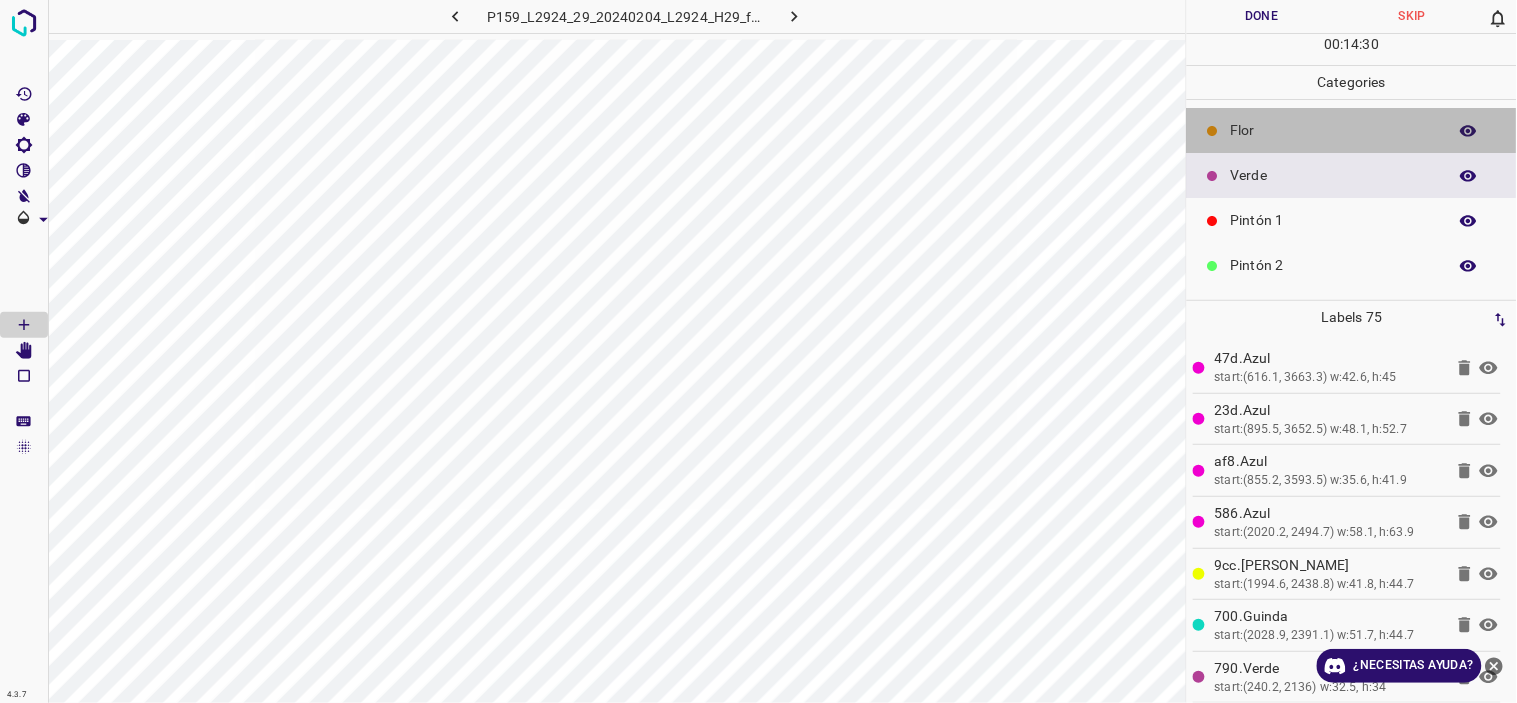click on "Flor" at bounding box center [1334, 130] 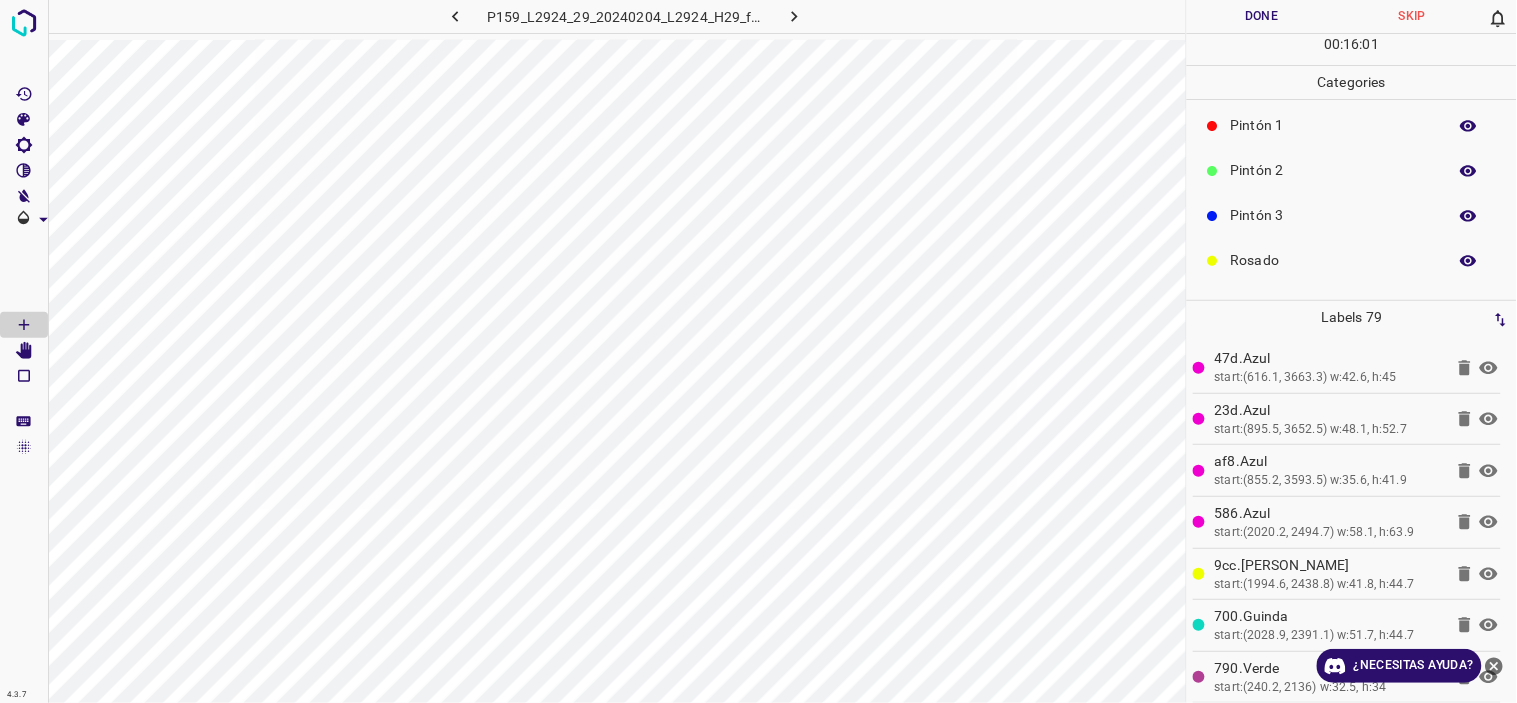 scroll, scrollTop: 175, scrollLeft: 0, axis: vertical 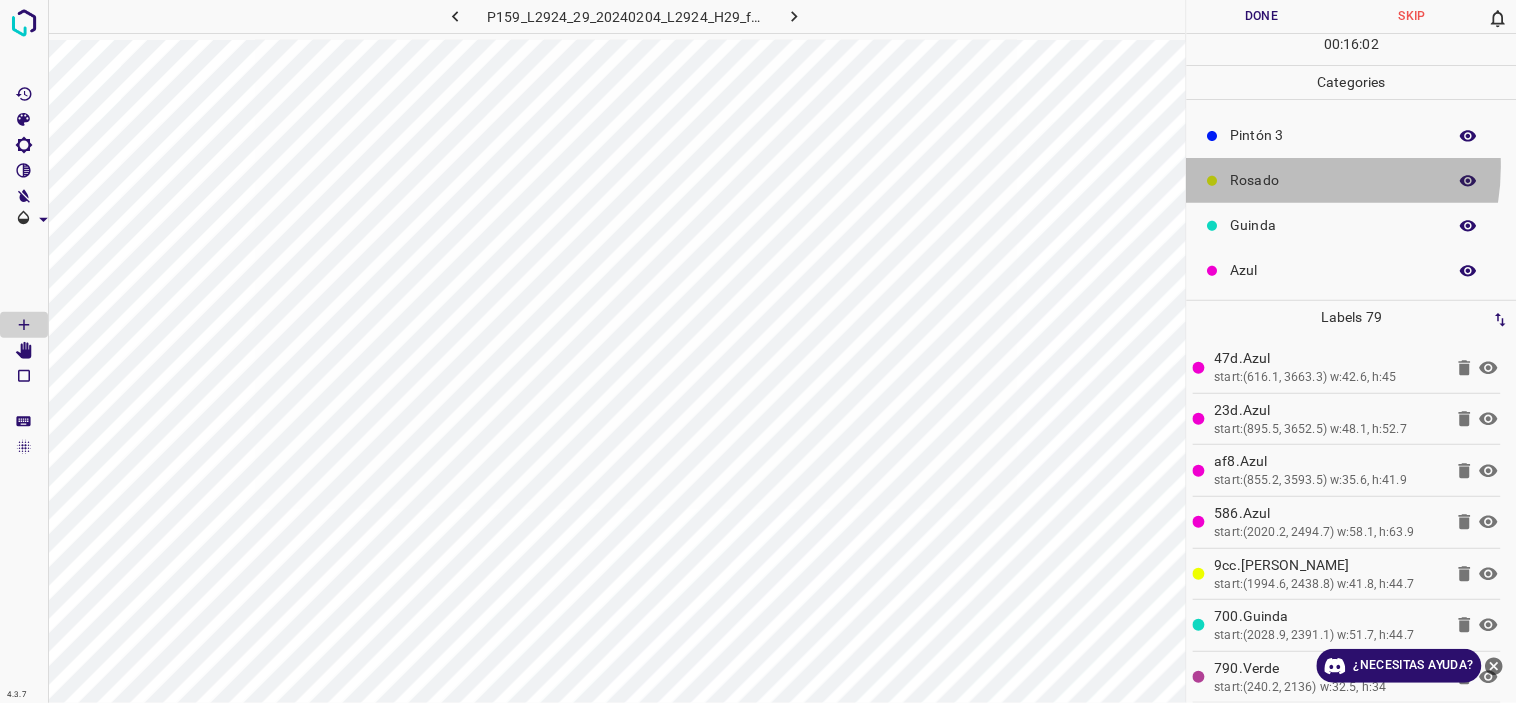 click on "Rosado" at bounding box center [1352, 180] 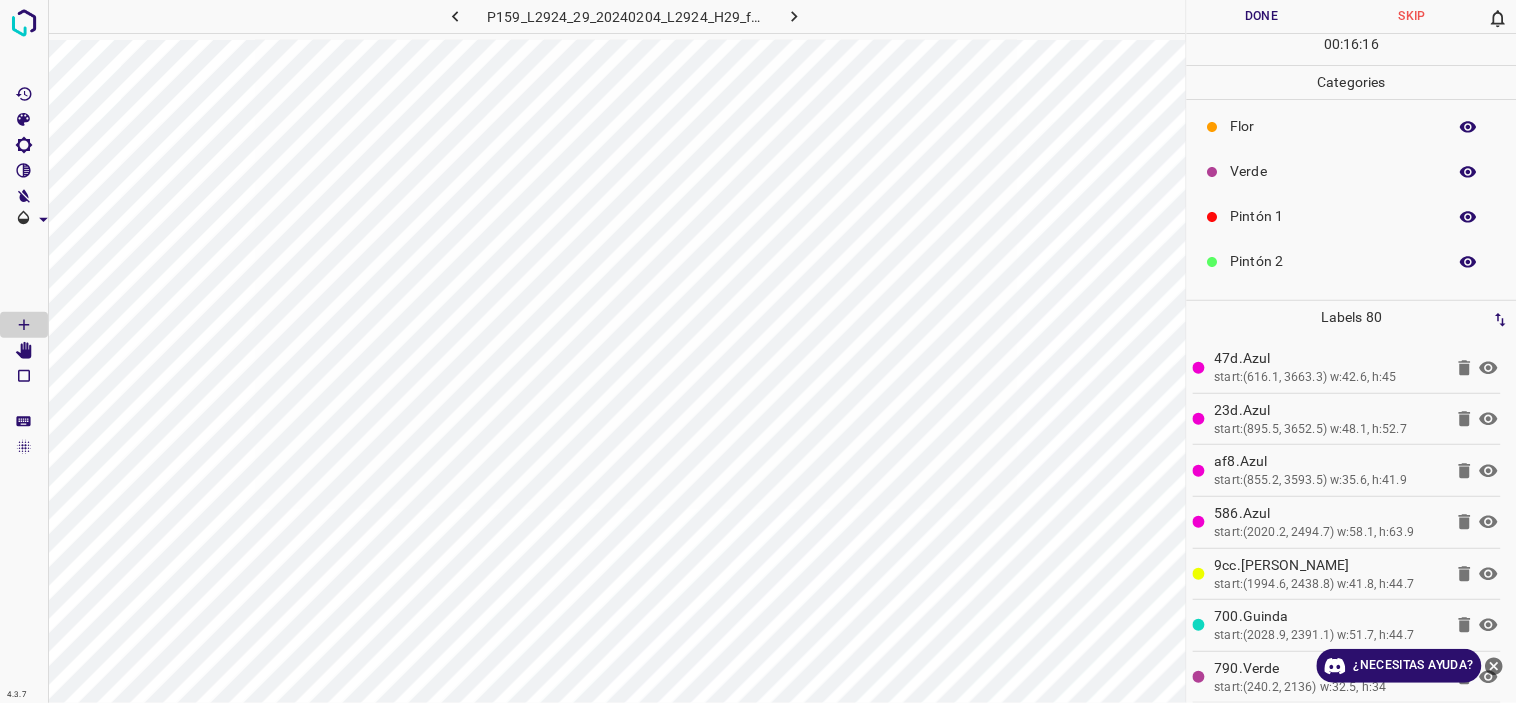 scroll, scrollTop: 0, scrollLeft: 0, axis: both 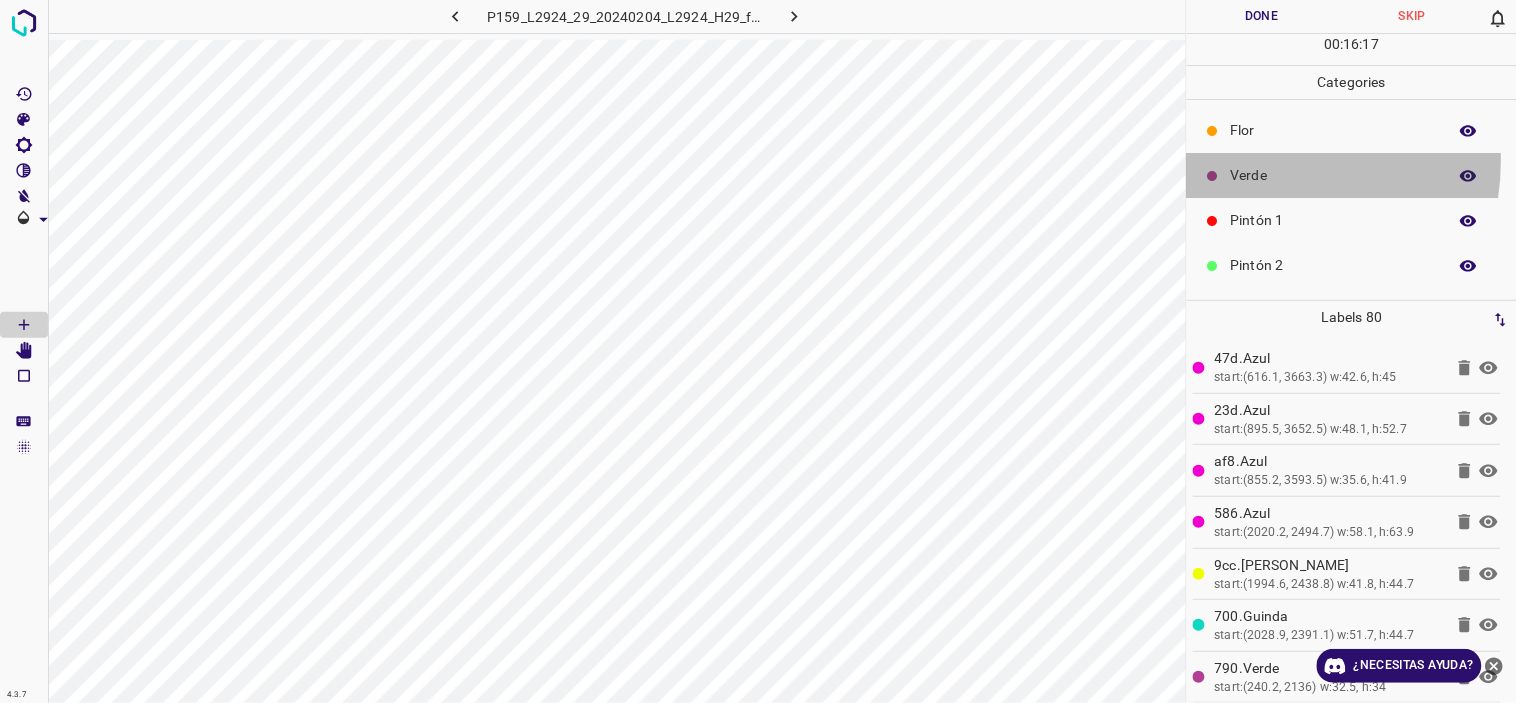 click on "Verde" at bounding box center [1352, 175] 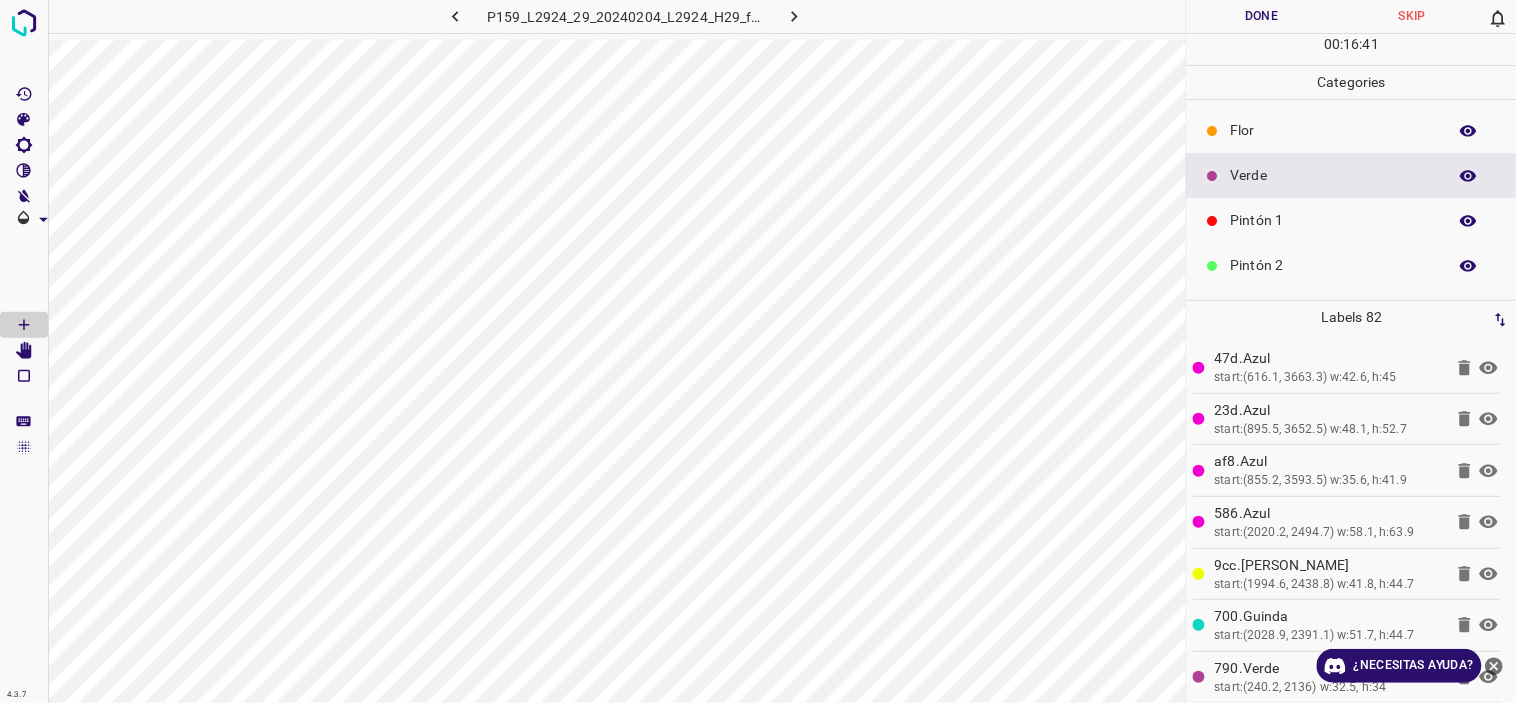 click on "Flor" at bounding box center [1334, 130] 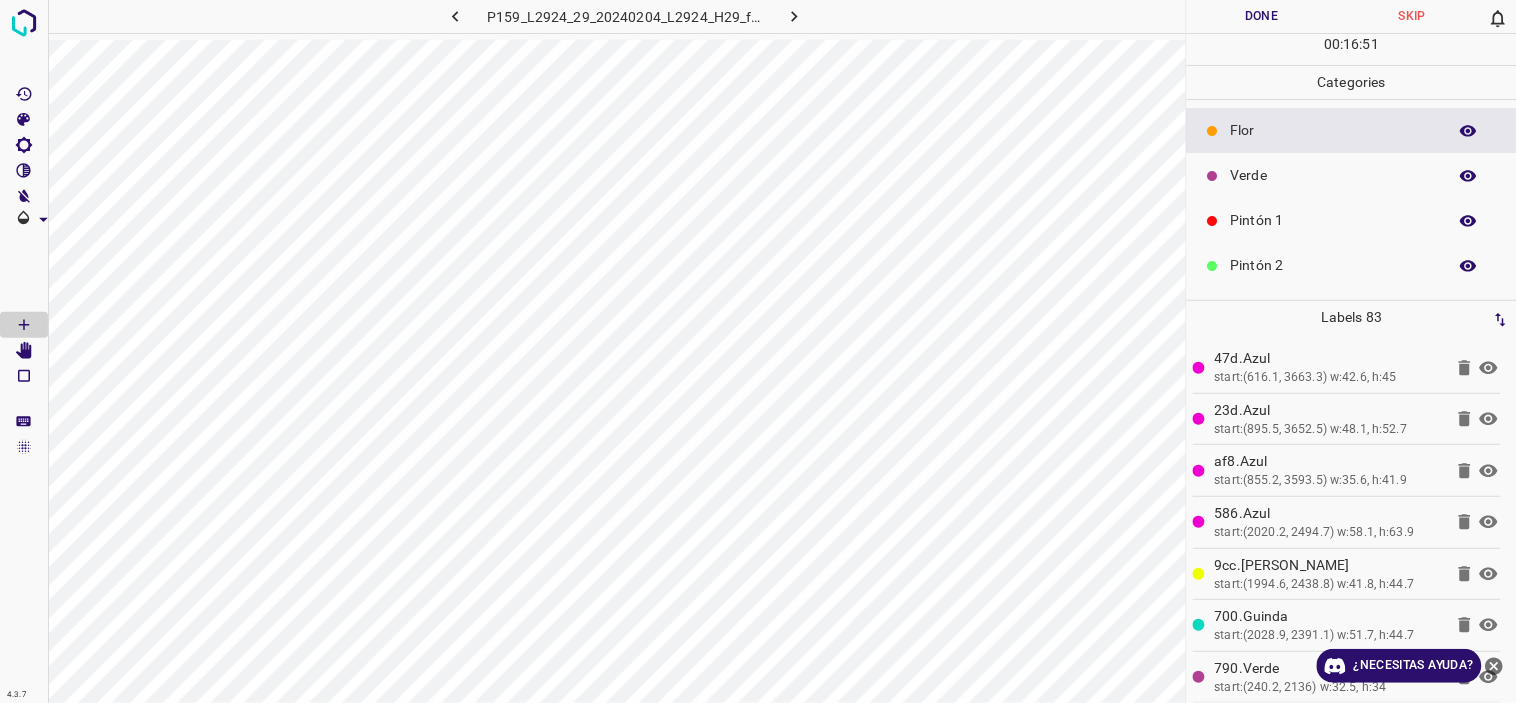 click on "Verde" at bounding box center (1352, 175) 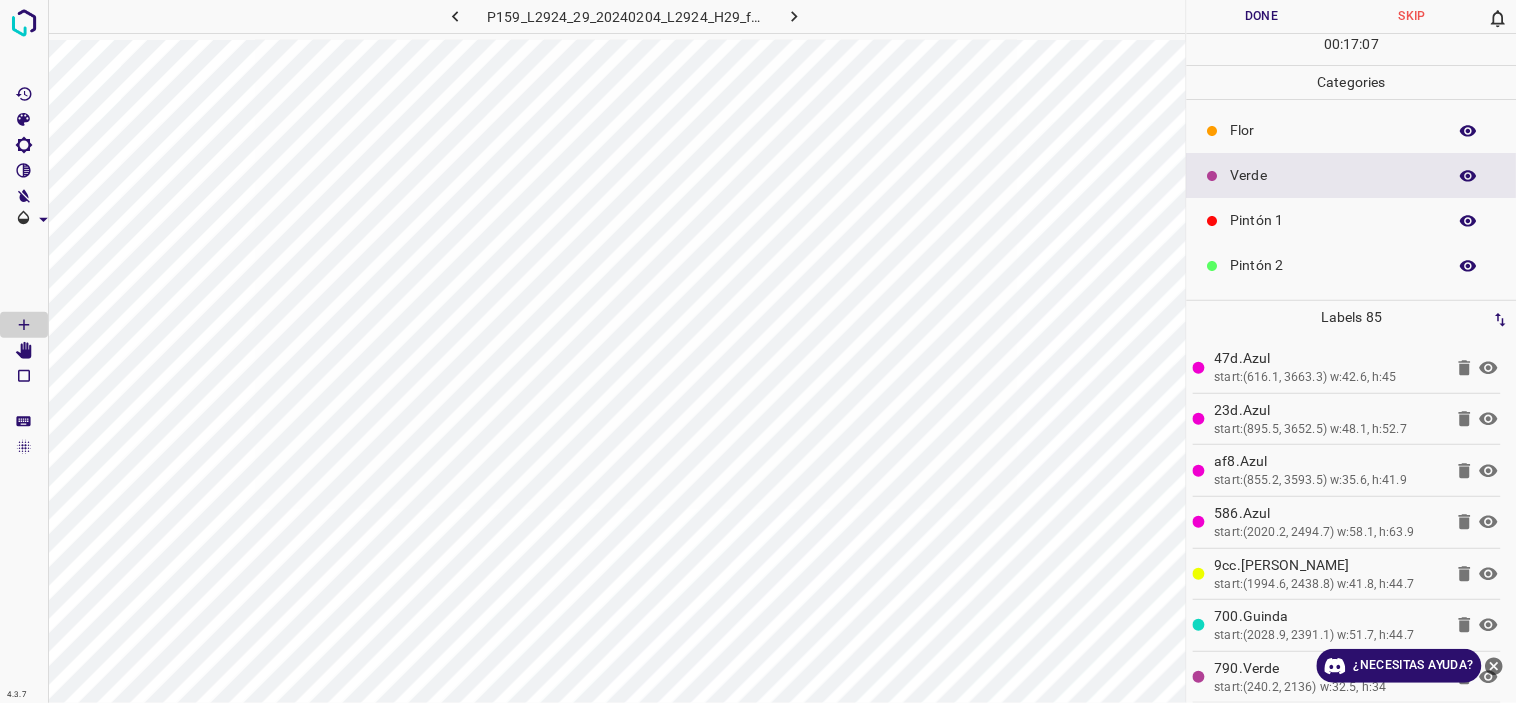 click on "Flor" at bounding box center (1352, 130) 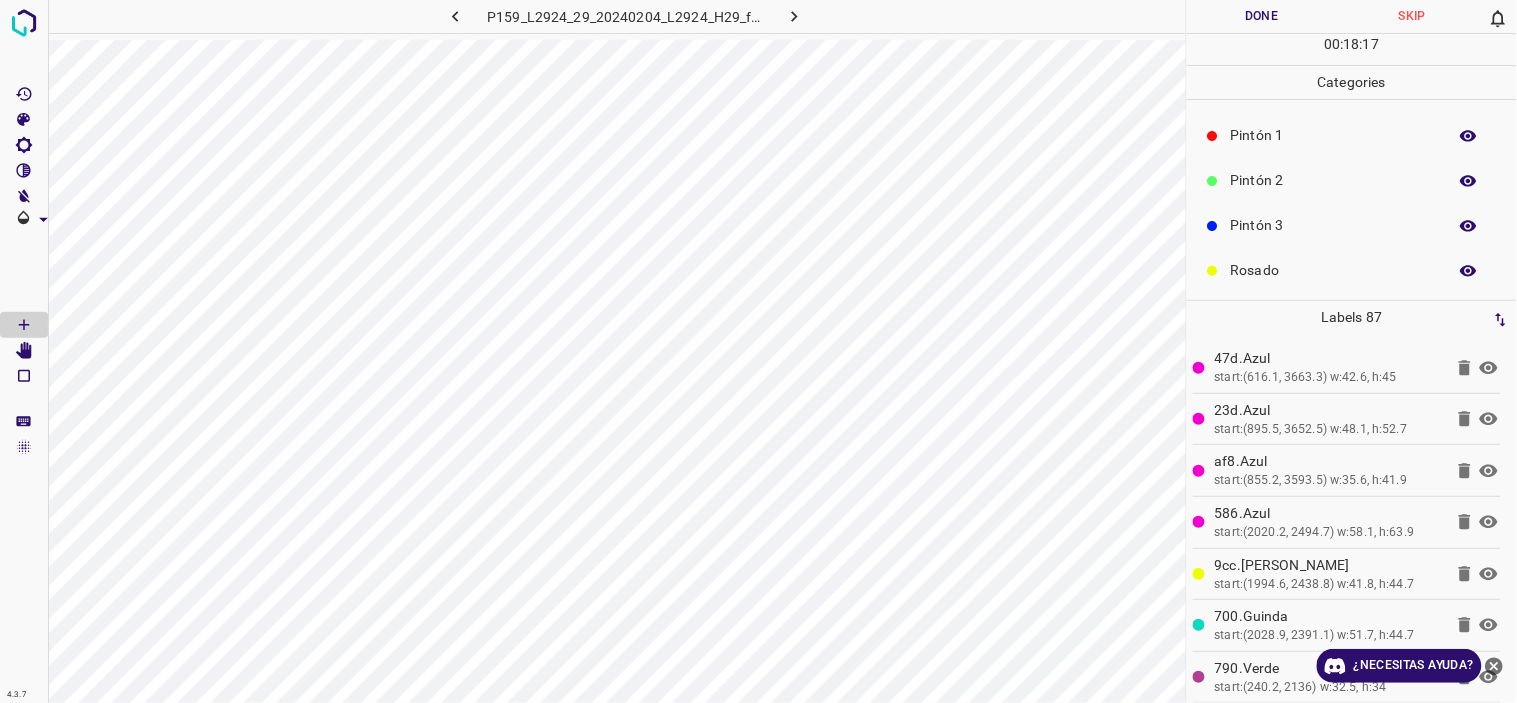 scroll, scrollTop: 175, scrollLeft: 0, axis: vertical 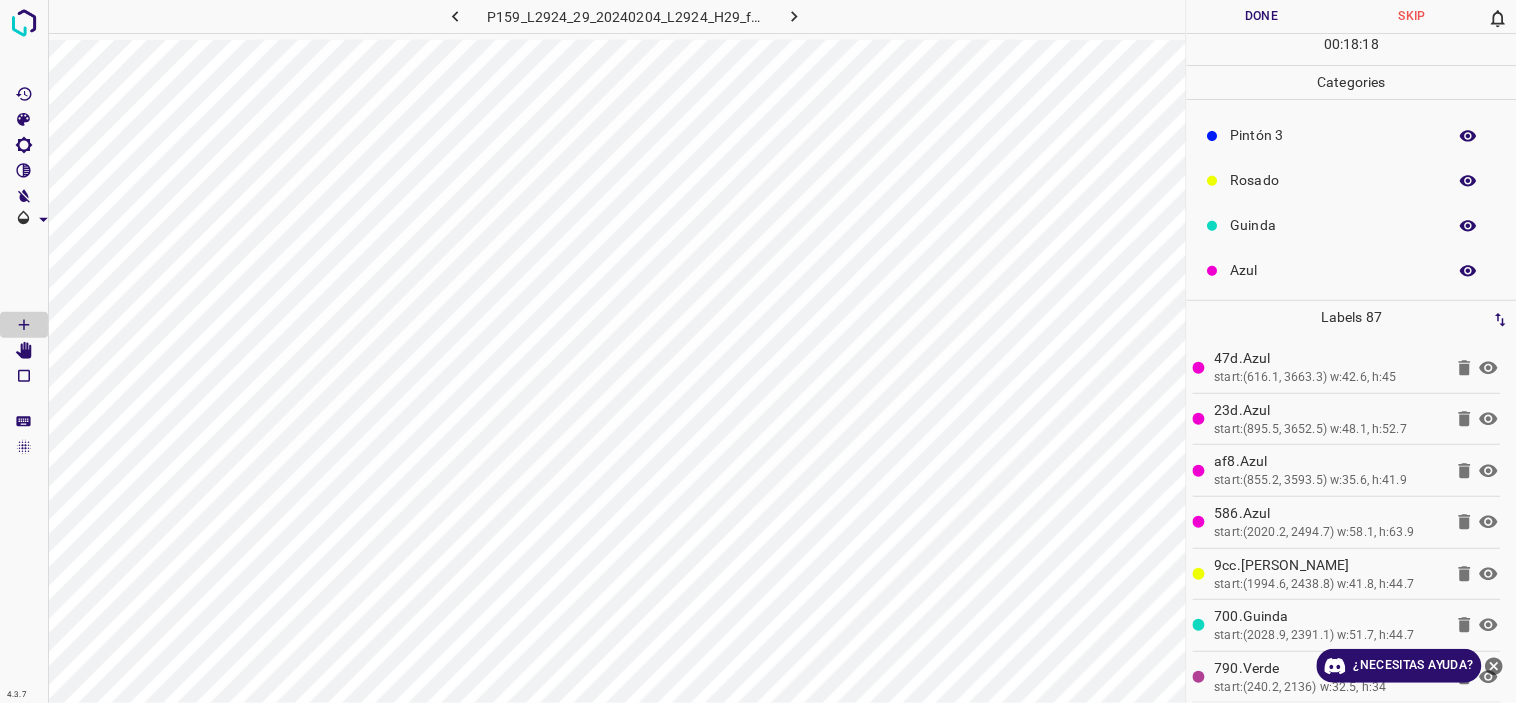 drag, startPoint x: 1270, startPoint y: 254, endPoint x: 1221, endPoint y: 252, distance: 49.0408 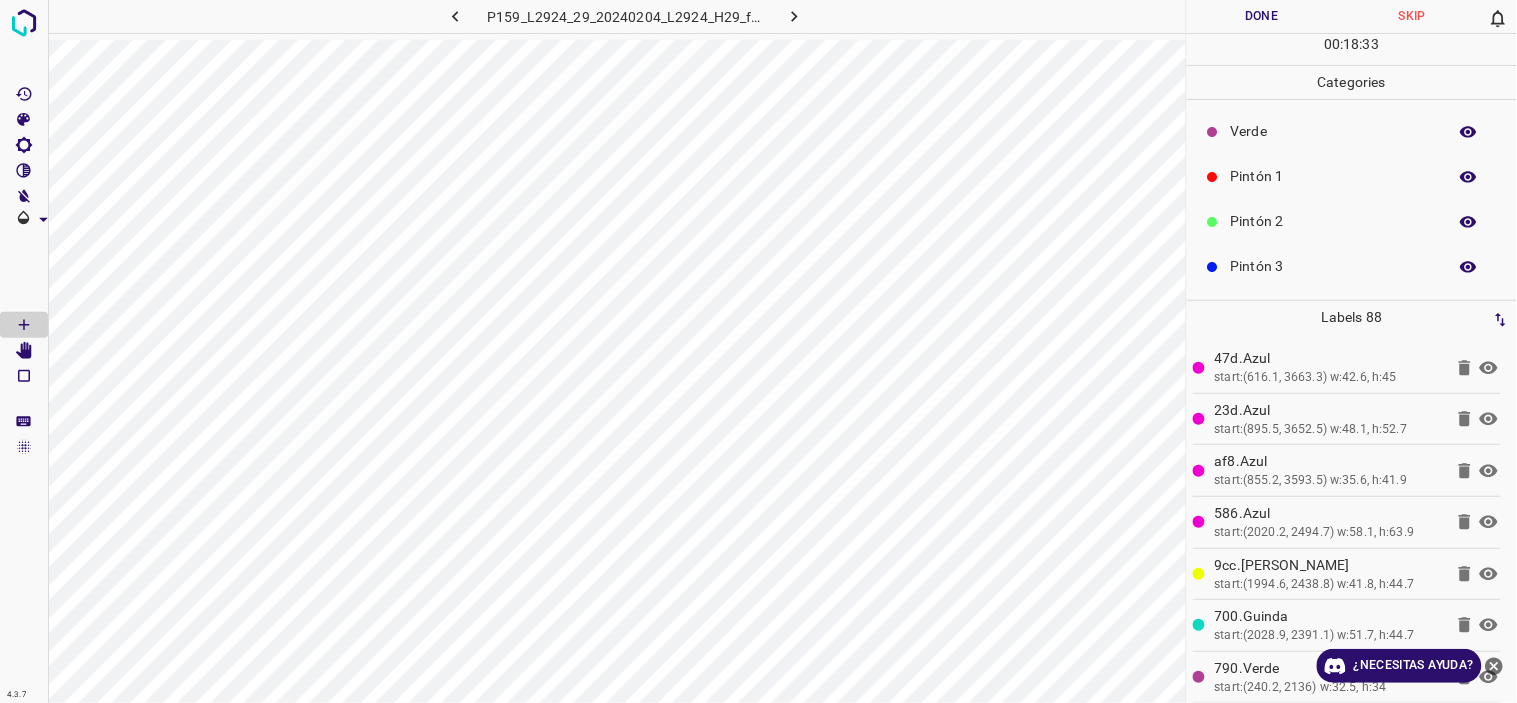 scroll, scrollTop: 0, scrollLeft: 0, axis: both 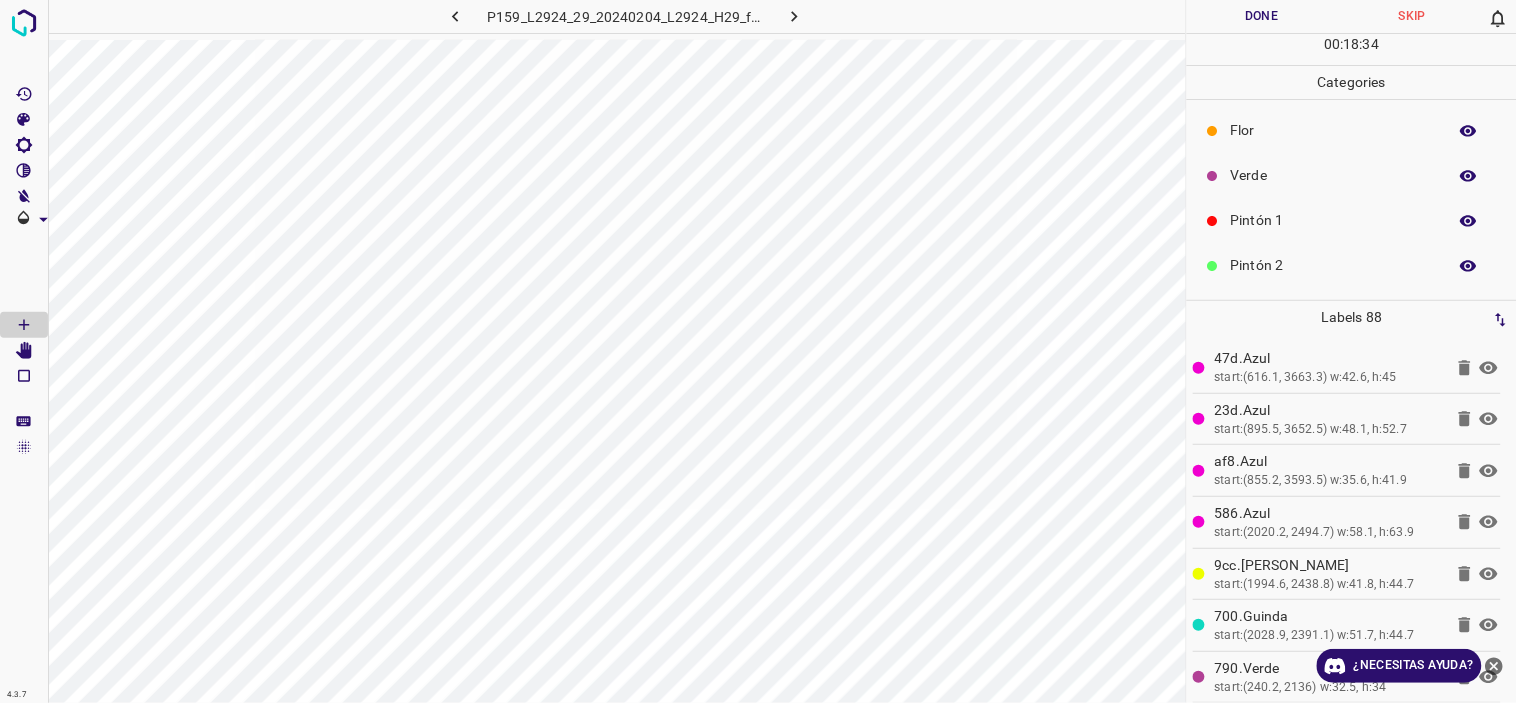 click on "Verde" at bounding box center [1334, 175] 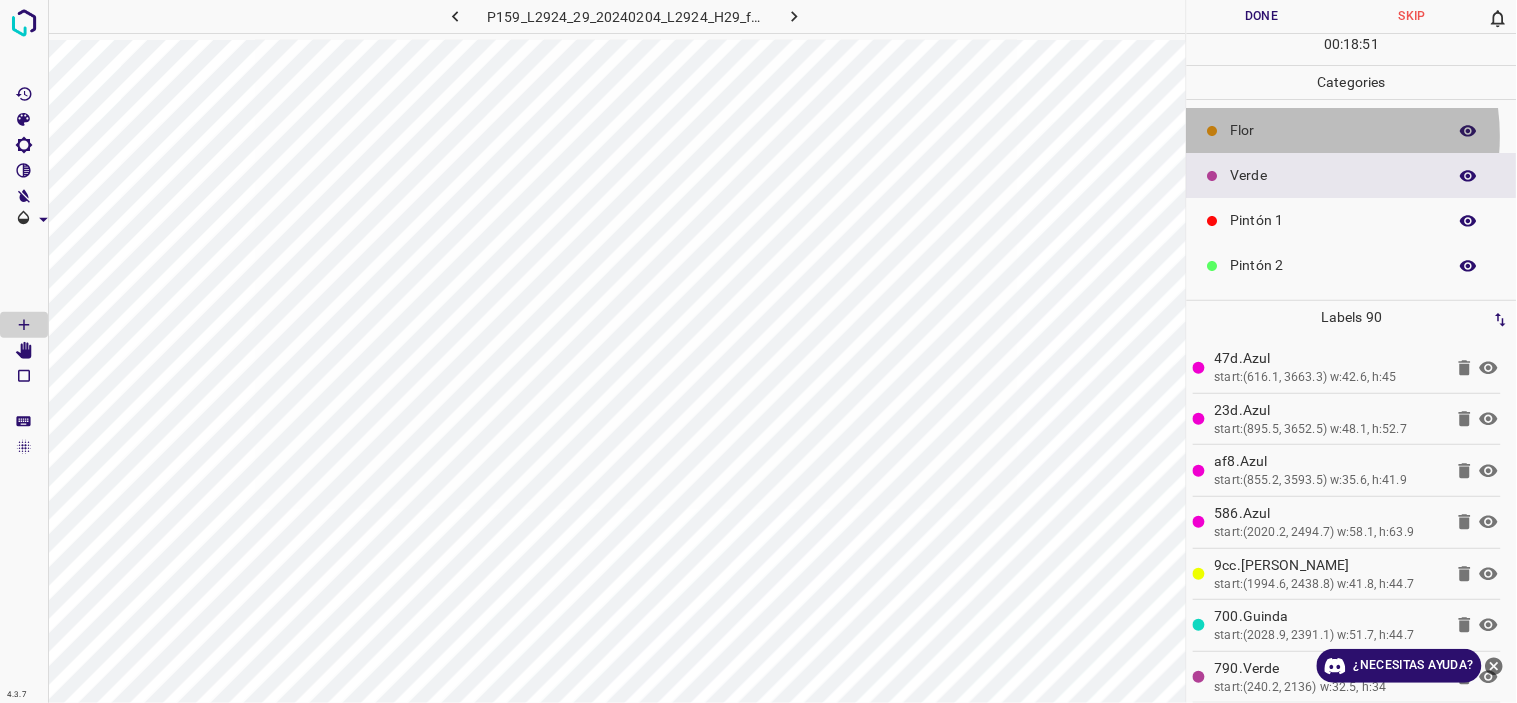click on "Flor" at bounding box center [1334, 130] 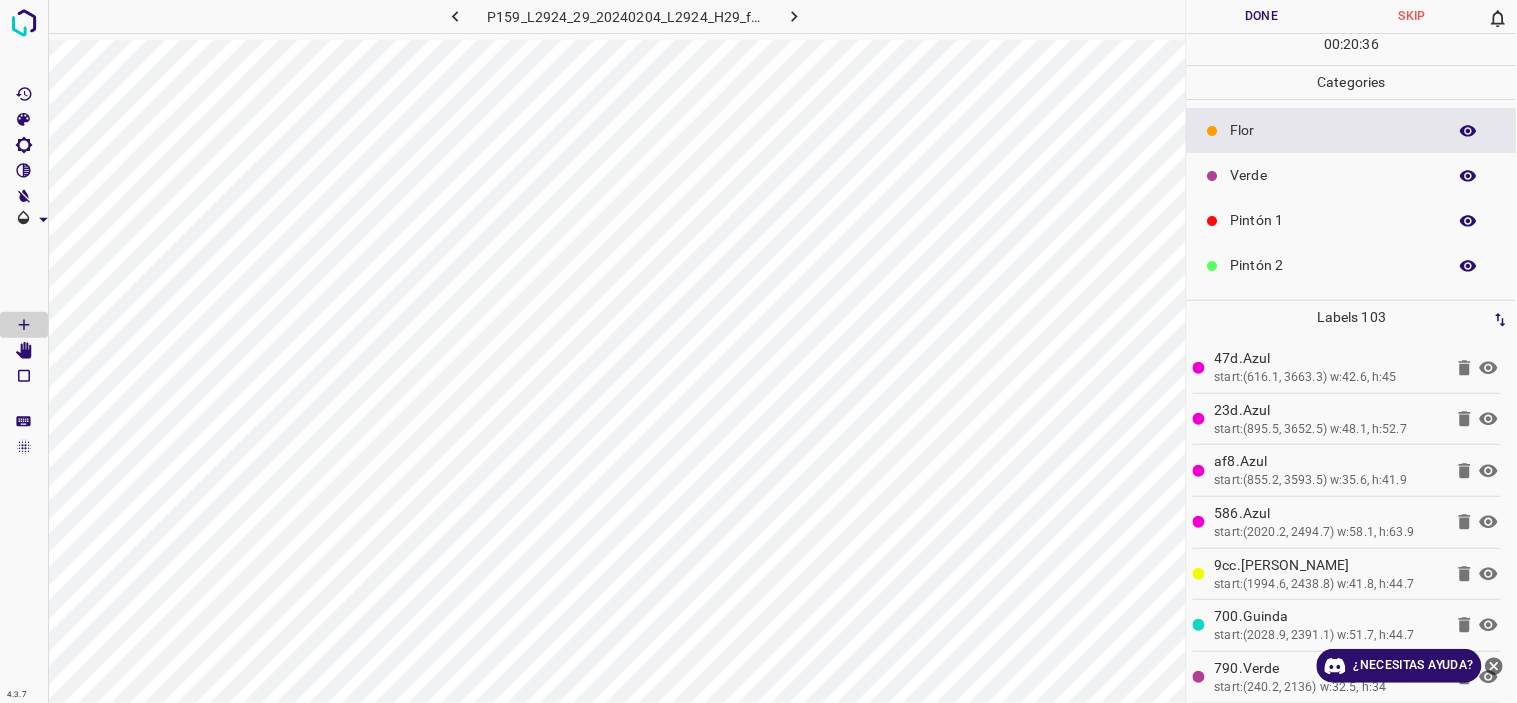 scroll, scrollTop: 175, scrollLeft: 0, axis: vertical 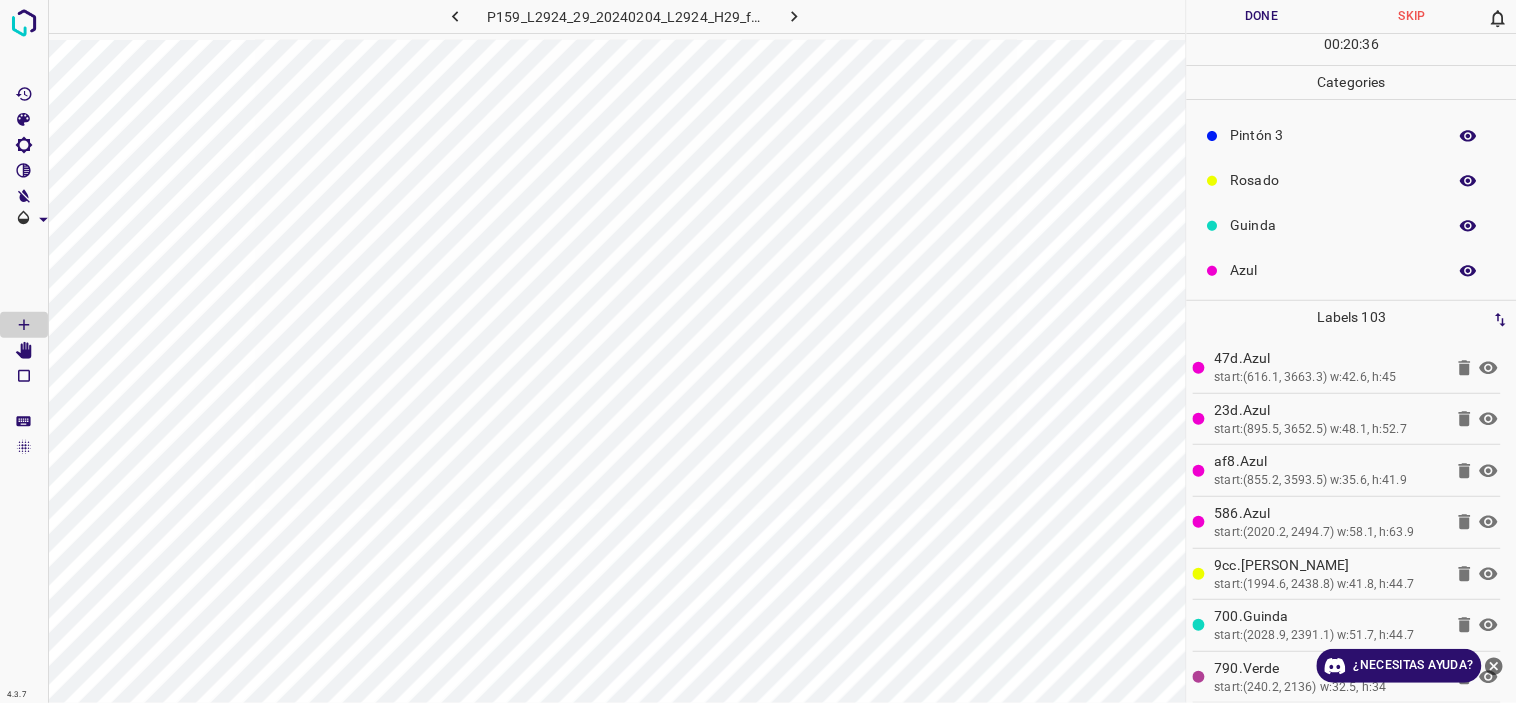 click on "Azul" at bounding box center (1352, 270) 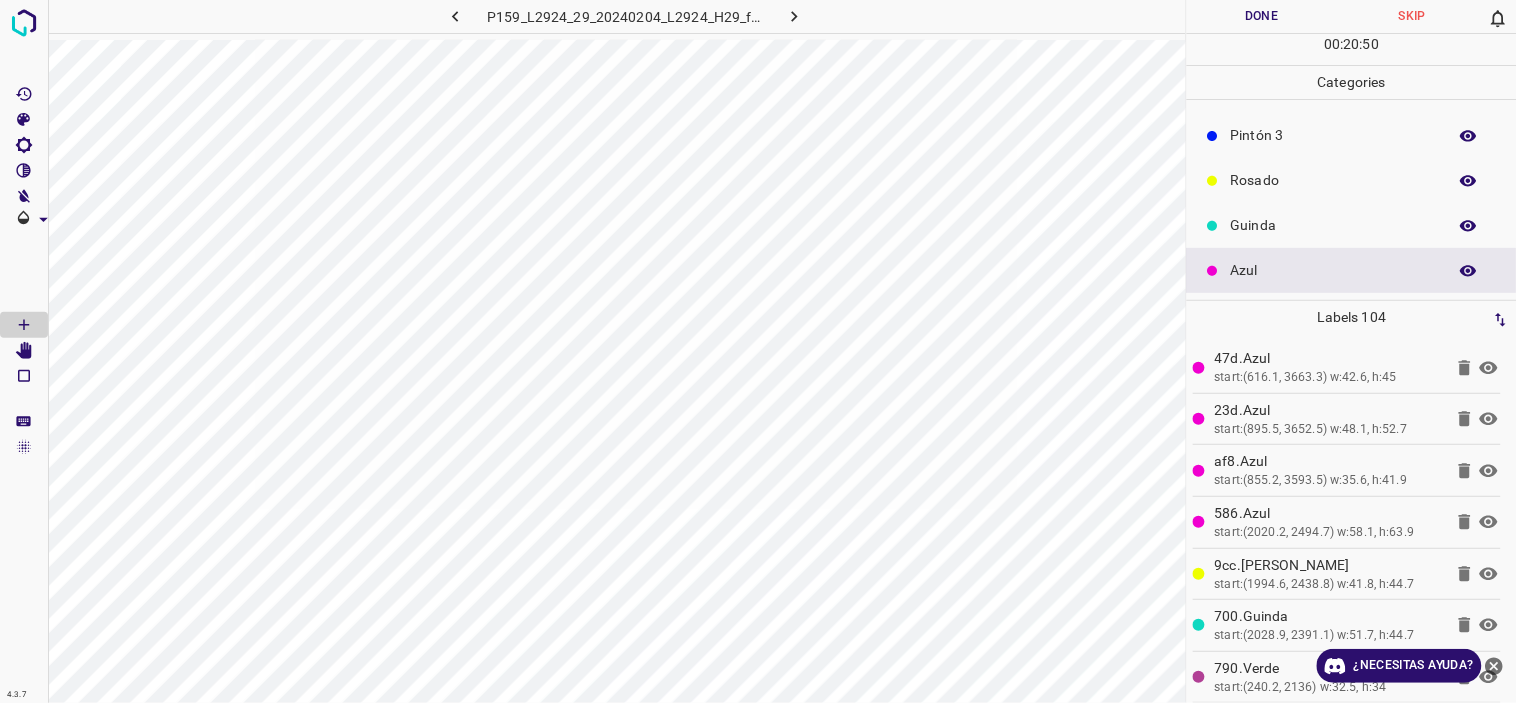 click on "Done" at bounding box center [1262, 16] 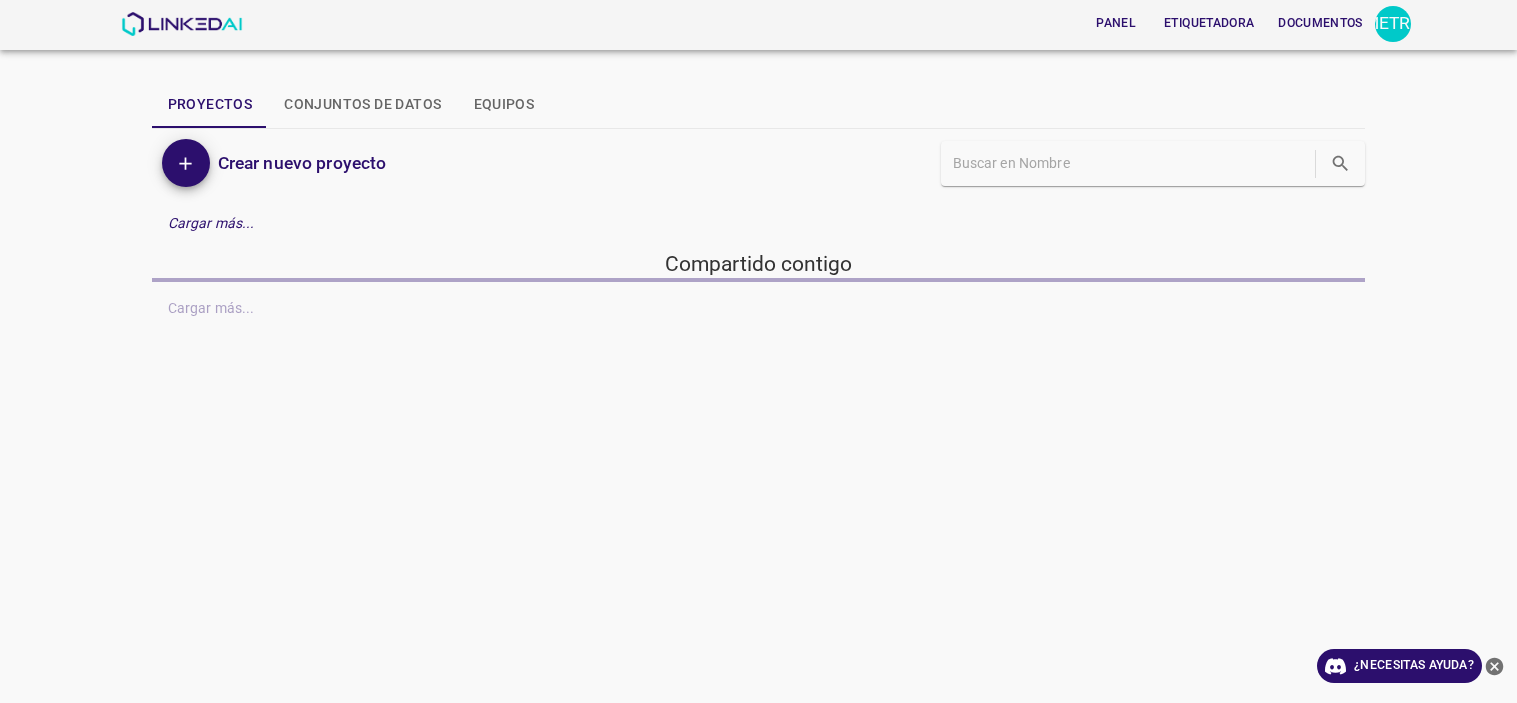 scroll, scrollTop: 0, scrollLeft: 0, axis: both 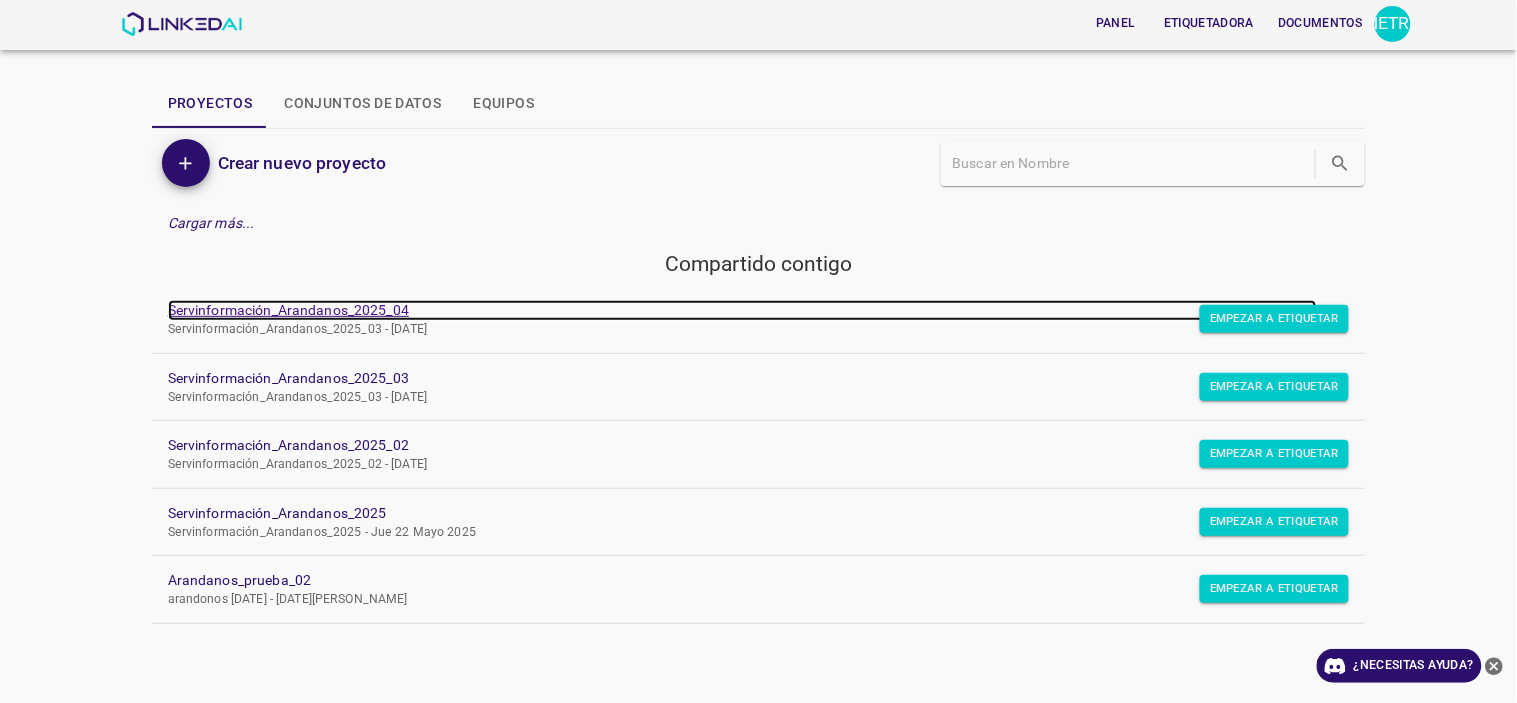 click on "Servinformación_Arandanos_2025_04" at bounding box center (288, 310) 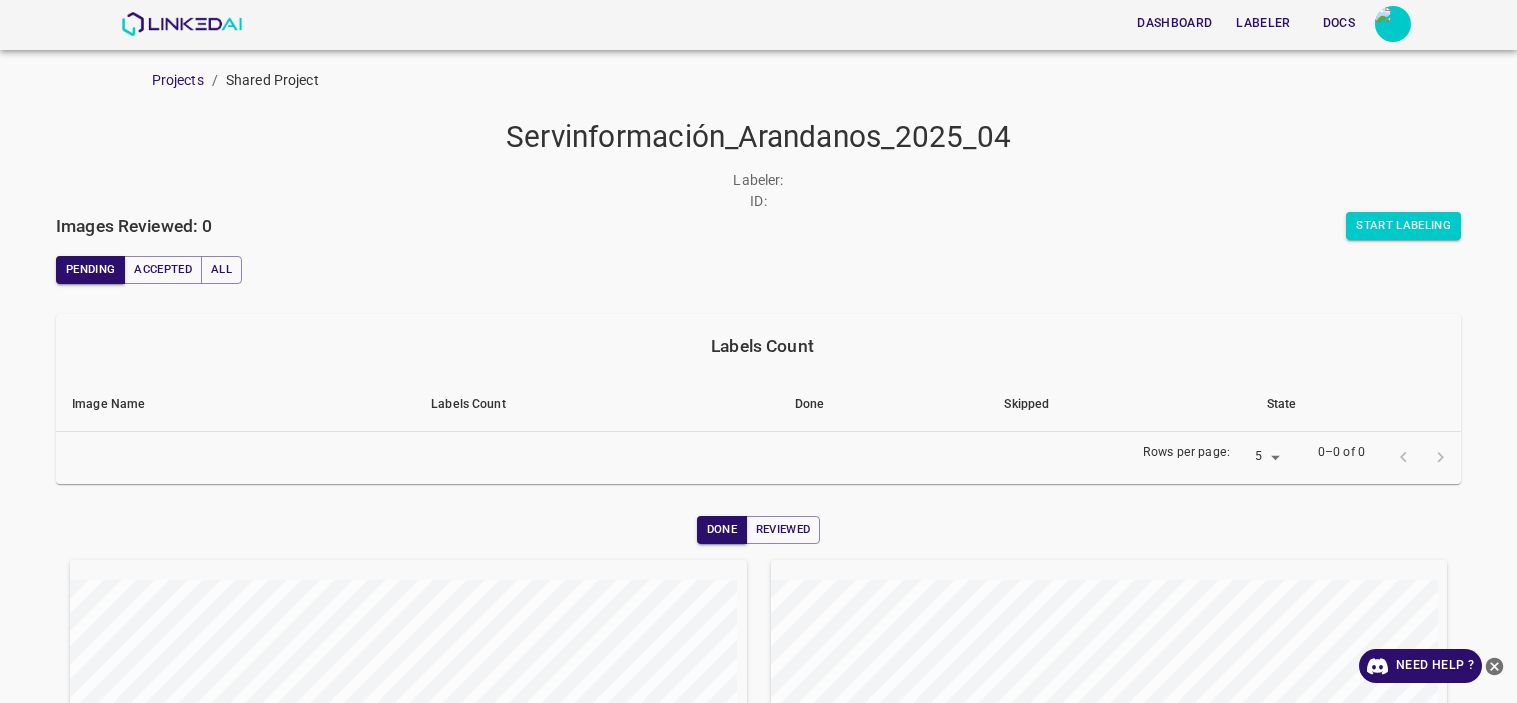 scroll, scrollTop: 0, scrollLeft: 0, axis: both 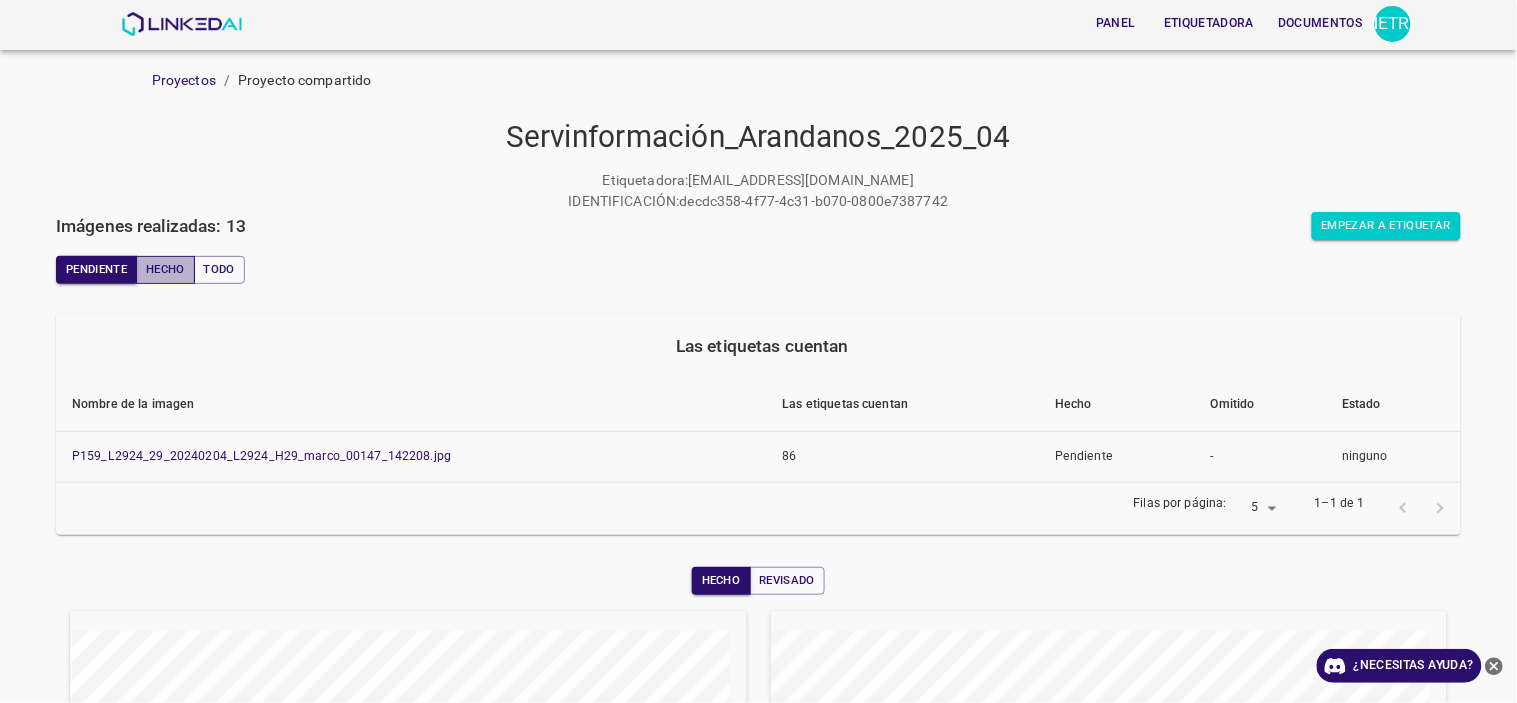 click on "Hecho" at bounding box center [165, 270] 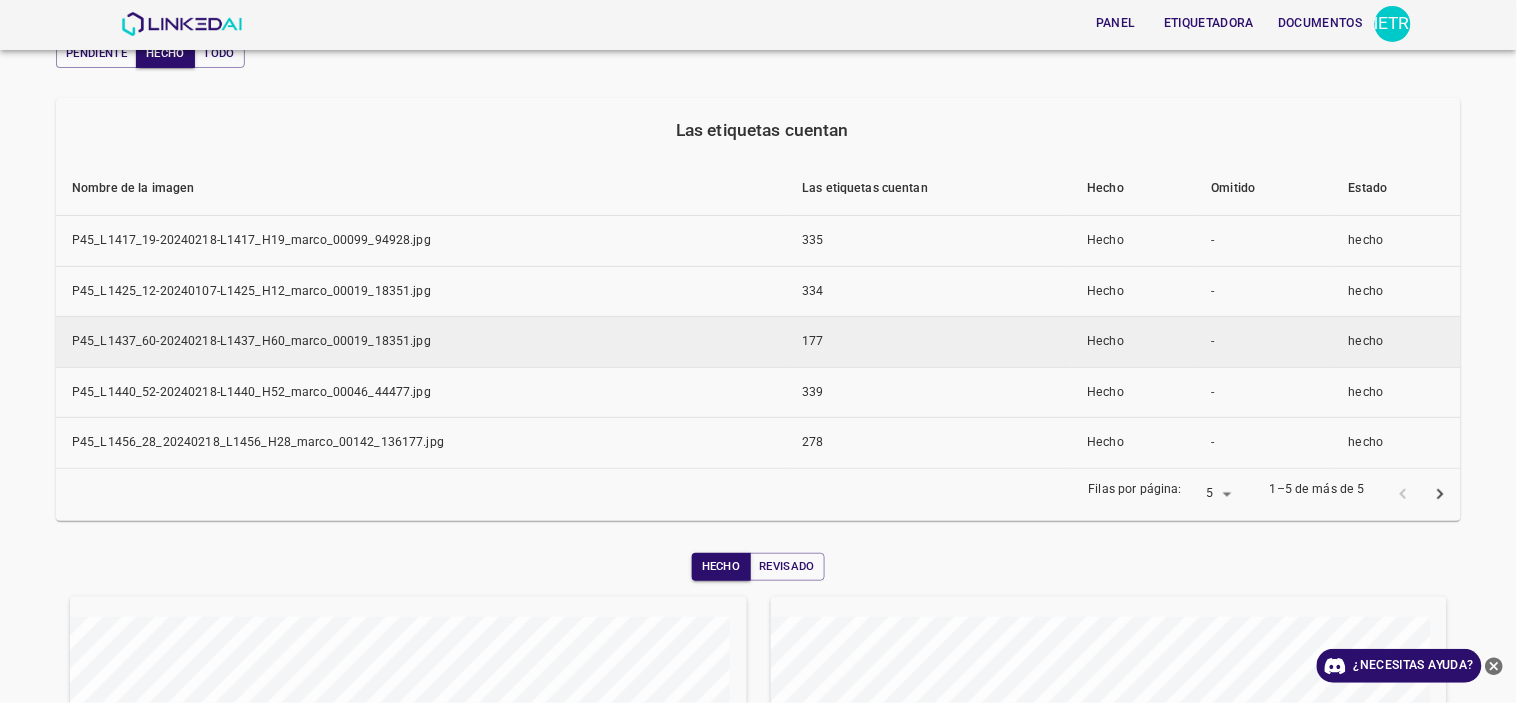 scroll, scrollTop: 222, scrollLeft: 0, axis: vertical 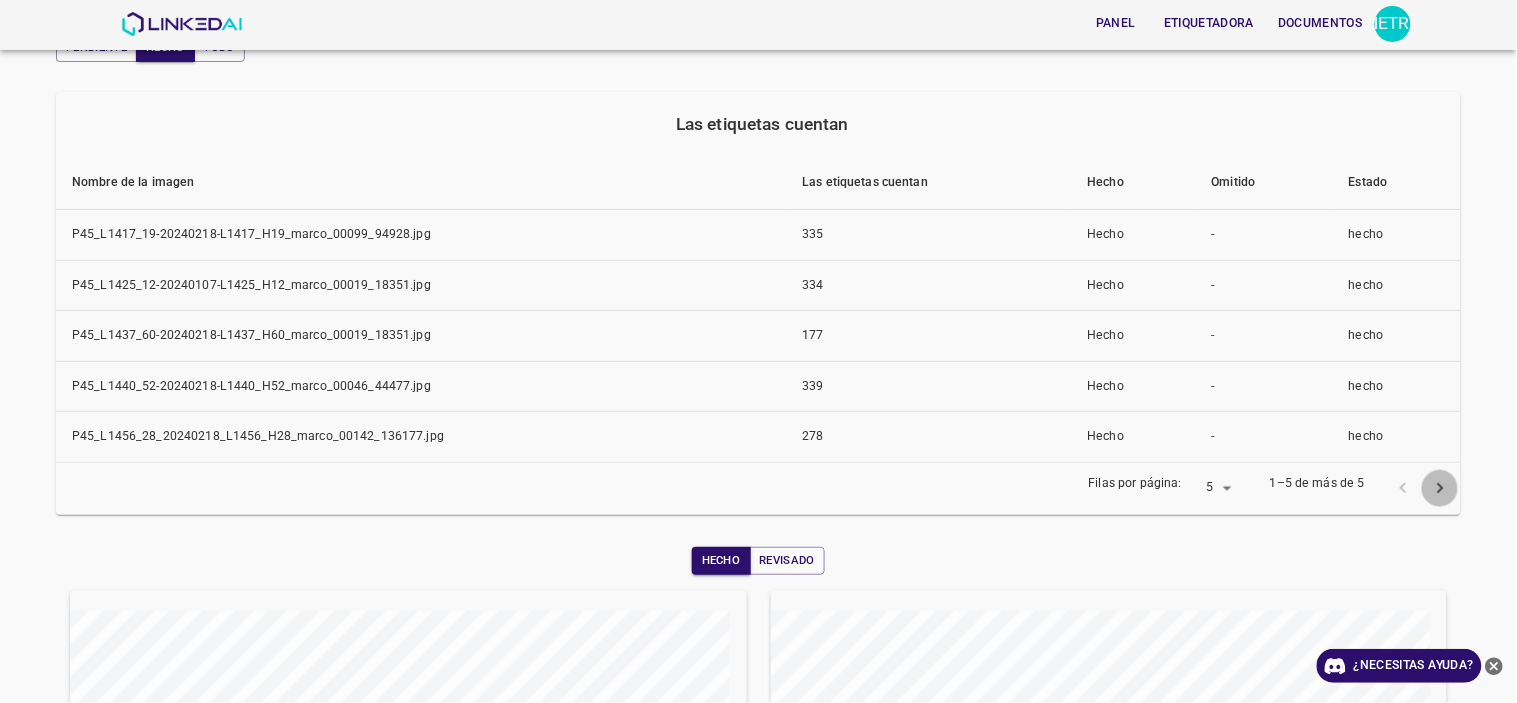 click 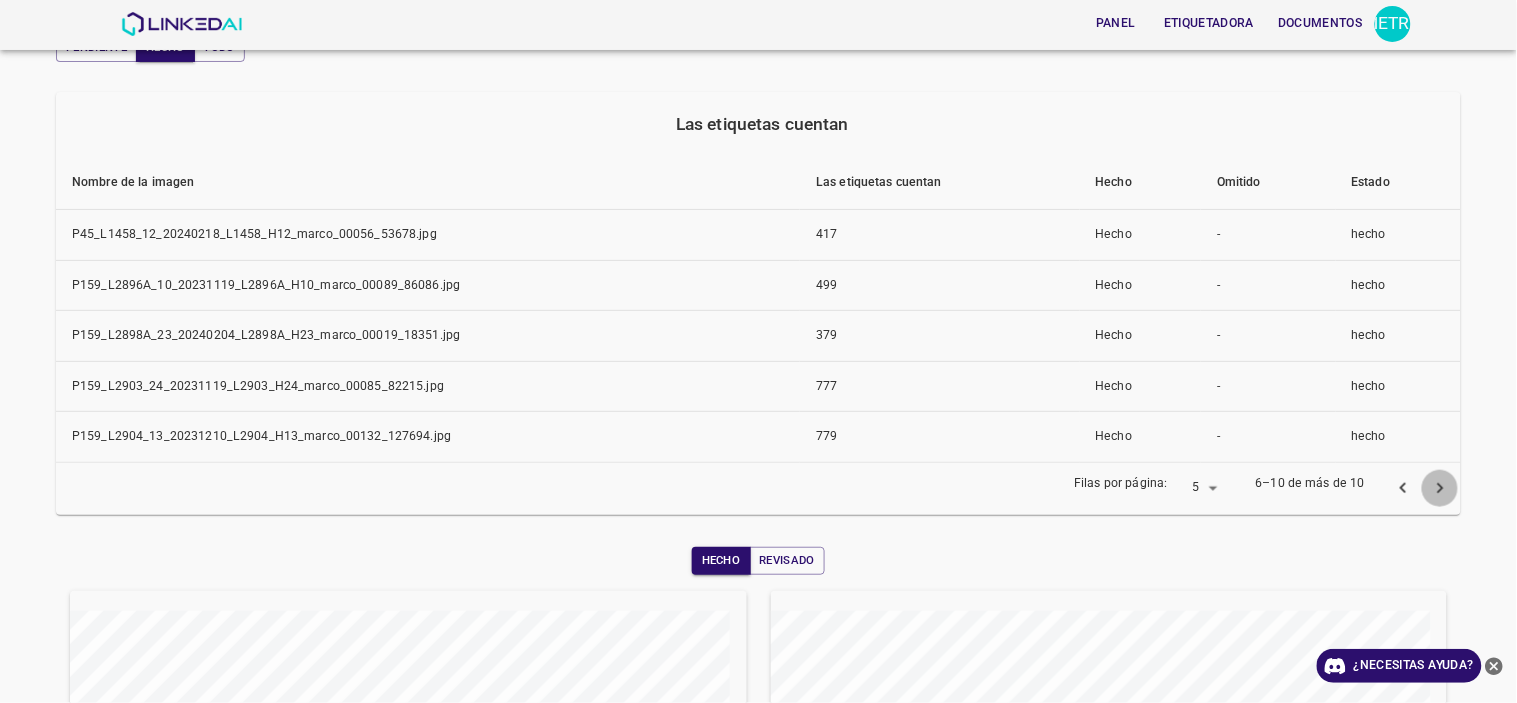 click 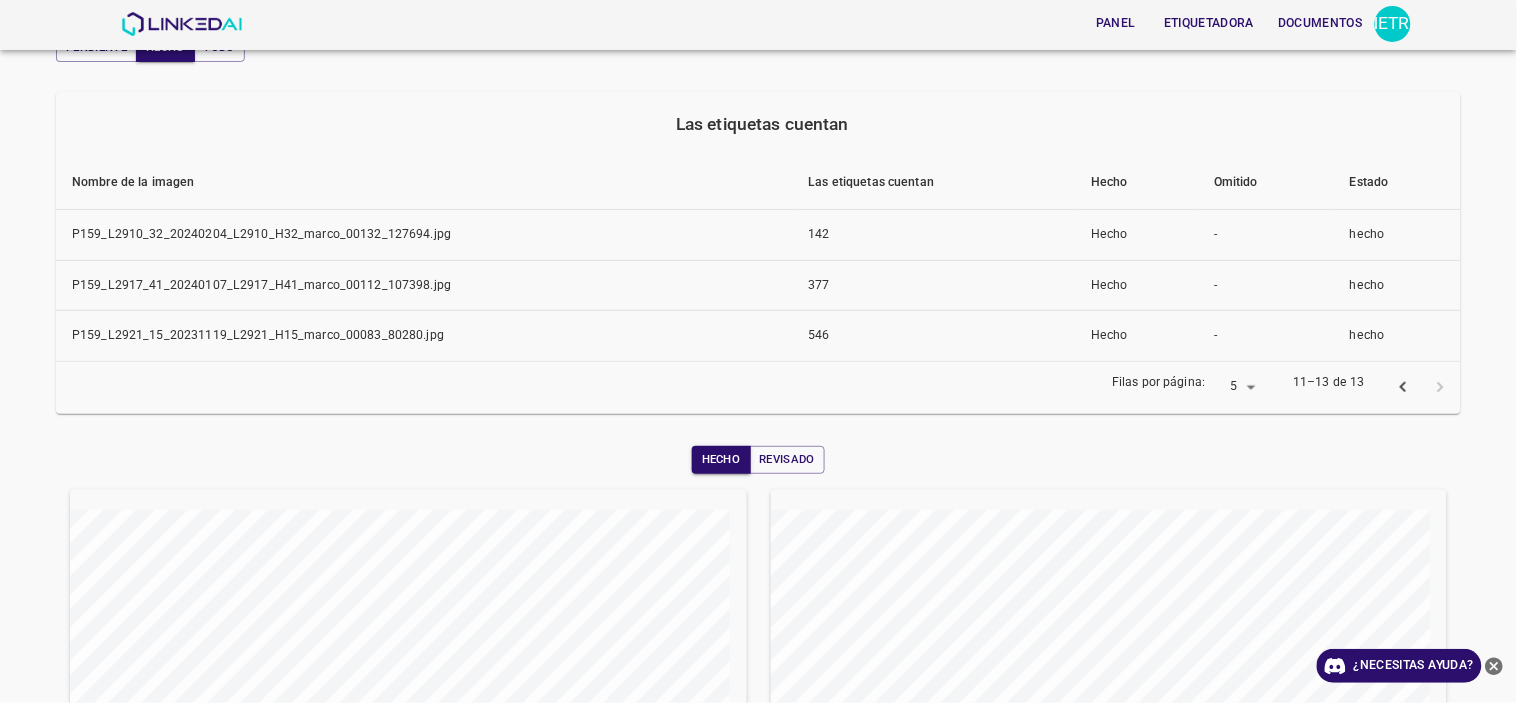 scroll, scrollTop: 111, scrollLeft: 0, axis: vertical 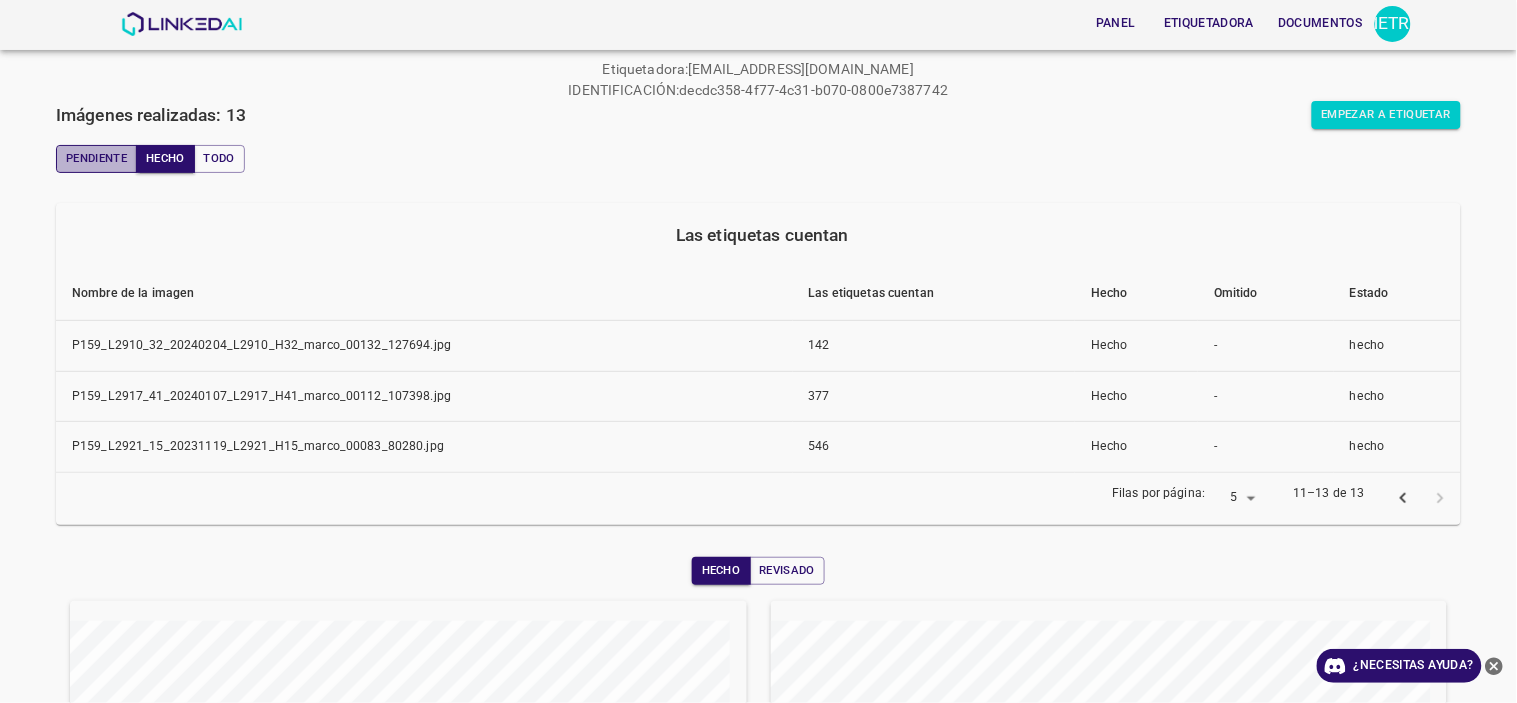 click on "Pendiente" at bounding box center (96, 158) 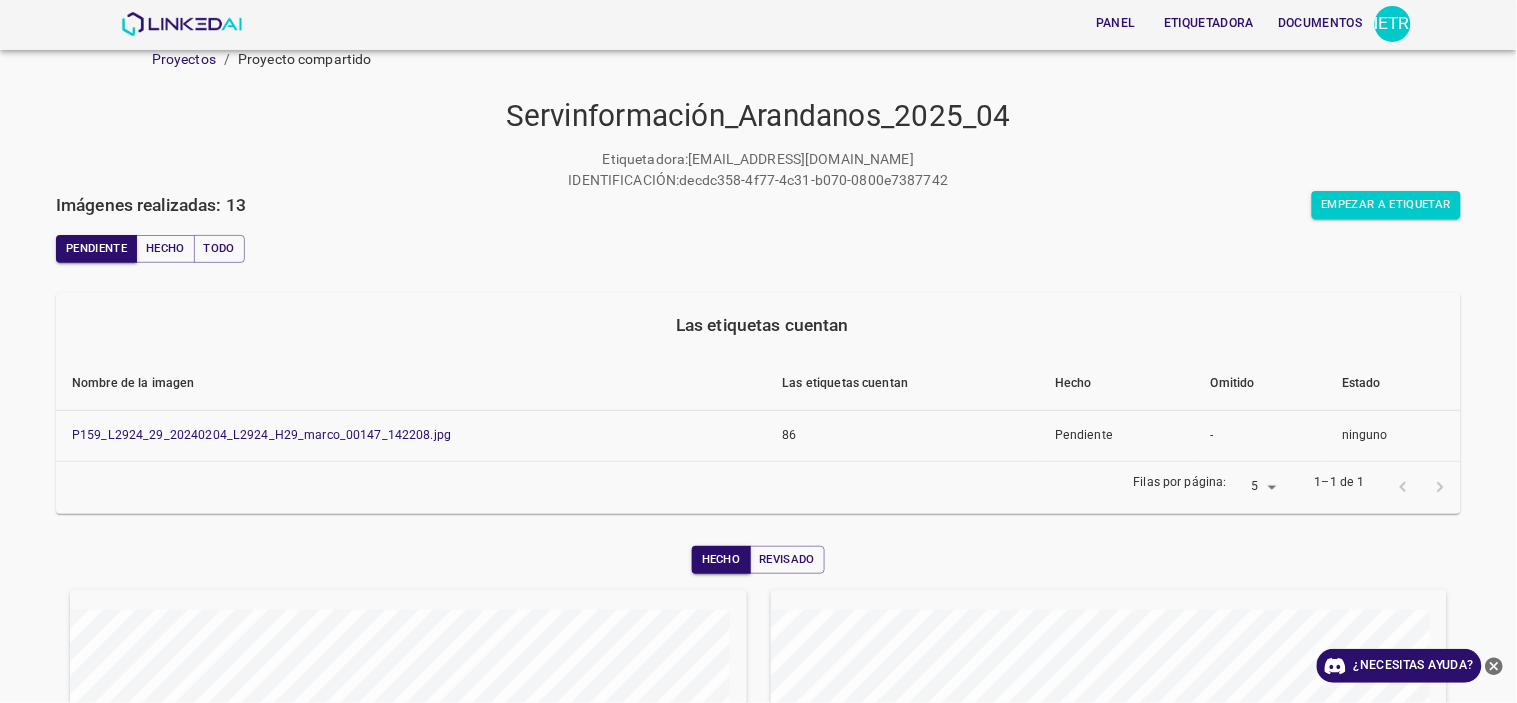 scroll, scrollTop: 0, scrollLeft: 0, axis: both 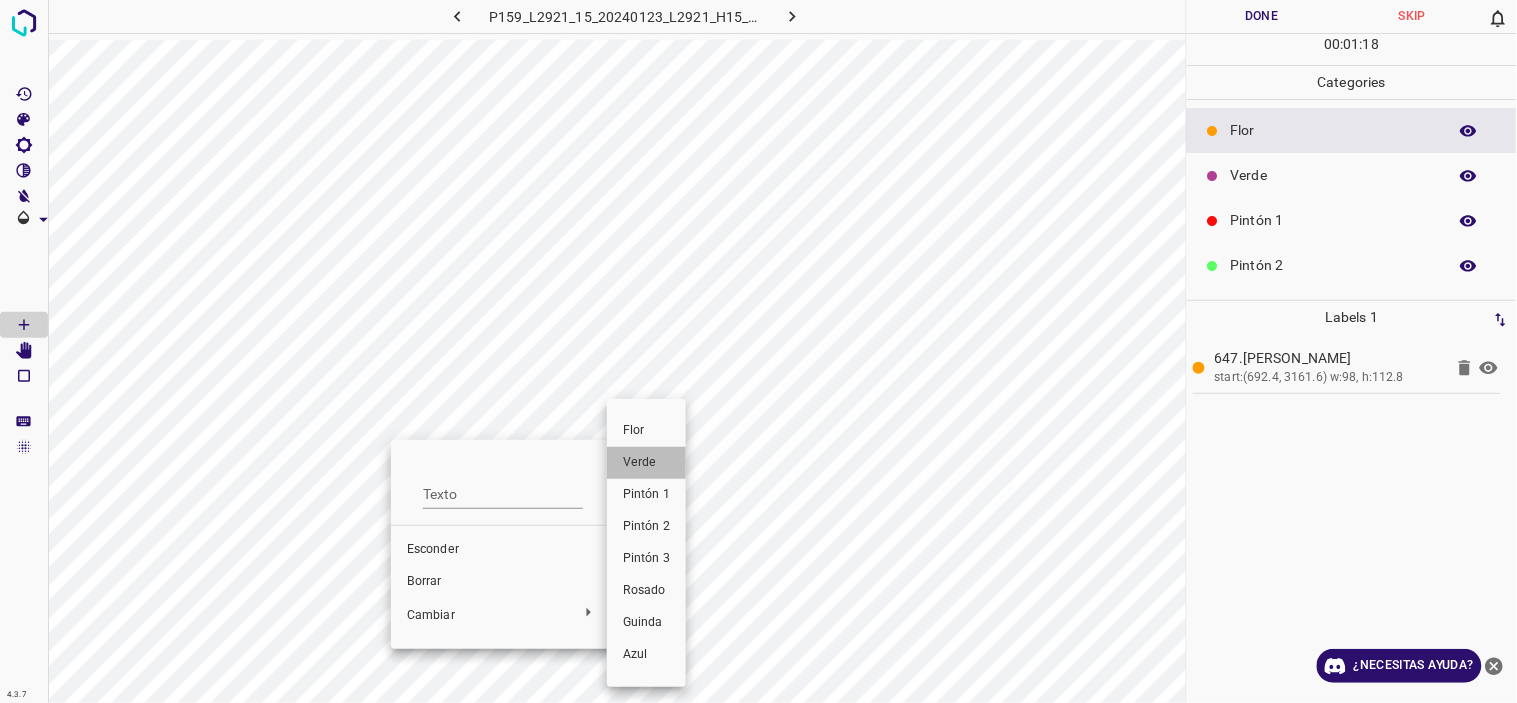 click on "Verde" at bounding box center (640, 462) 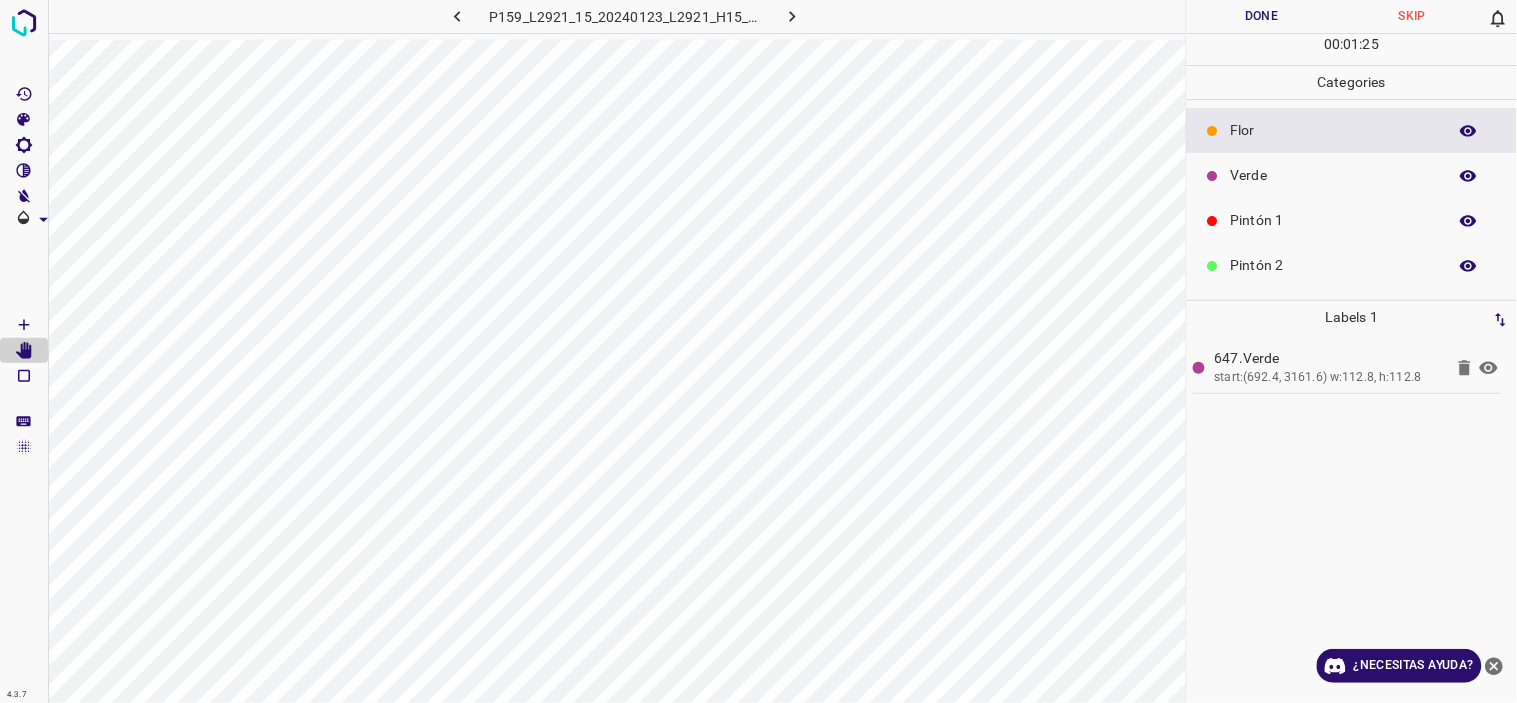 click on "Pintón 1" at bounding box center (1334, 220) 